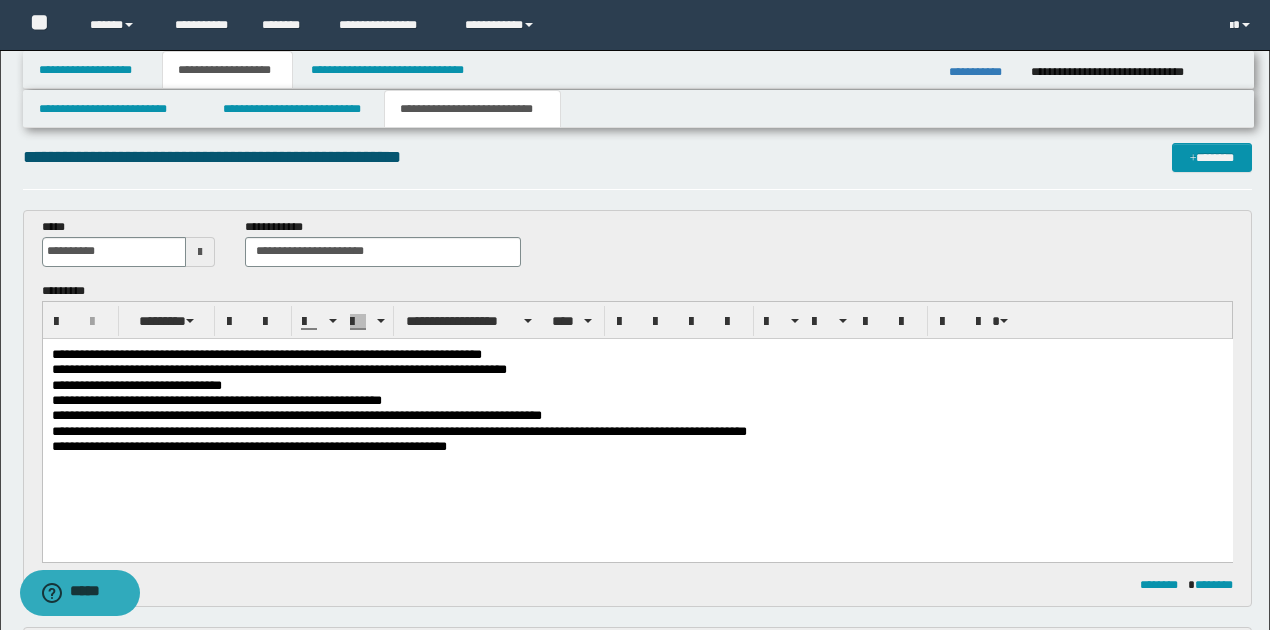 scroll, scrollTop: 0, scrollLeft: 0, axis: both 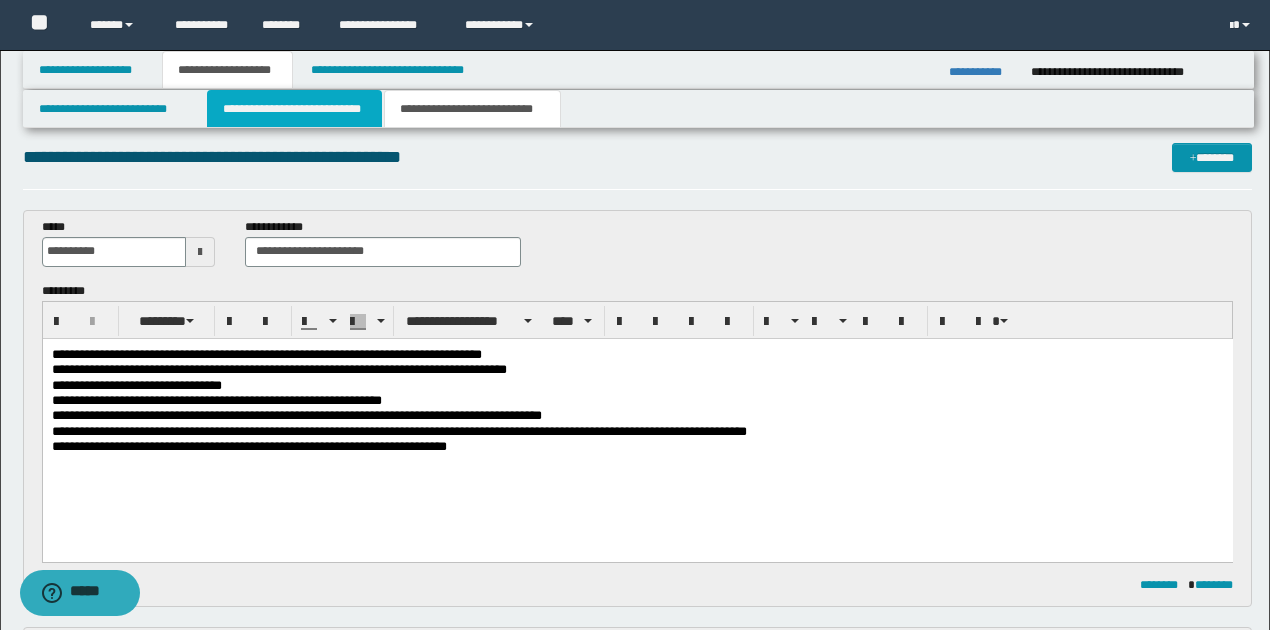 click on "**********" at bounding box center [294, 109] 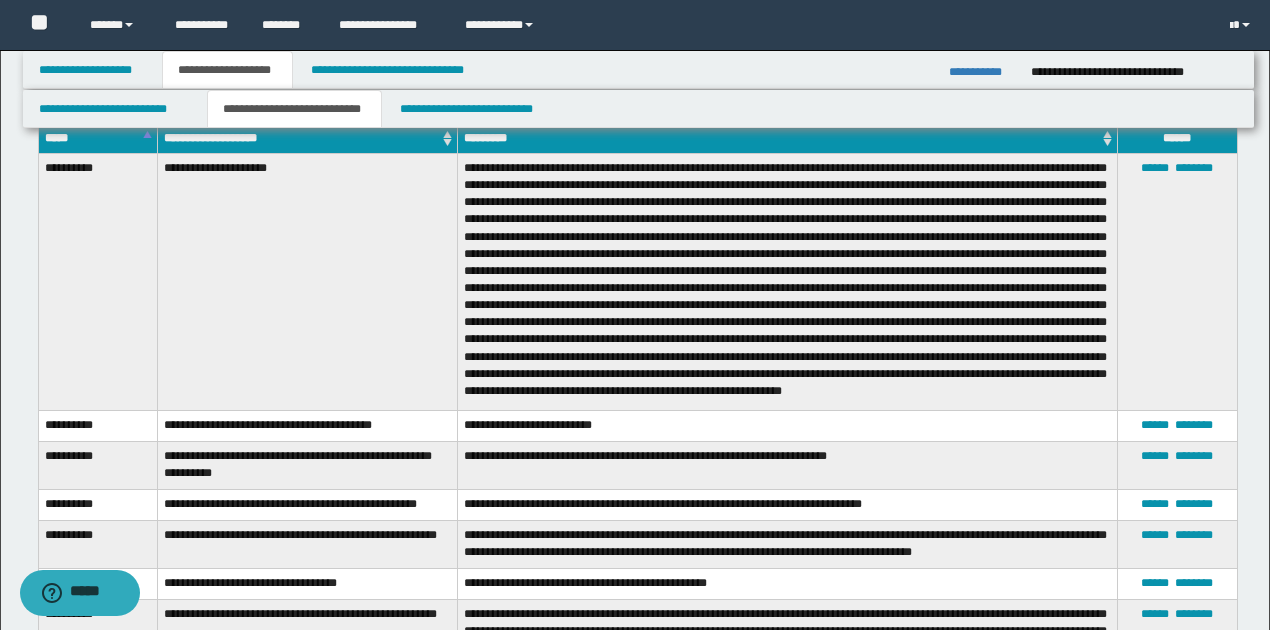 scroll, scrollTop: 8349, scrollLeft: 0, axis: vertical 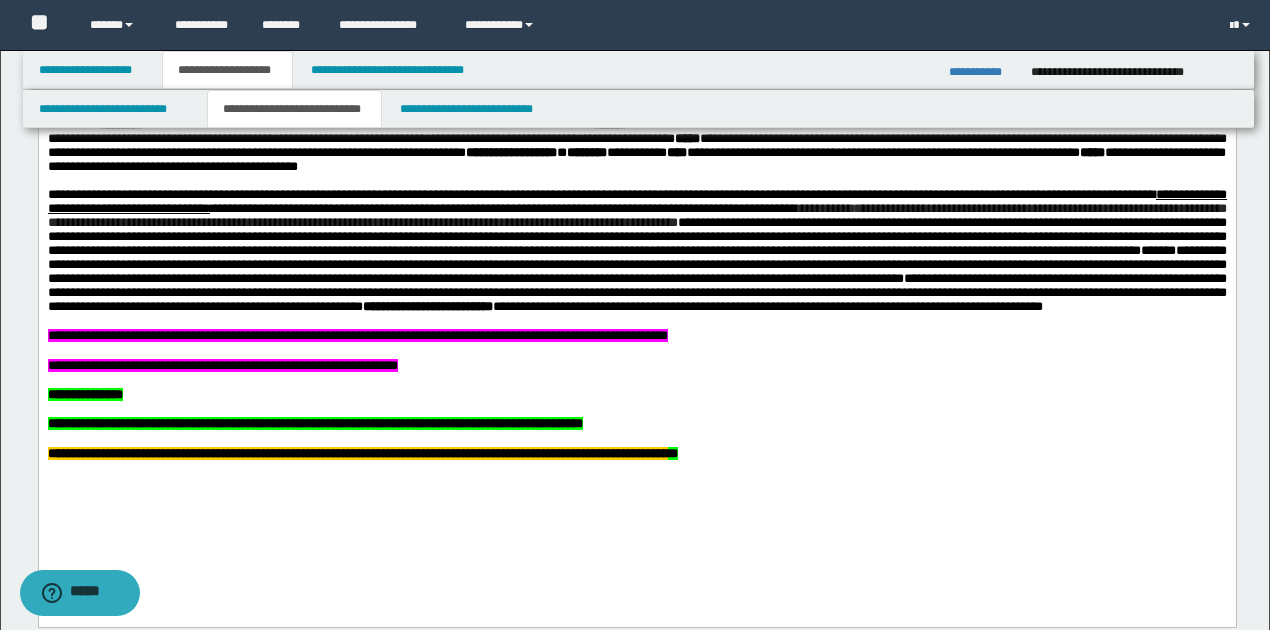 click on "**********" at bounding box center [636, 293] 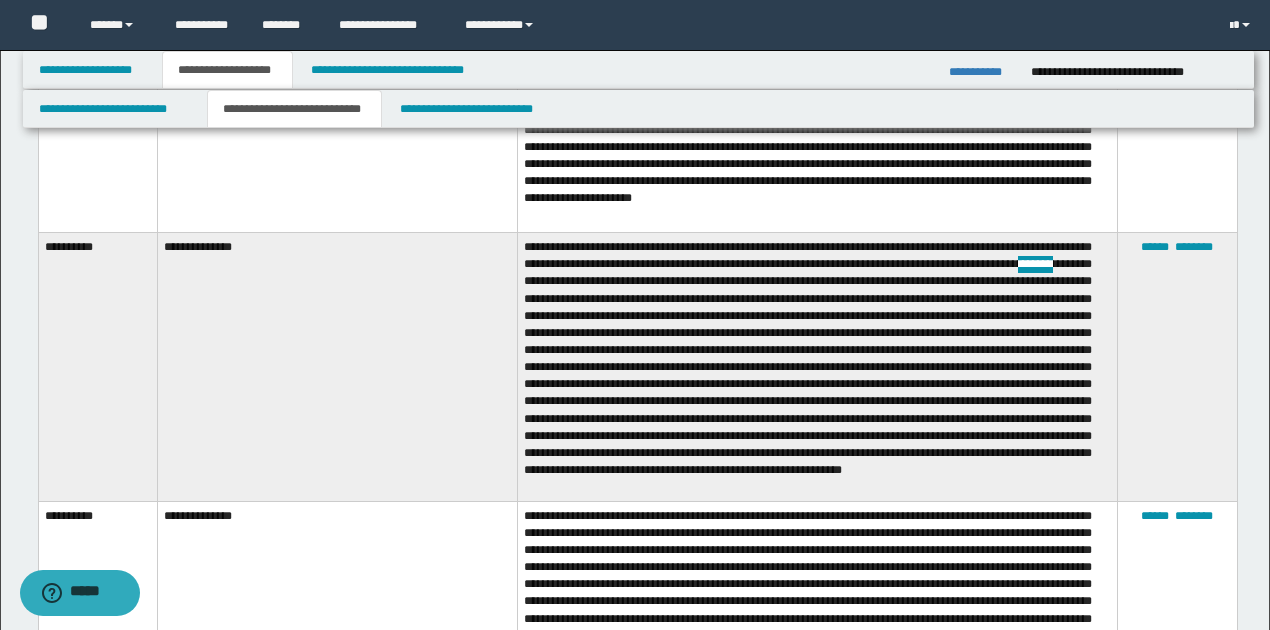 scroll, scrollTop: 6616, scrollLeft: 0, axis: vertical 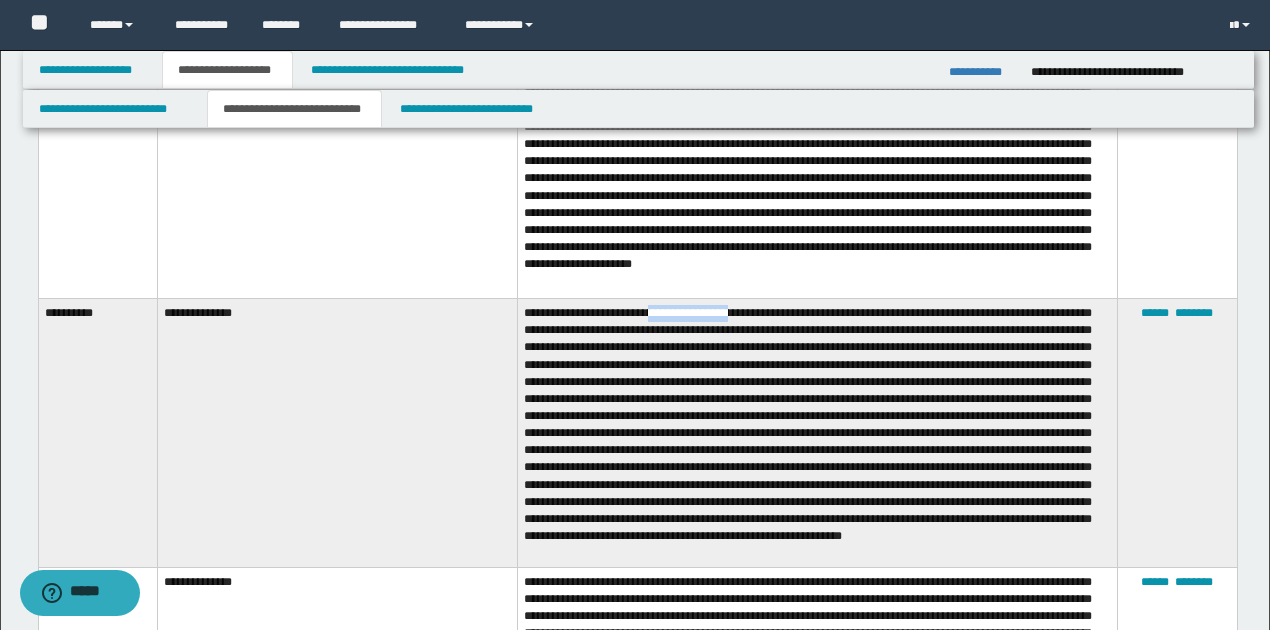 drag, startPoint x: 662, startPoint y: 299, endPoint x: 751, endPoint y: 296, distance: 89.050545 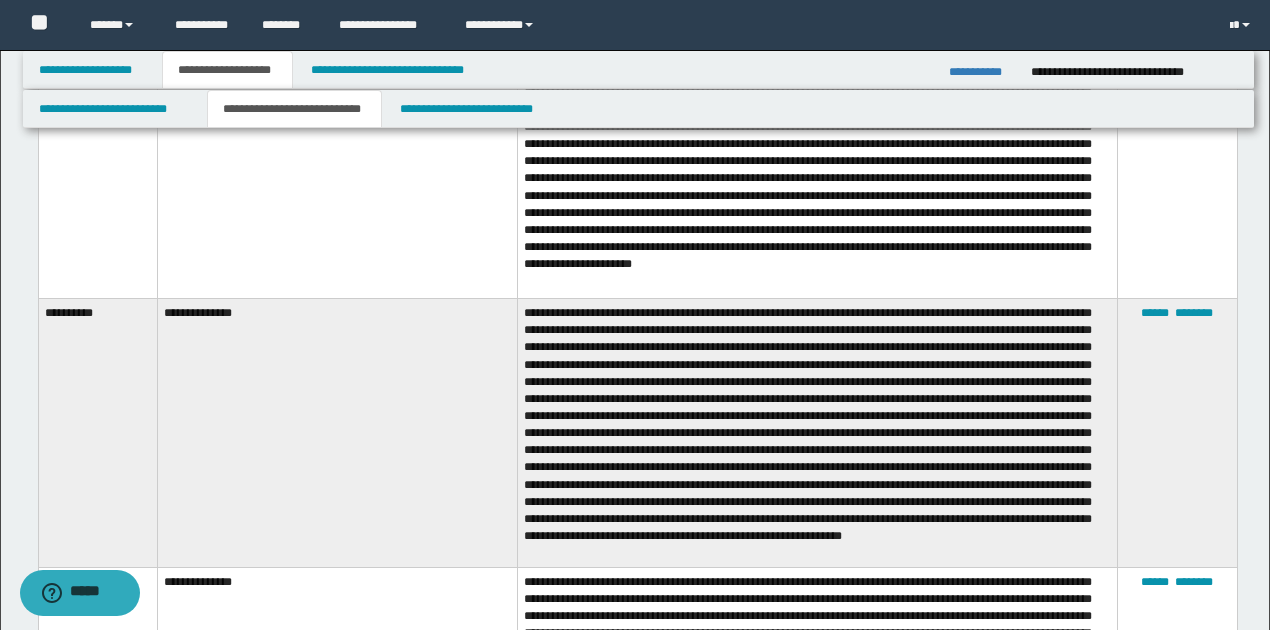click at bounding box center [817, 433] 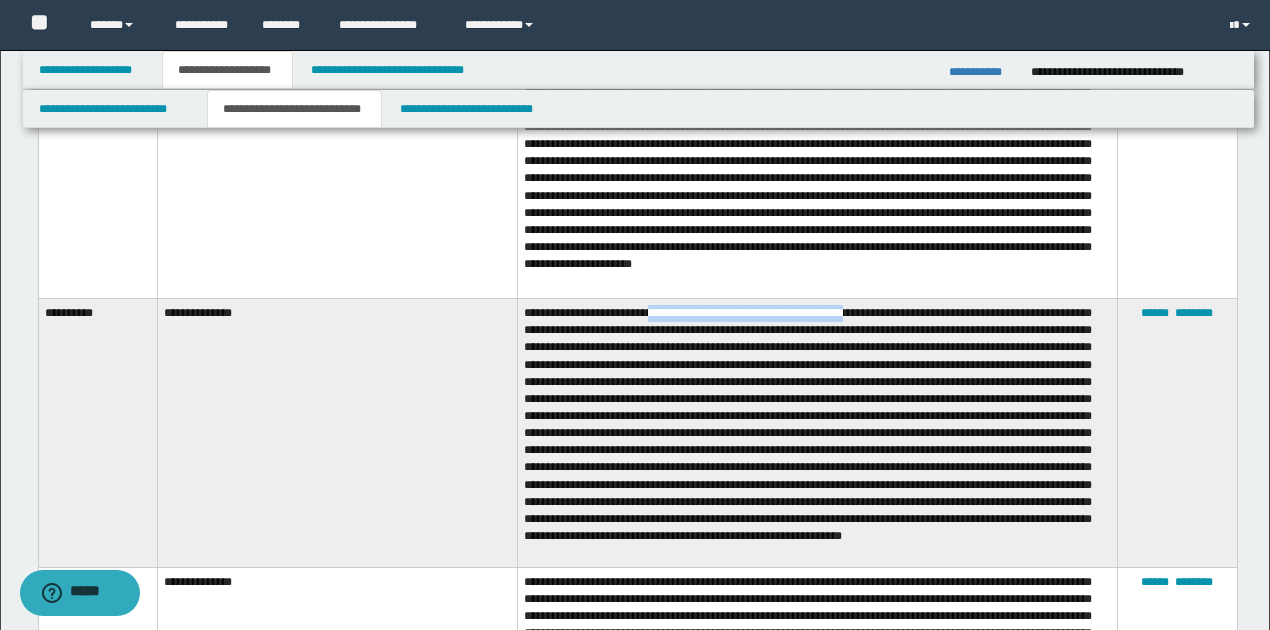 drag, startPoint x: 659, startPoint y: 294, endPoint x: 876, endPoint y: 290, distance: 217.03687 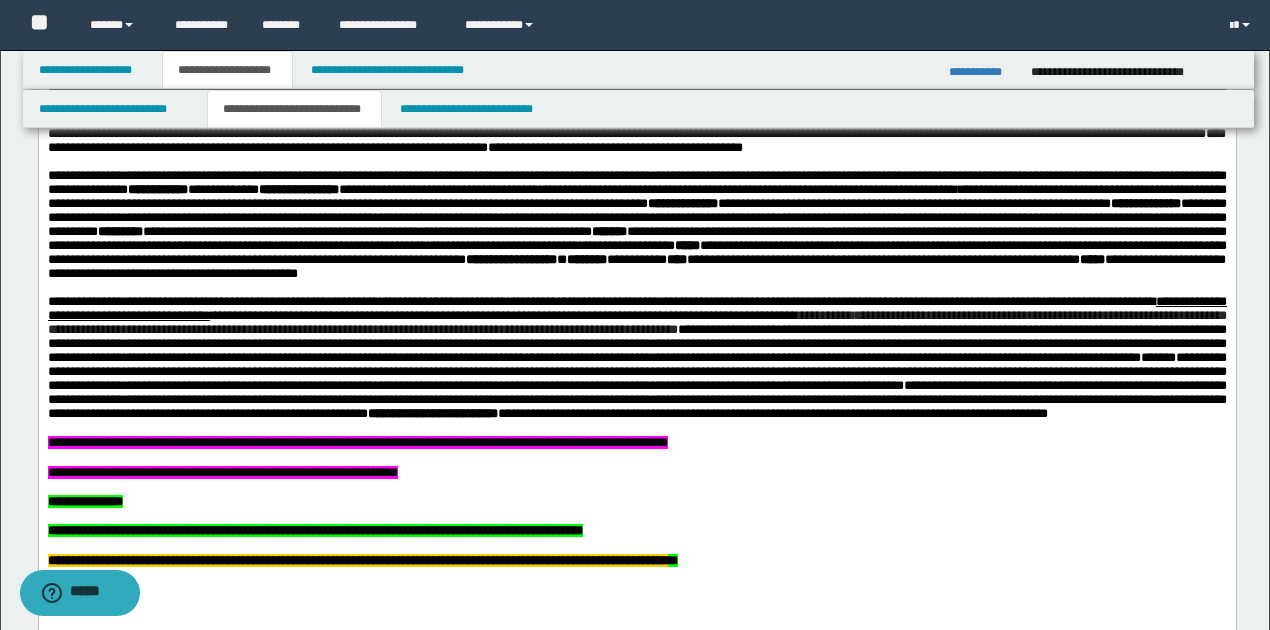 scroll, scrollTop: 4016, scrollLeft: 0, axis: vertical 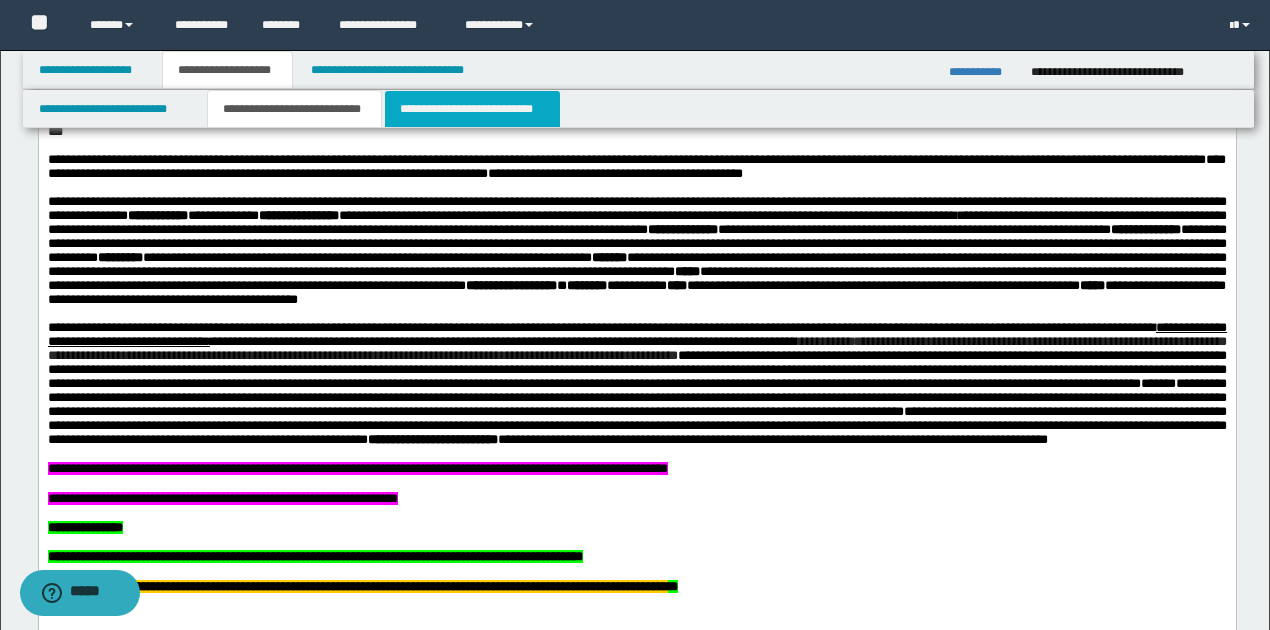 click on "**********" at bounding box center (472, 109) 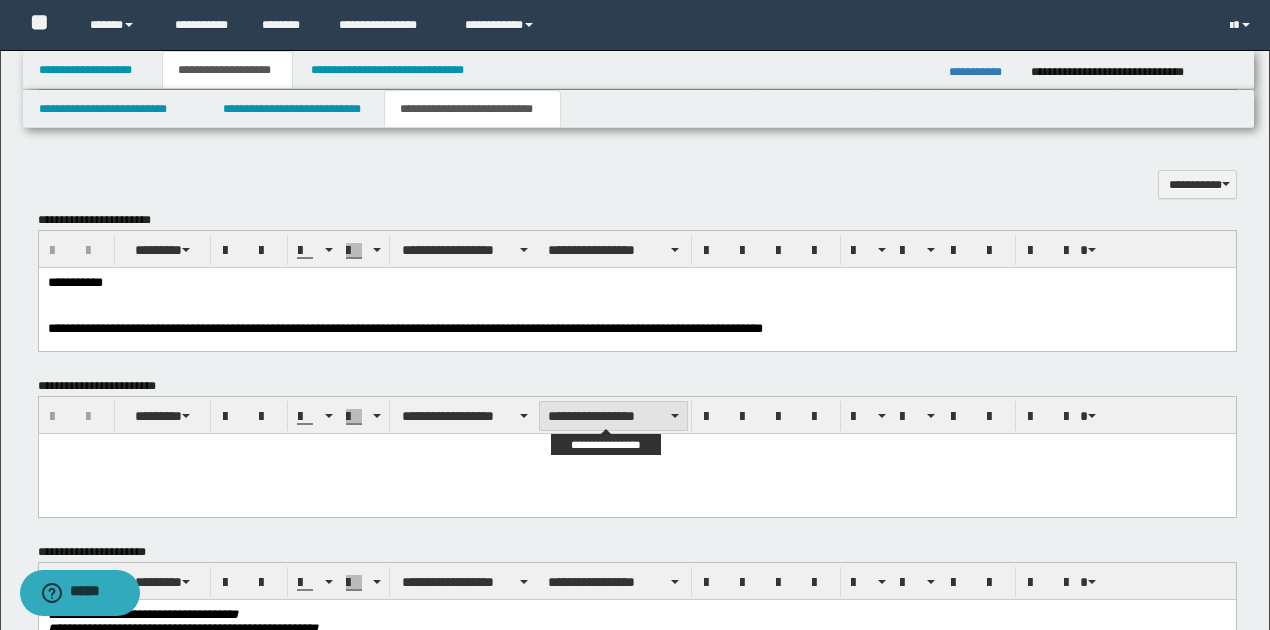 scroll, scrollTop: 882, scrollLeft: 0, axis: vertical 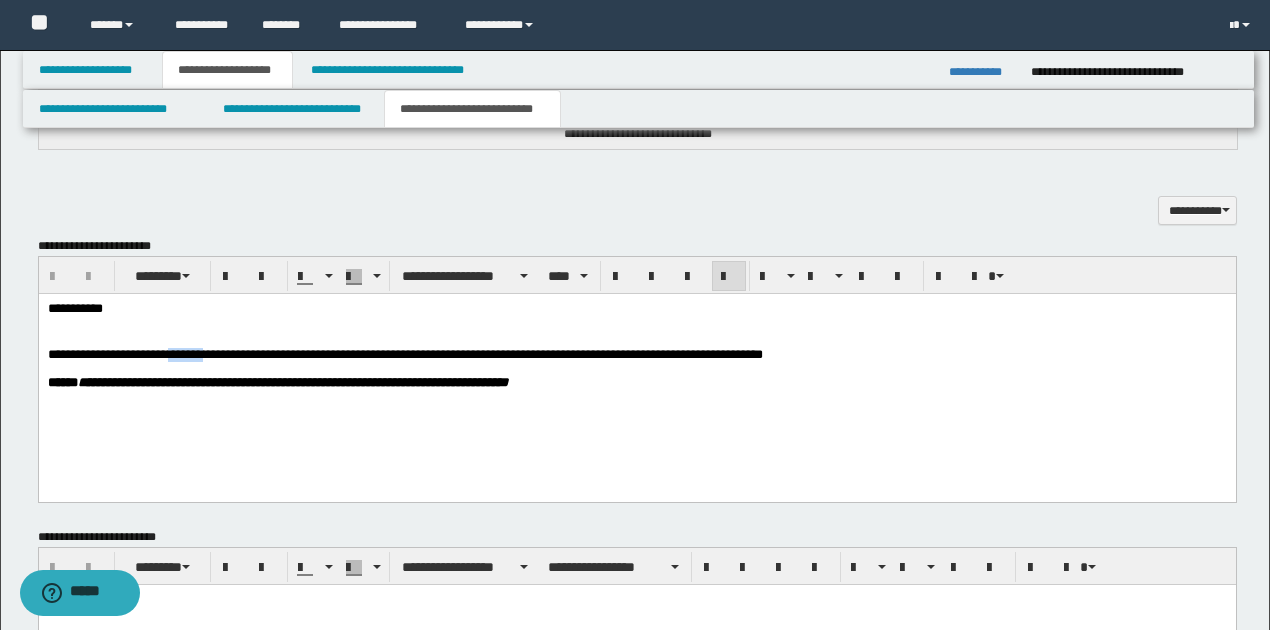 drag, startPoint x: 166, startPoint y: 357, endPoint x: 204, endPoint y: 355, distance: 38.052597 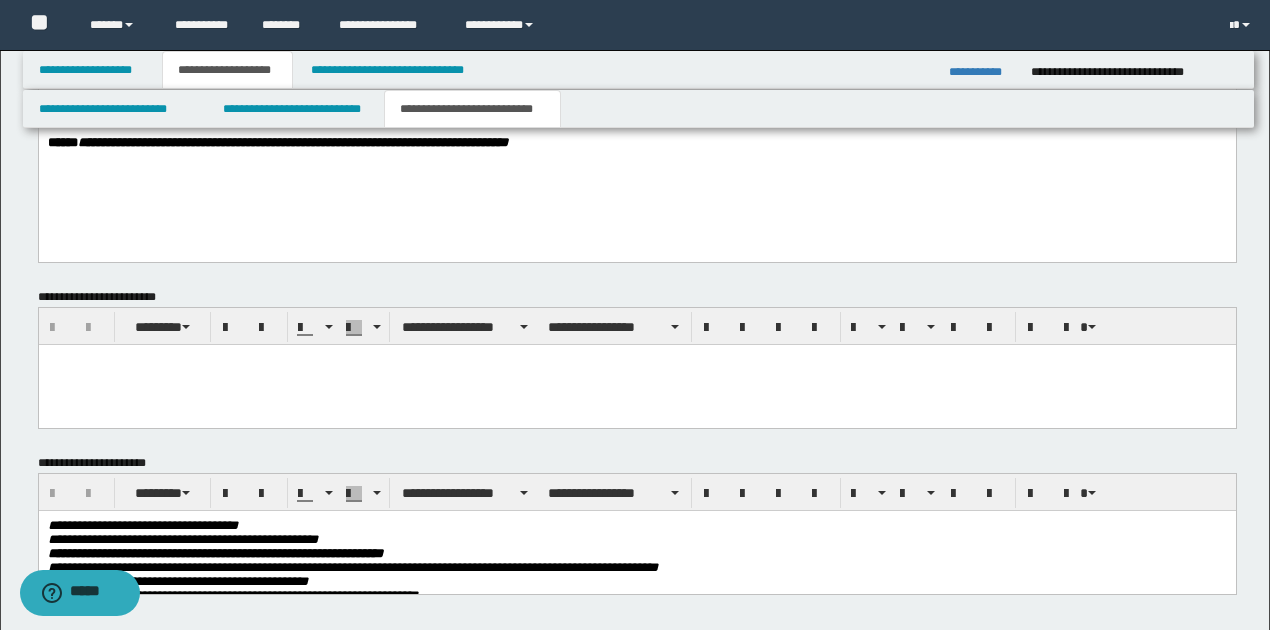 scroll, scrollTop: 1207, scrollLeft: 0, axis: vertical 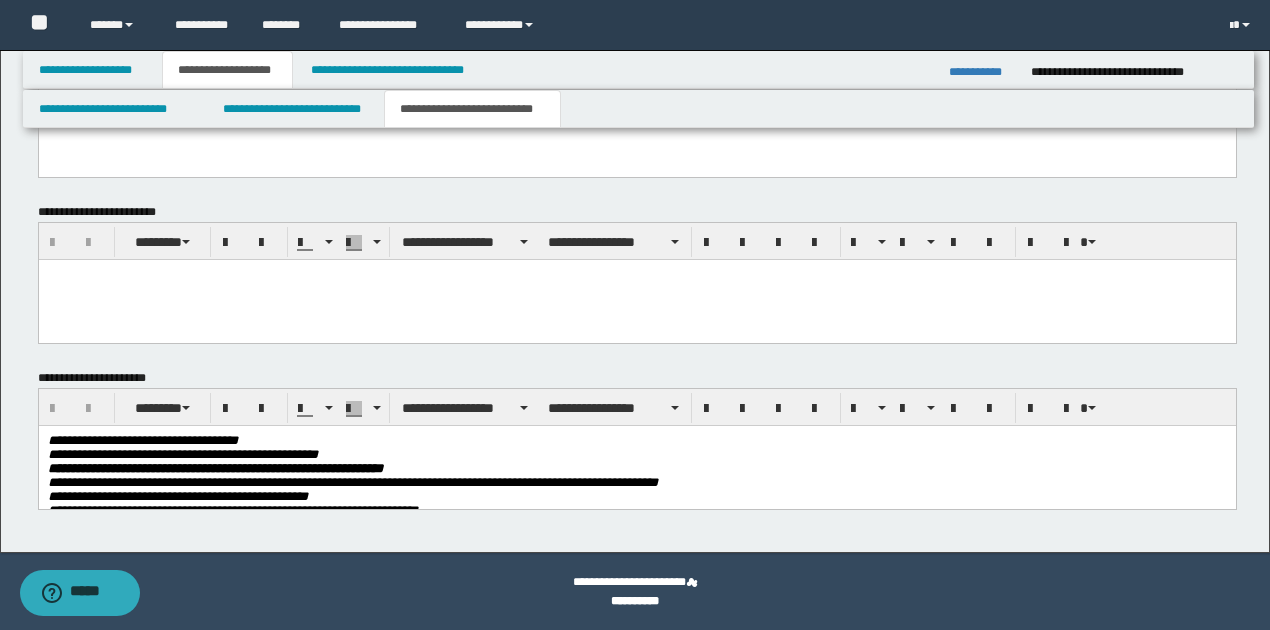 click on "**********" at bounding box center (636, 536) 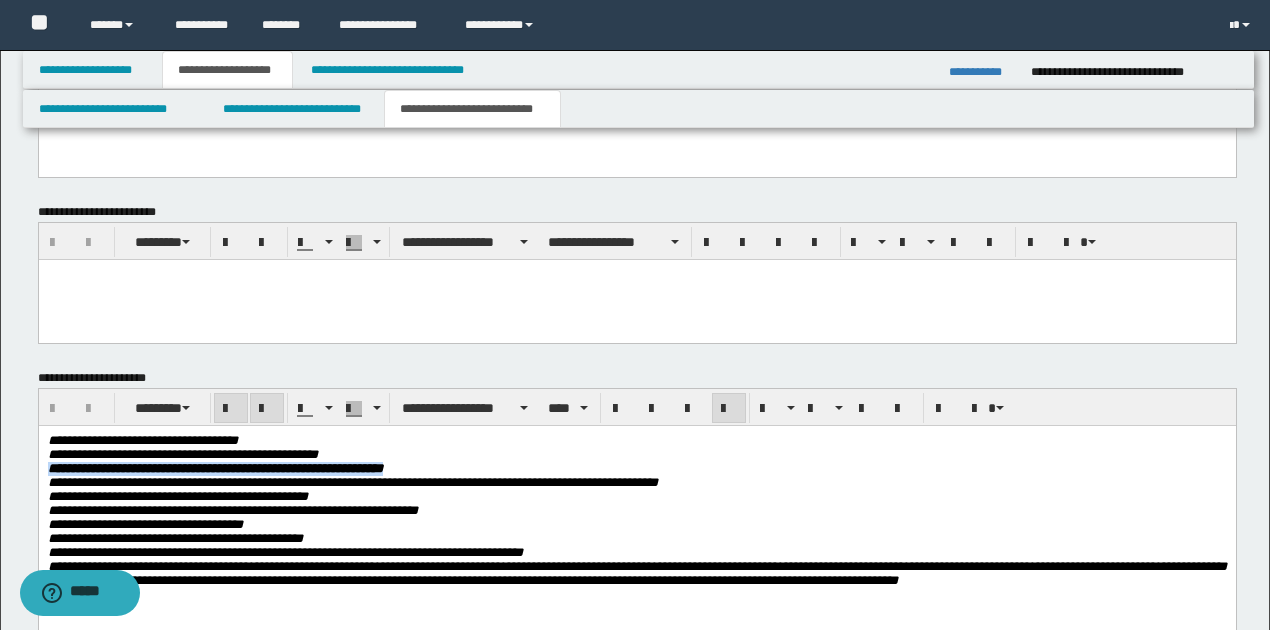 drag, startPoint x: 48, startPoint y: 474, endPoint x: 433, endPoint y: 468, distance: 385.04675 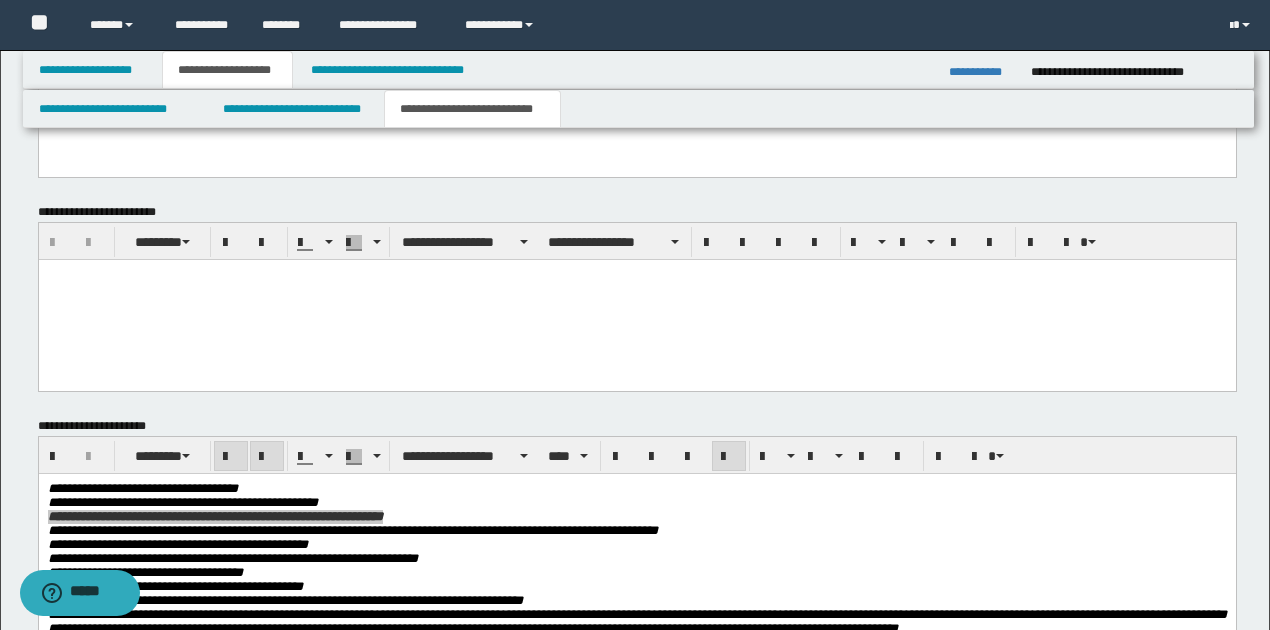 click at bounding box center (636, 299) 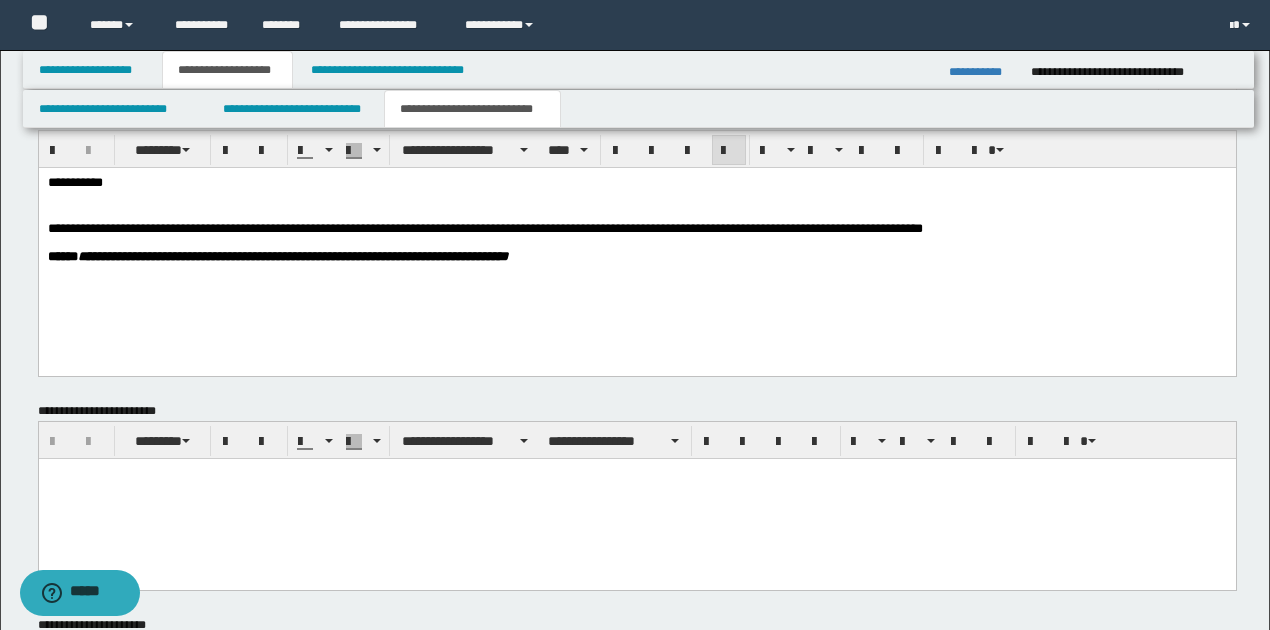 scroll, scrollTop: 1007, scrollLeft: 0, axis: vertical 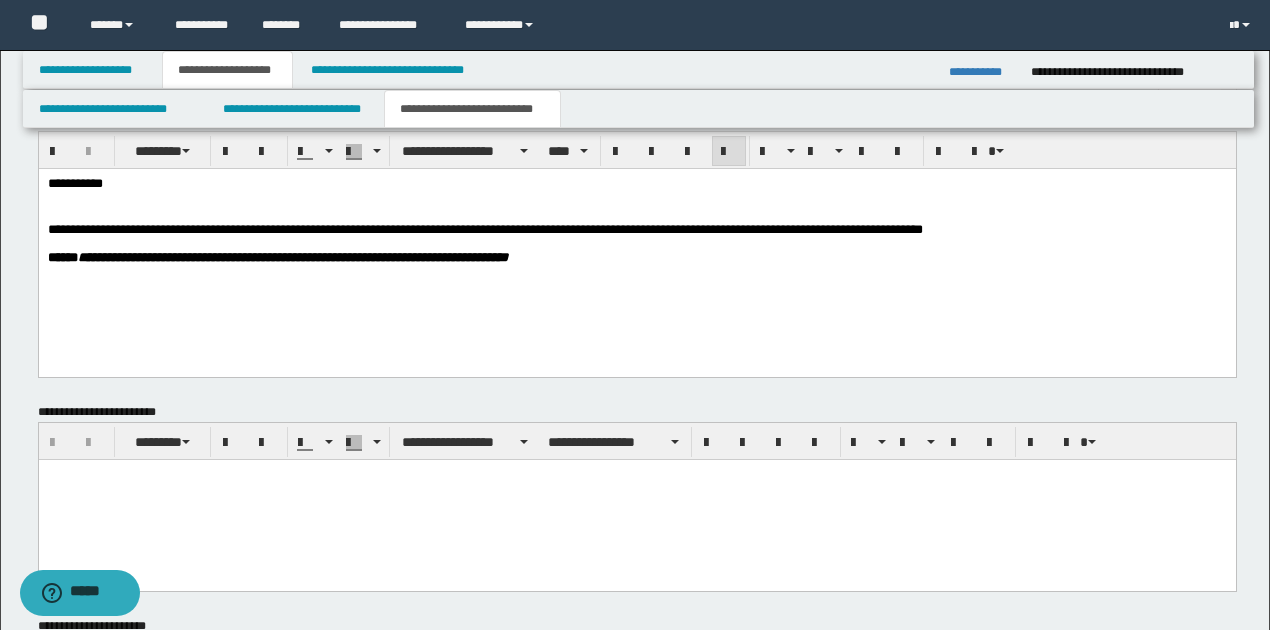 click on "**********" at bounding box center (484, 228) 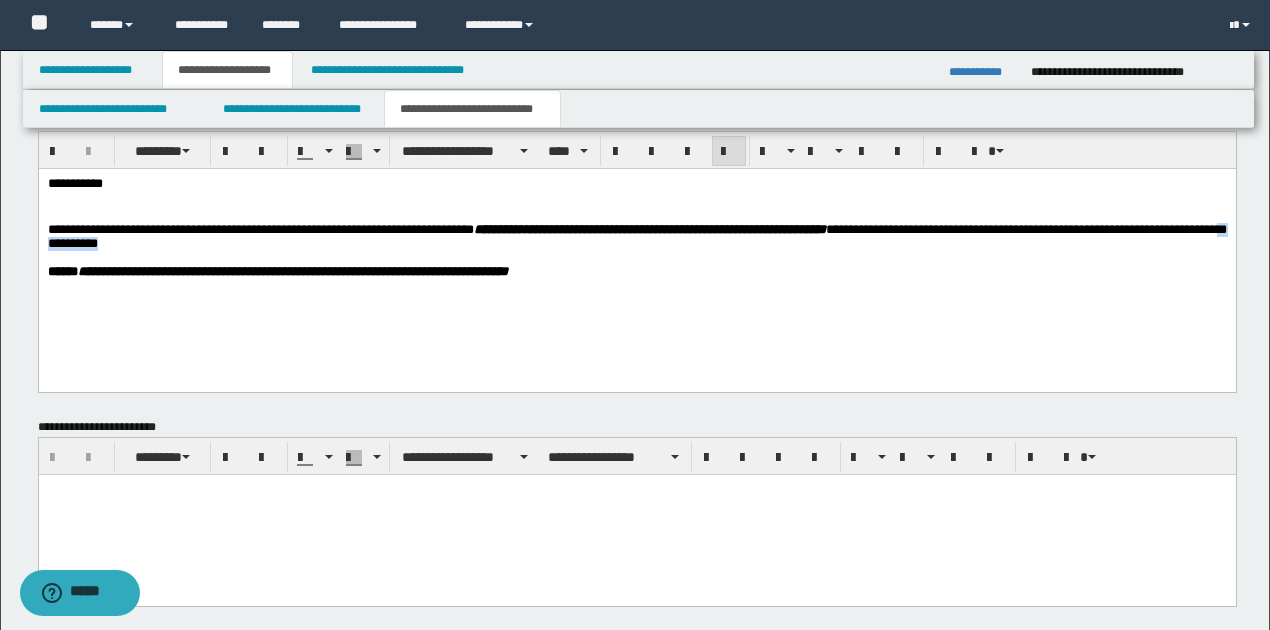 drag, startPoint x: 162, startPoint y: 246, endPoint x: 242, endPoint y: 248, distance: 80.024994 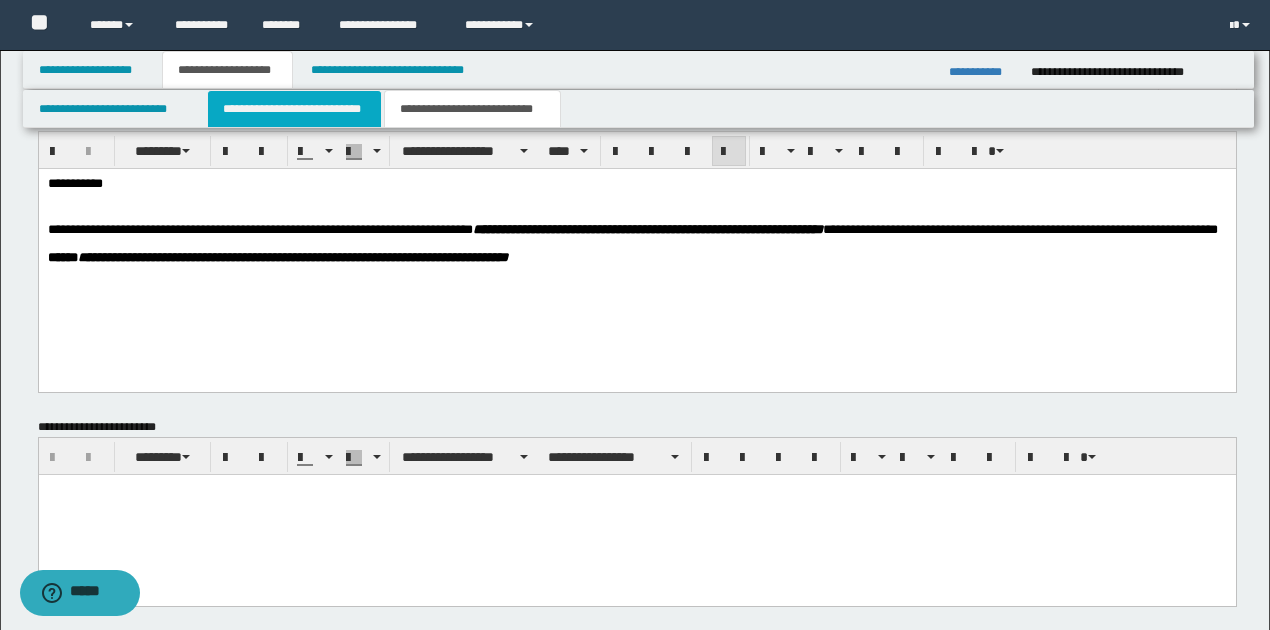 click on "**********" at bounding box center [294, 109] 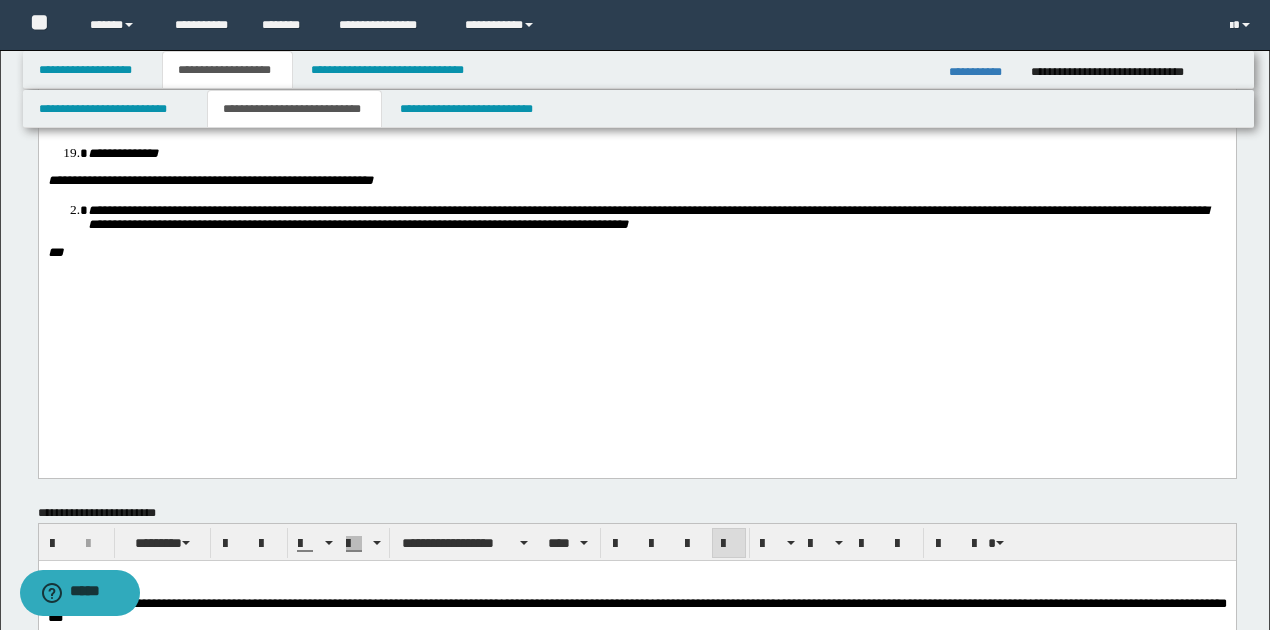 scroll, scrollTop: 3733, scrollLeft: 0, axis: vertical 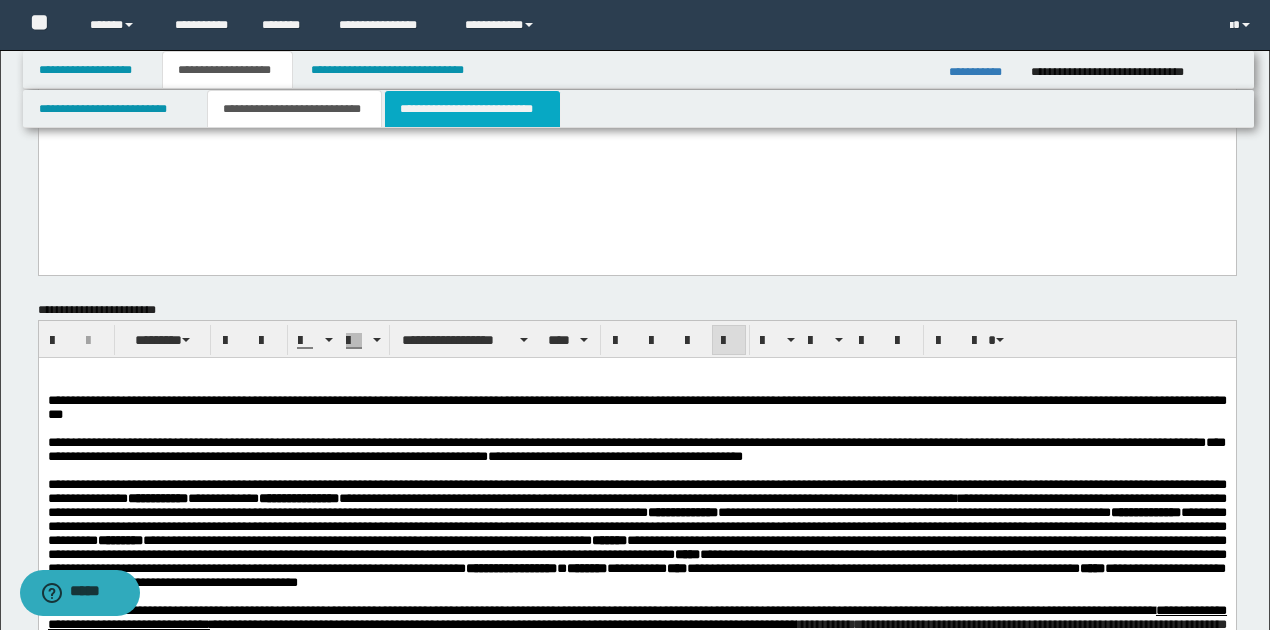 click on "**********" at bounding box center [472, 109] 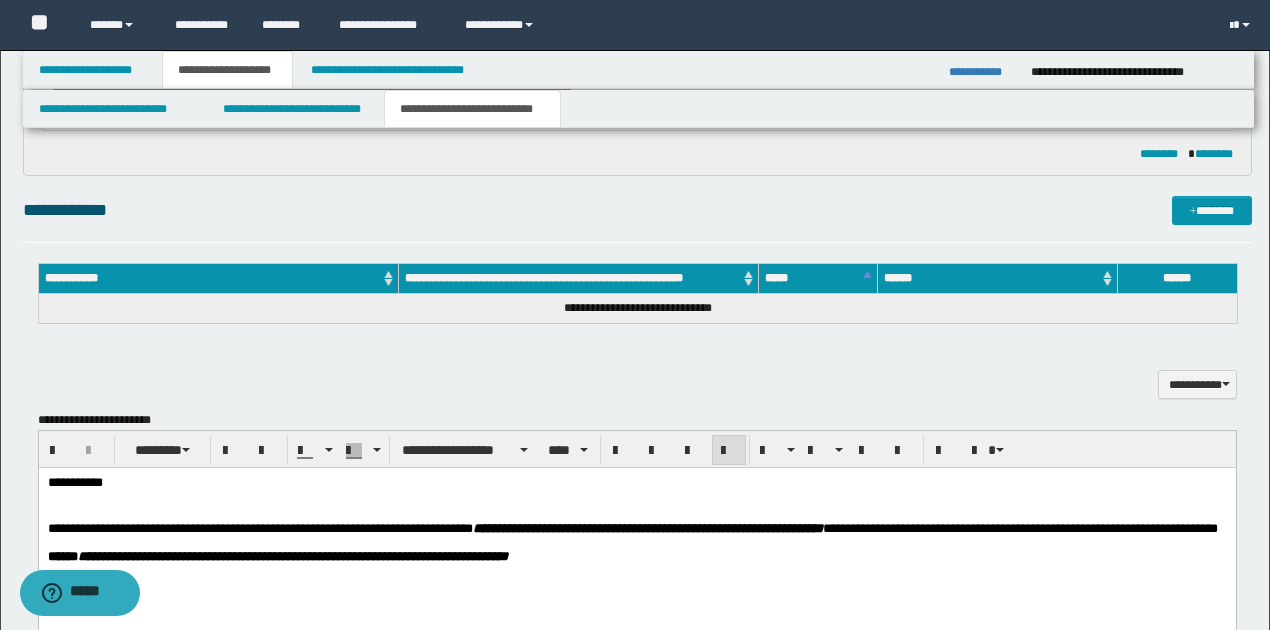 scroll, scrollTop: 404, scrollLeft: 0, axis: vertical 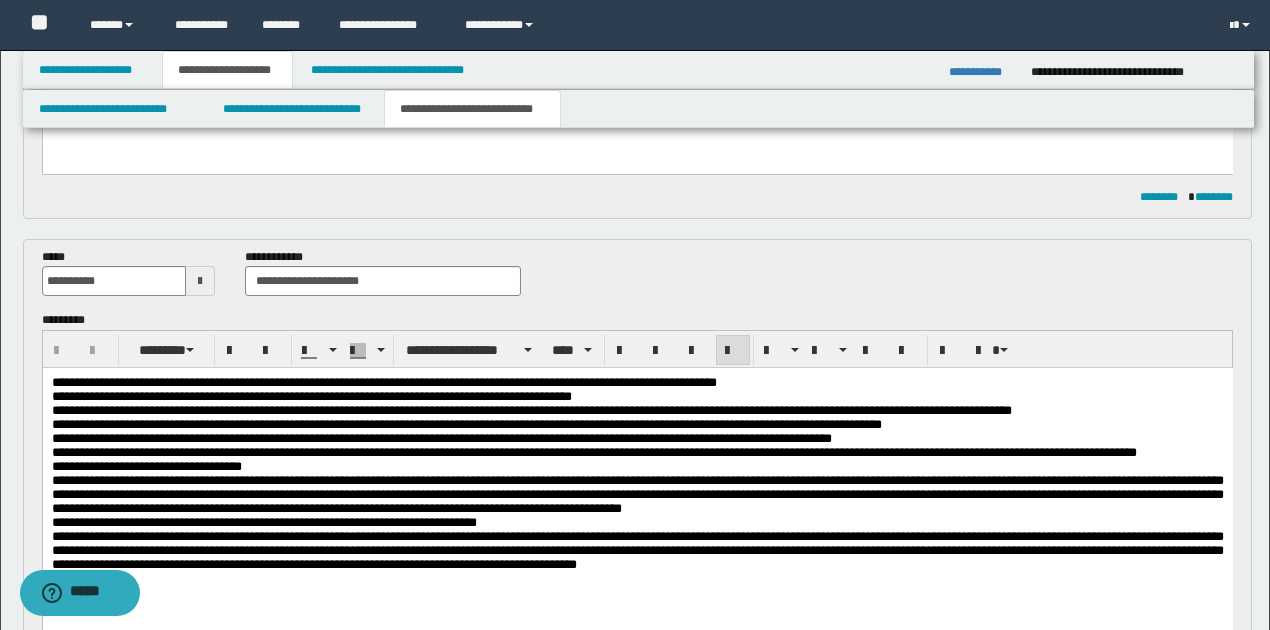 click on "**********" at bounding box center (637, 397) 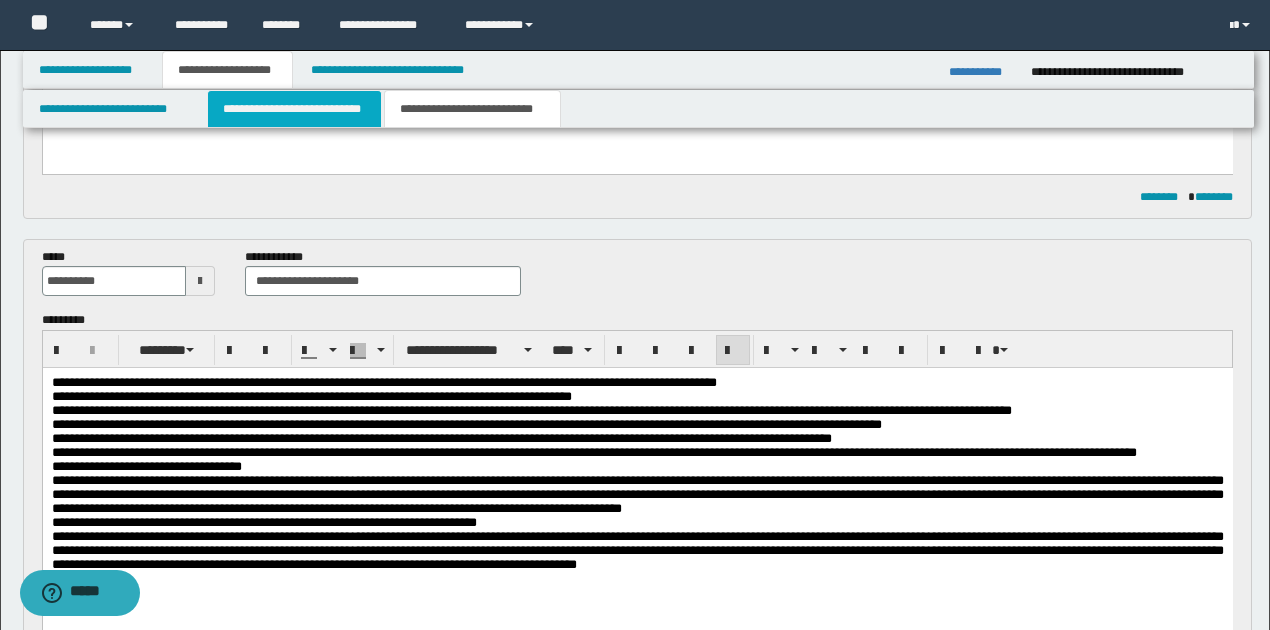 click on "**********" at bounding box center [294, 109] 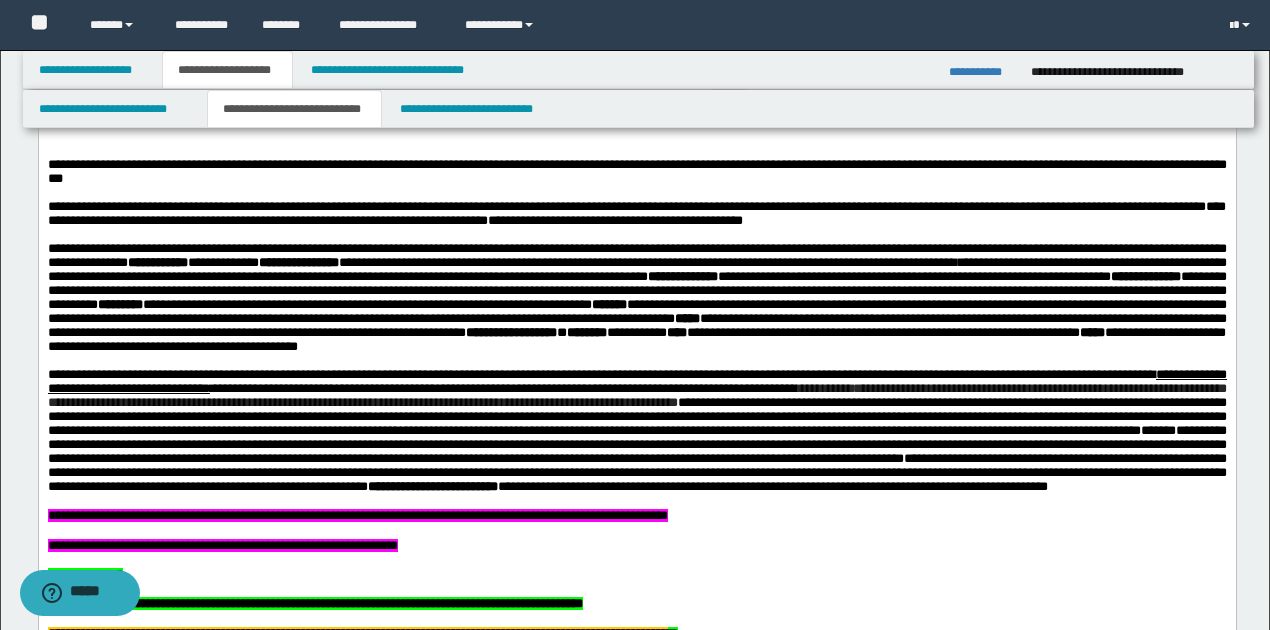 scroll, scrollTop: 3937, scrollLeft: 0, axis: vertical 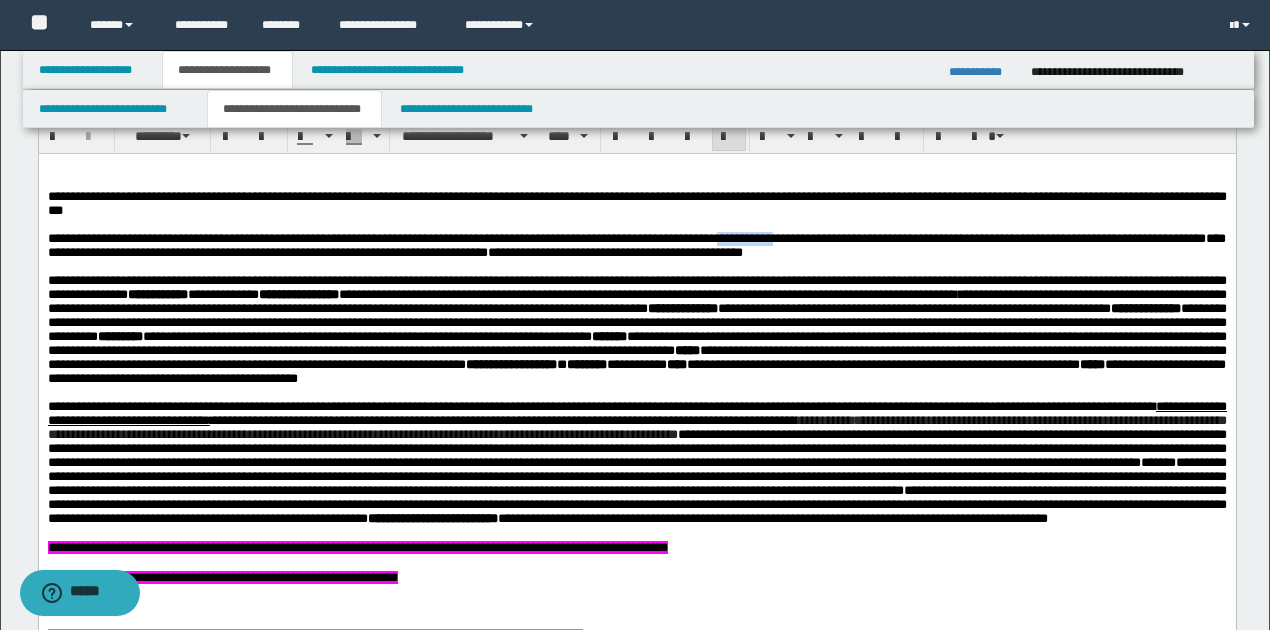 drag, startPoint x: 766, startPoint y: 247, endPoint x: 826, endPoint y: 249, distance: 60.033325 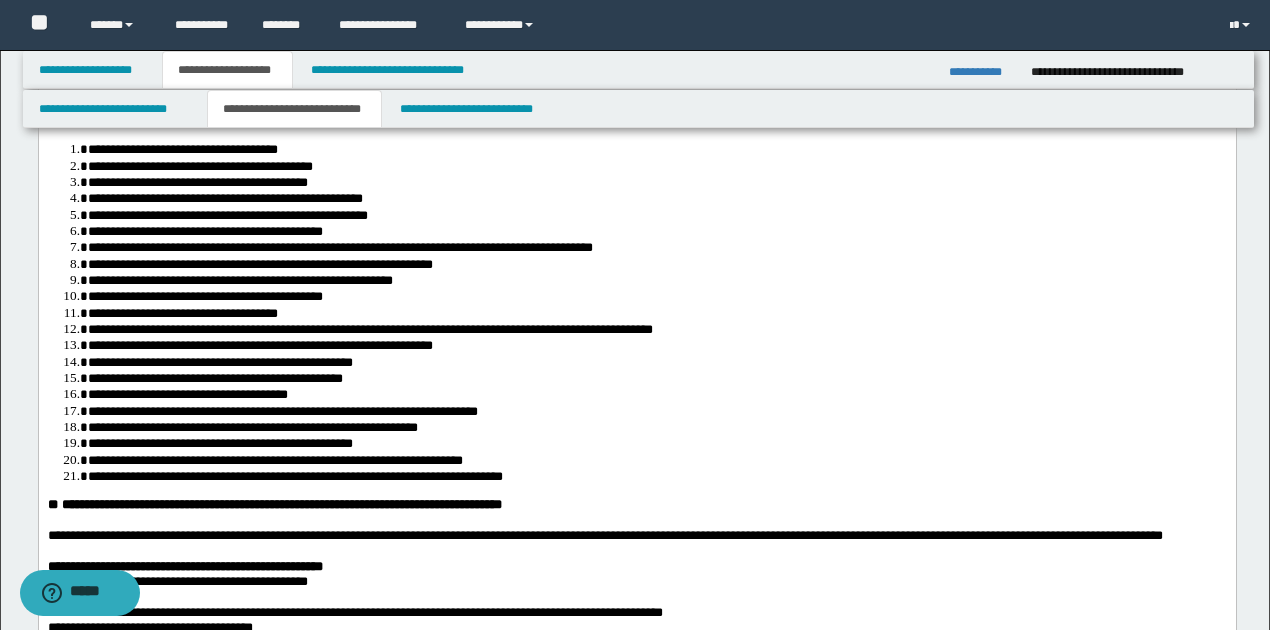 scroll, scrollTop: 937, scrollLeft: 0, axis: vertical 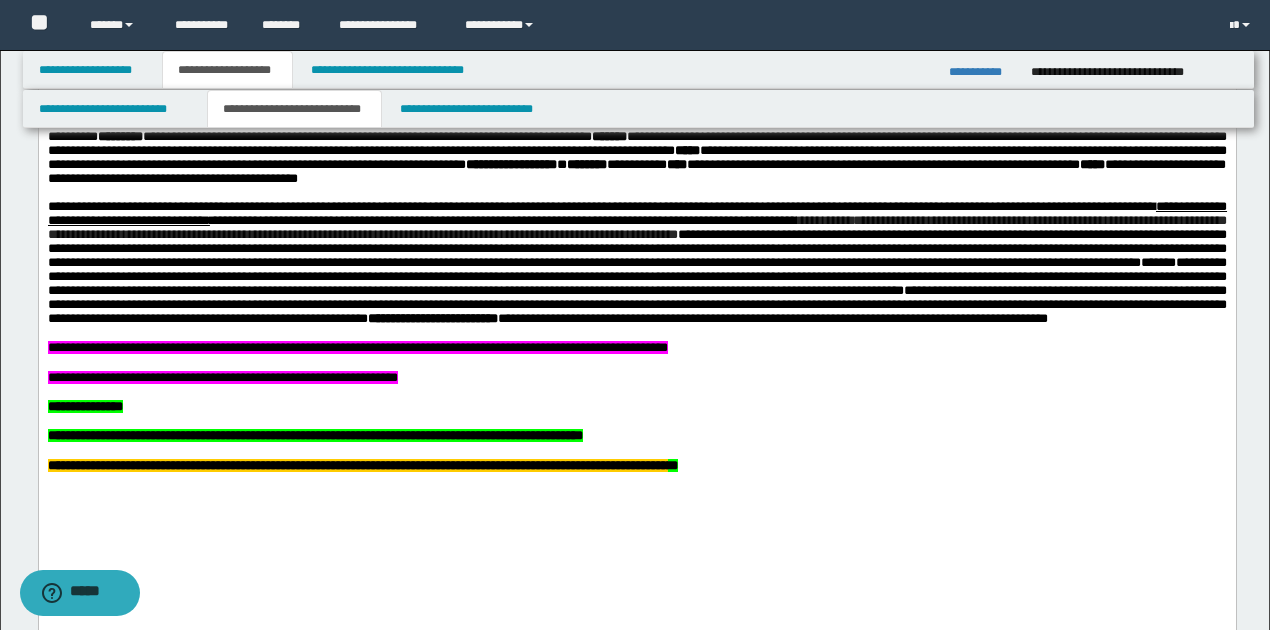 click on "**********" at bounding box center [636, 305] 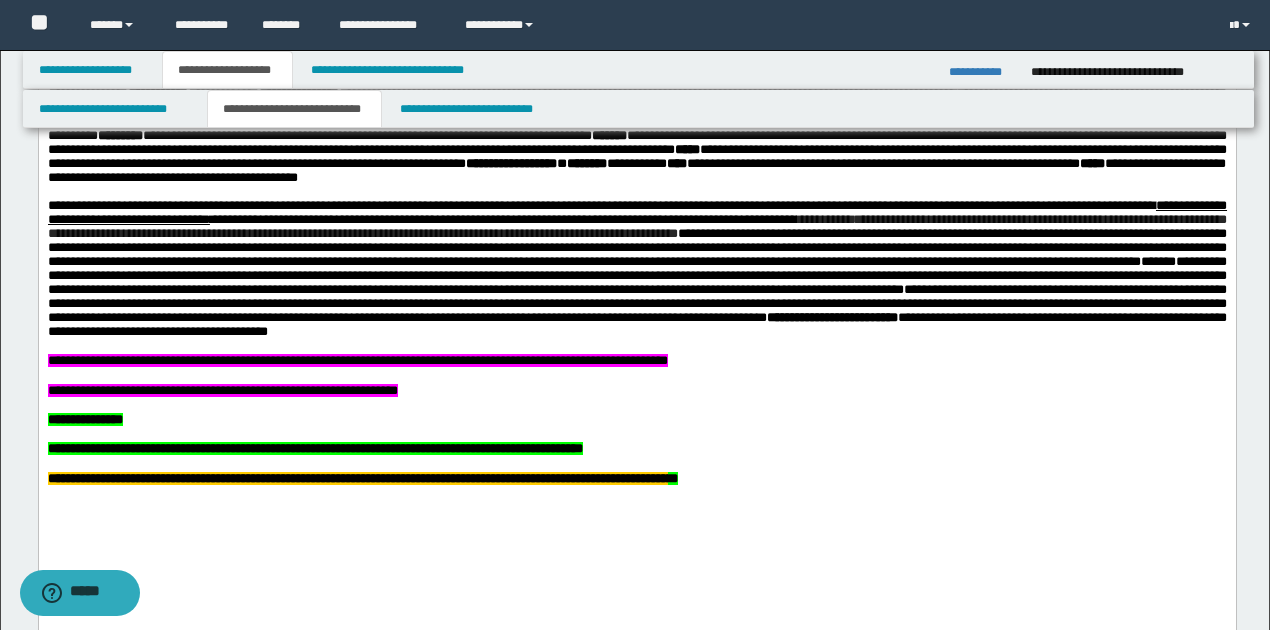 scroll, scrollTop: 4137, scrollLeft: 0, axis: vertical 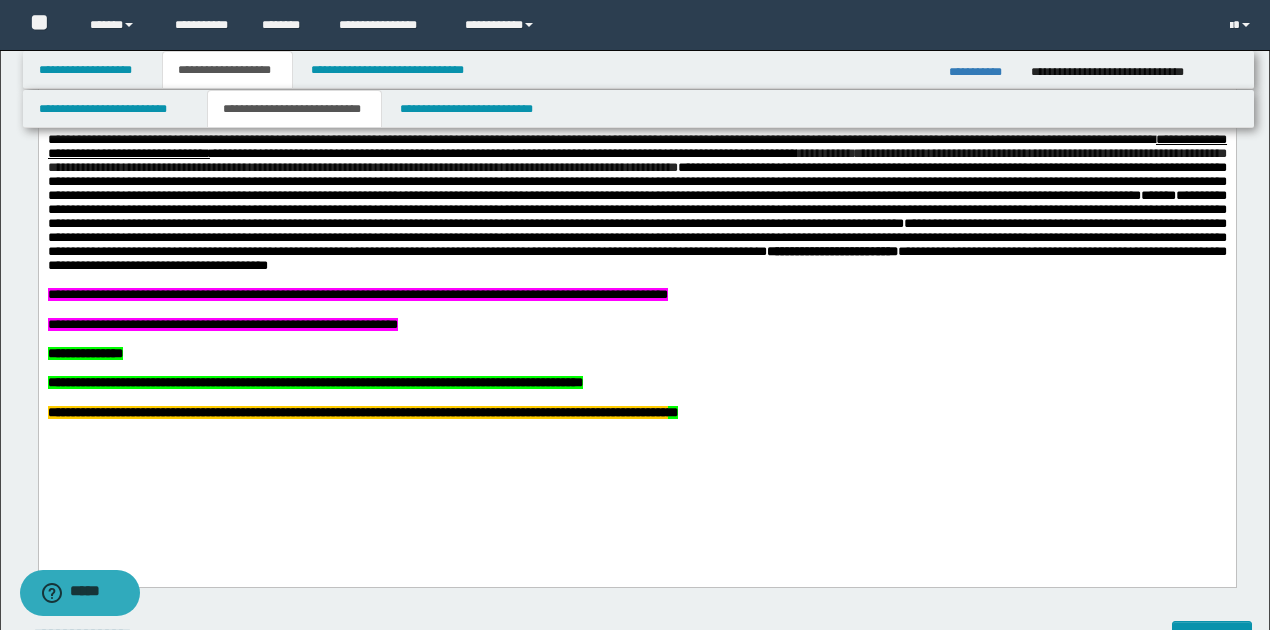 click on "**********" at bounding box center [636, 245] 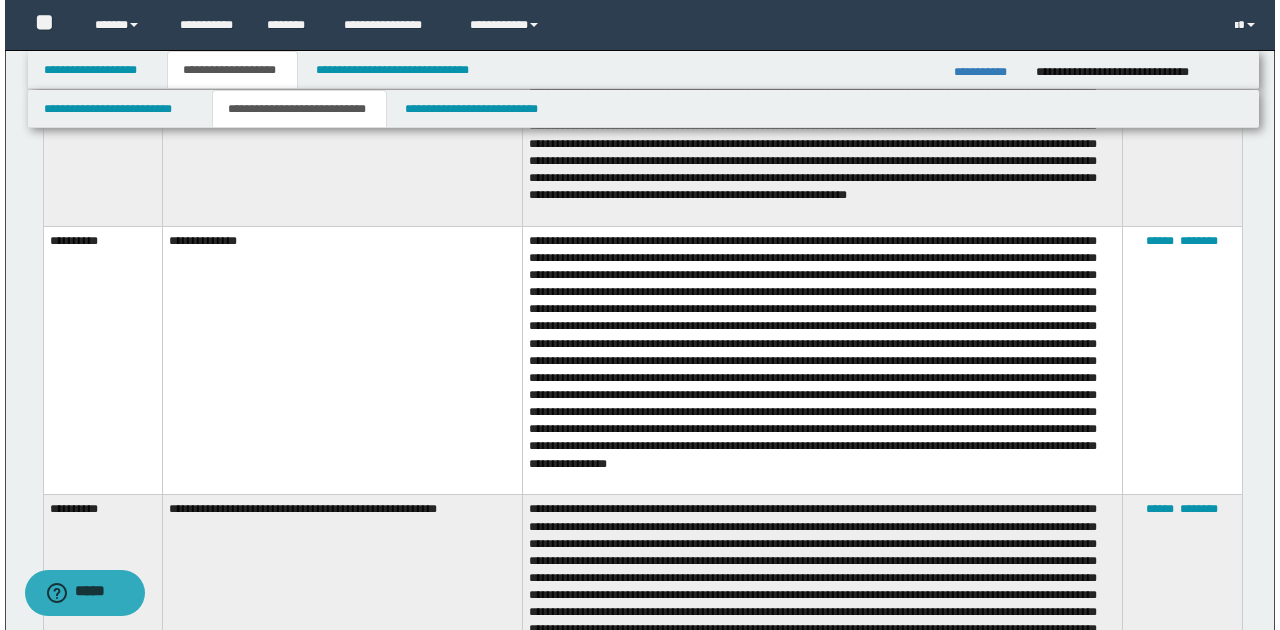 scroll, scrollTop: 7004, scrollLeft: 0, axis: vertical 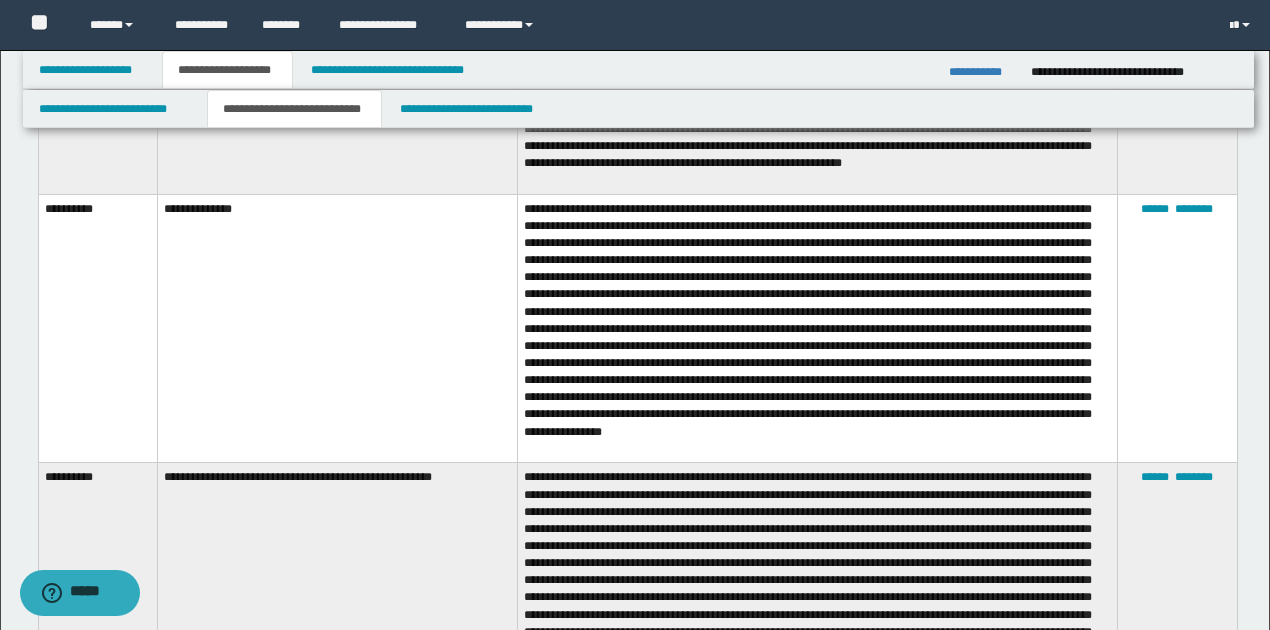 click at bounding box center [817, 328] 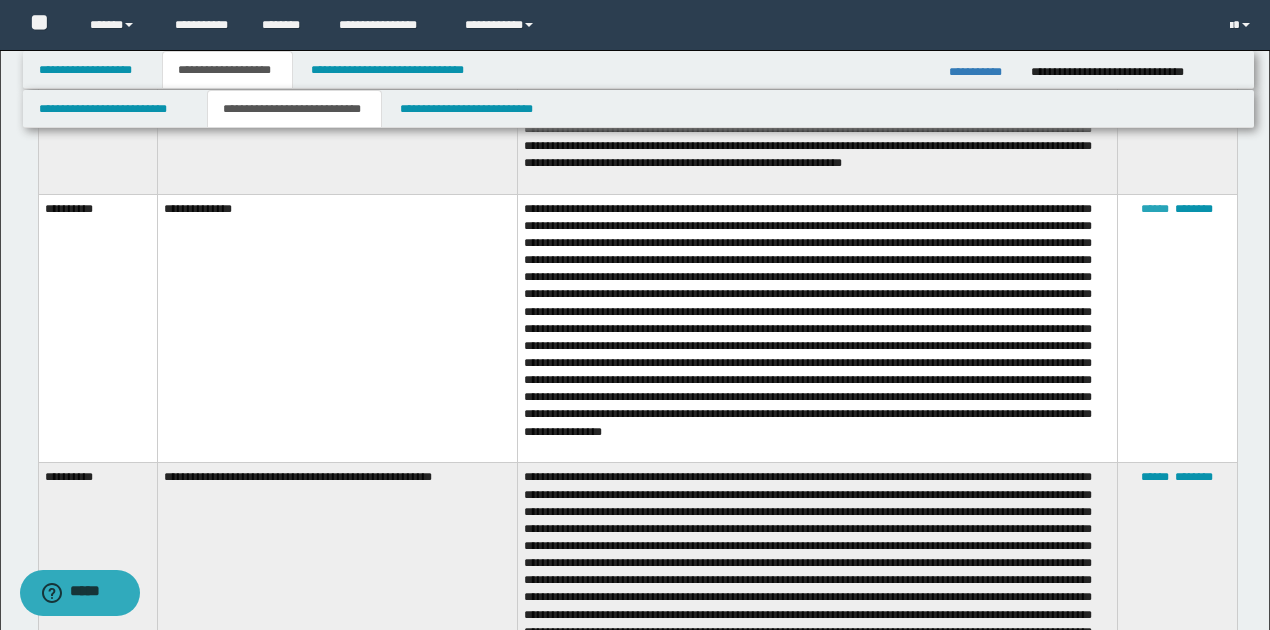 click on "******" at bounding box center [1155, 209] 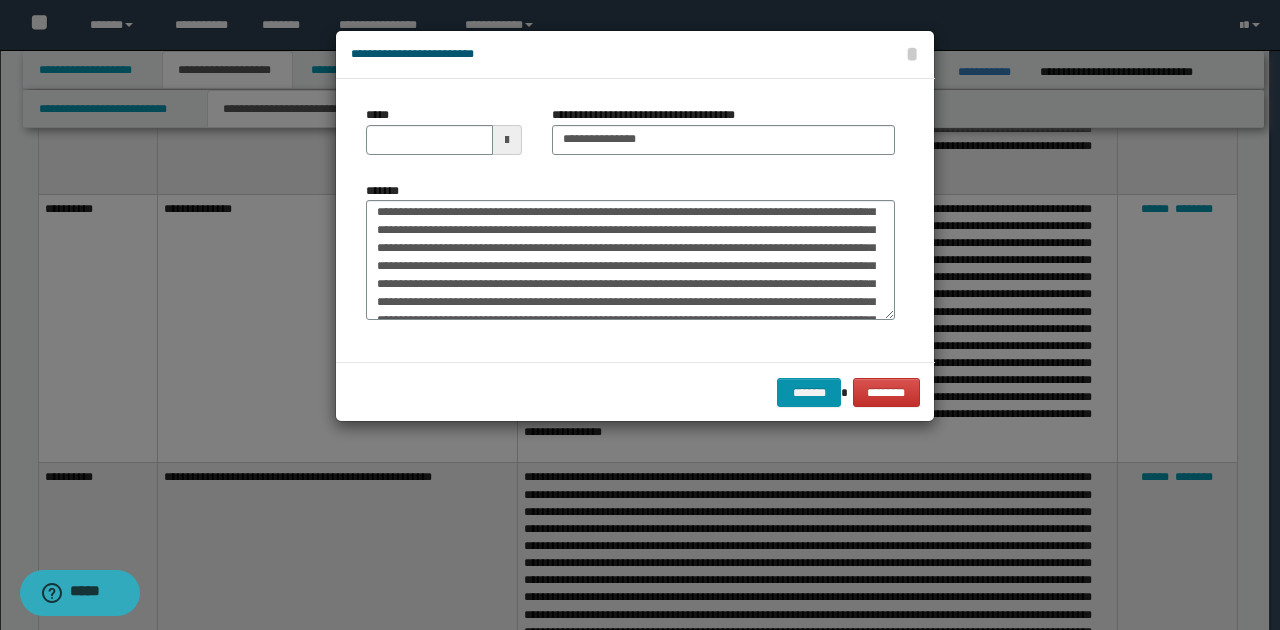 scroll, scrollTop: 0, scrollLeft: 0, axis: both 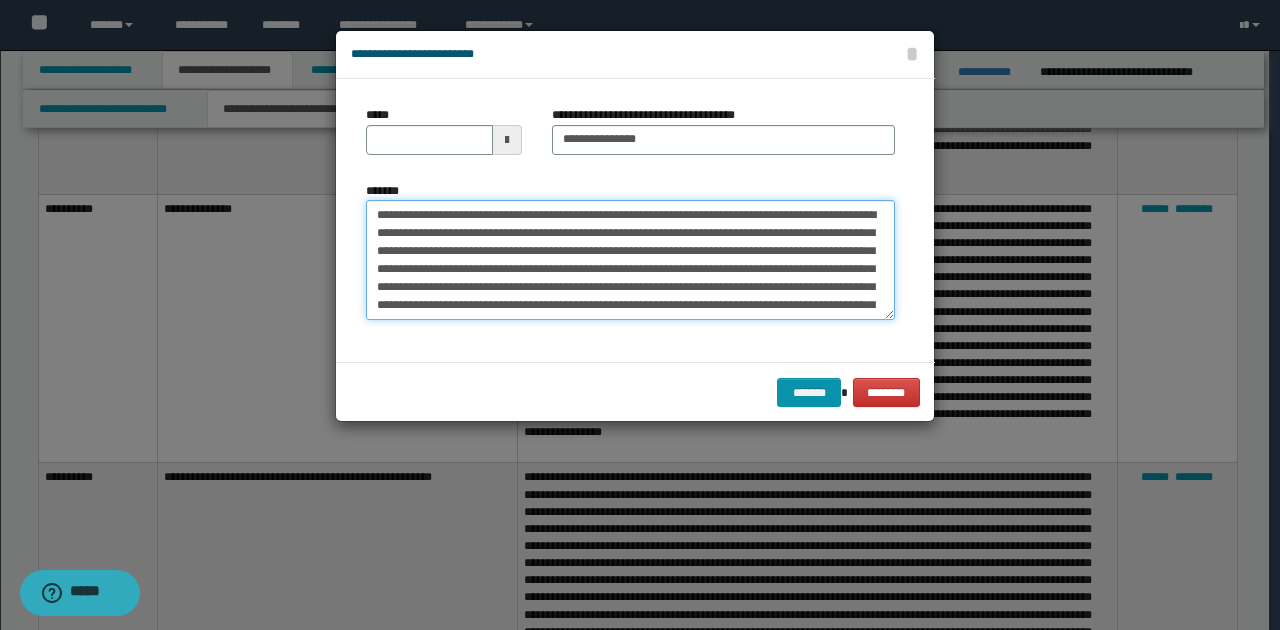 drag, startPoint x: 541, startPoint y: 216, endPoint x: 723, endPoint y: 212, distance: 182.04395 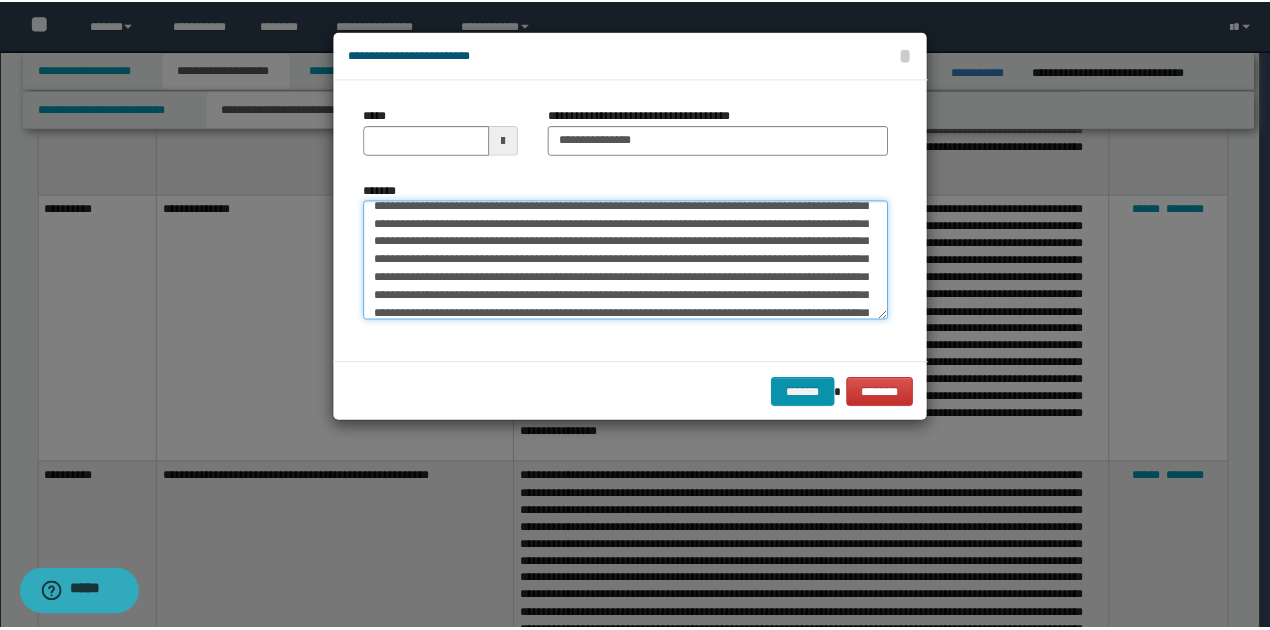 scroll, scrollTop: 131, scrollLeft: 0, axis: vertical 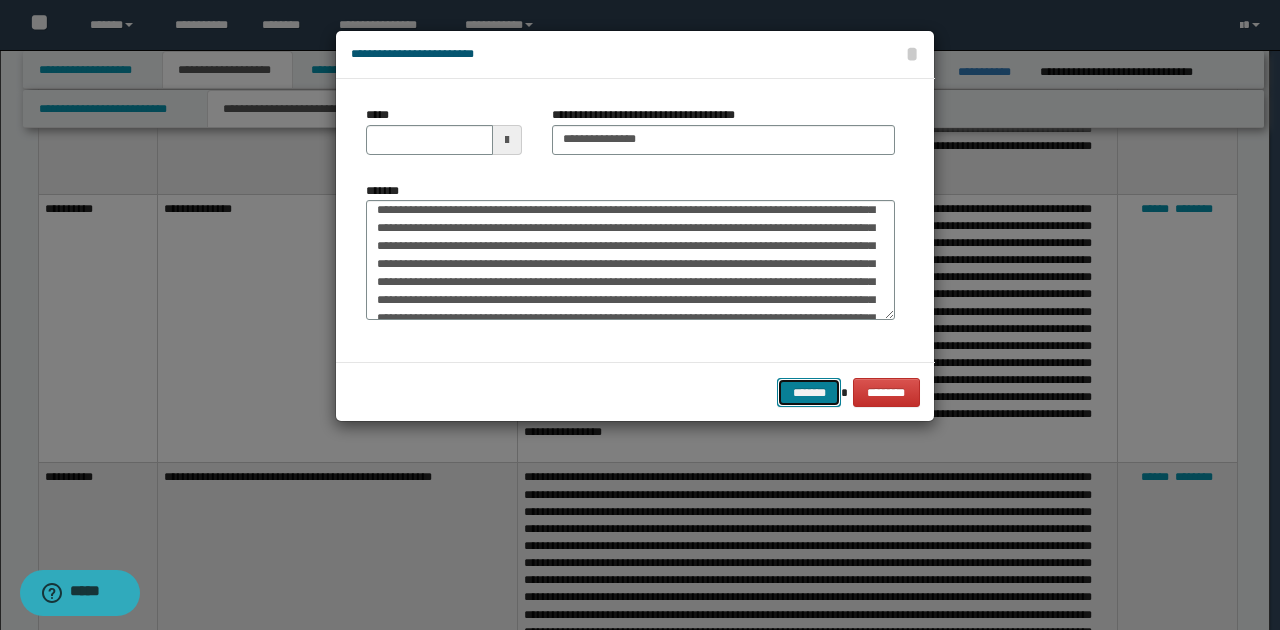 click on "*******" at bounding box center [809, 392] 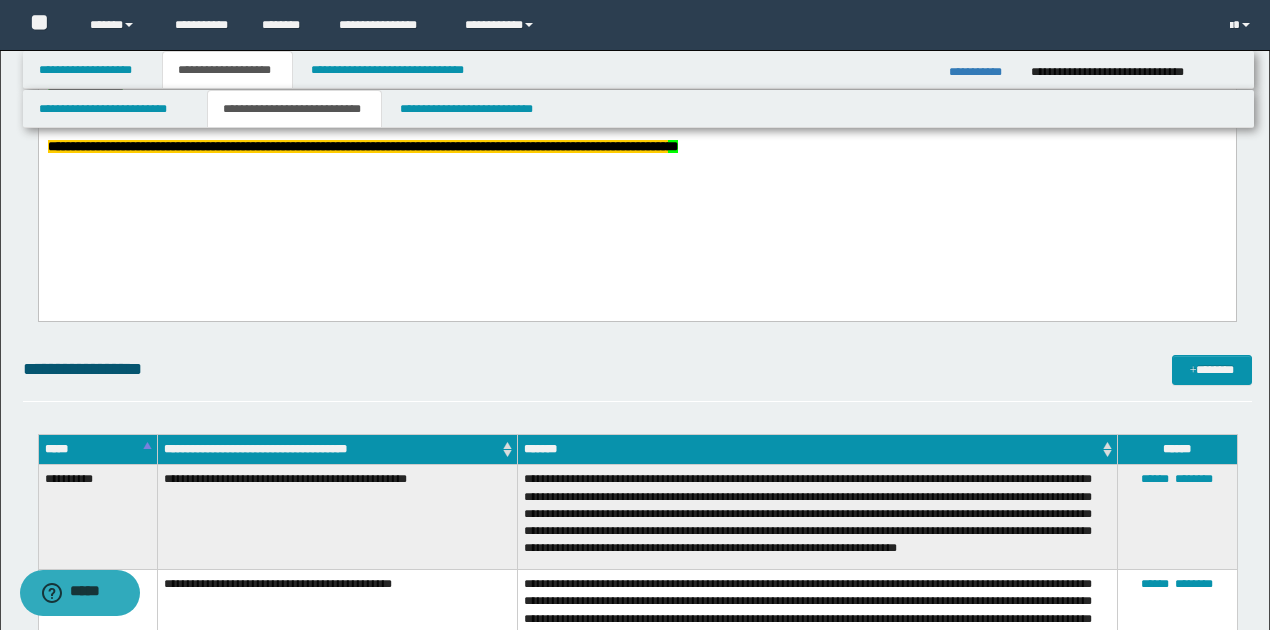scroll, scrollTop: 4204, scrollLeft: 0, axis: vertical 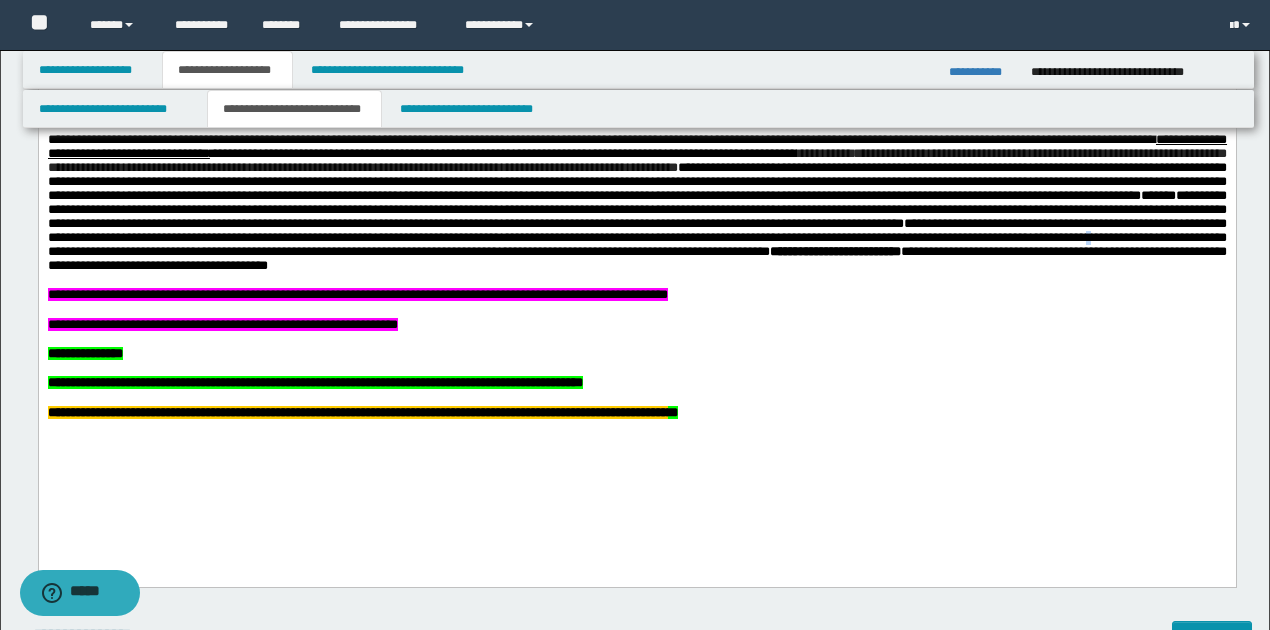 click on "**********" at bounding box center [636, 245] 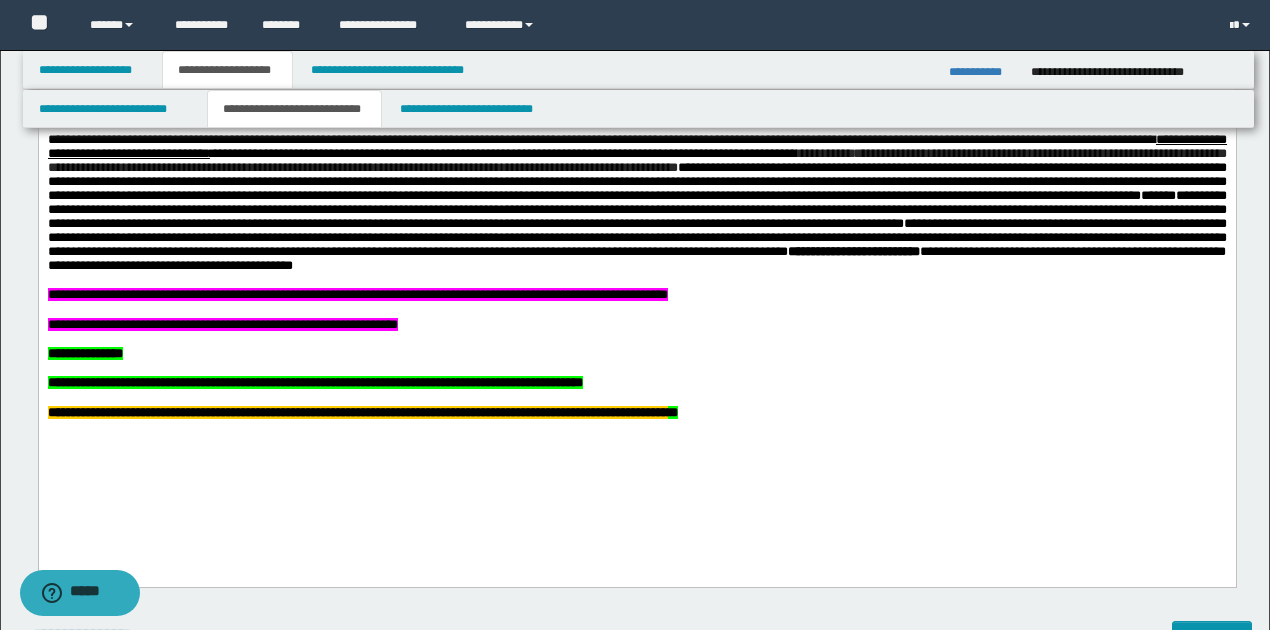 click on "**********" at bounding box center [636, 245] 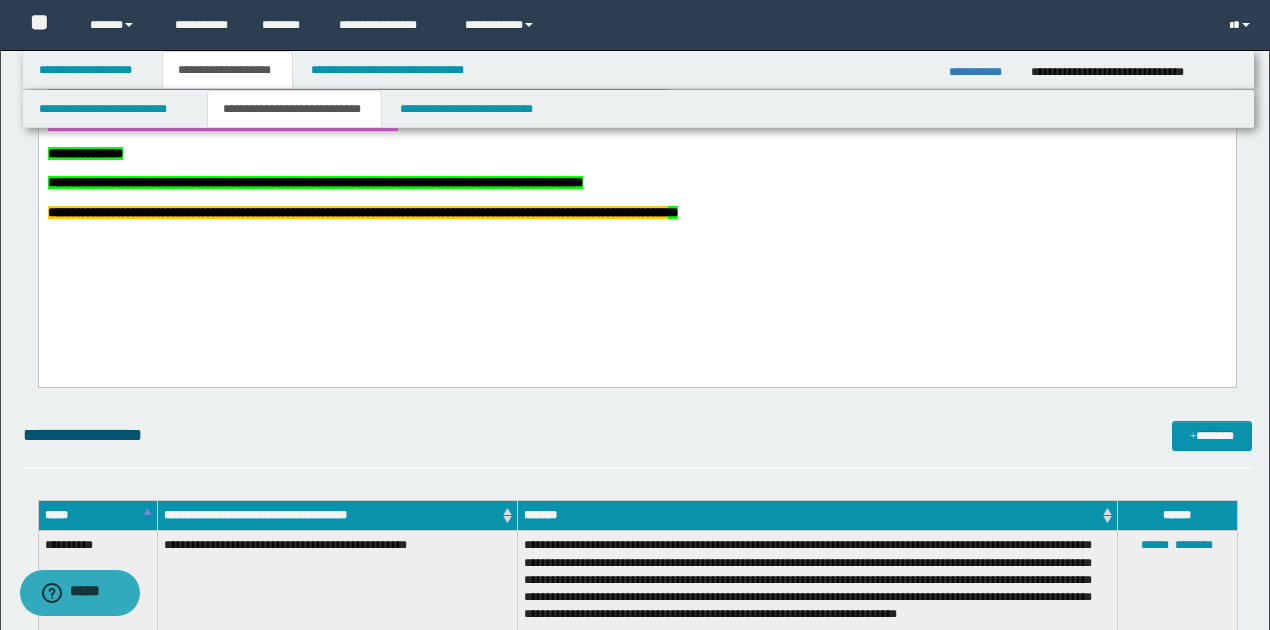 scroll, scrollTop: 4137, scrollLeft: 0, axis: vertical 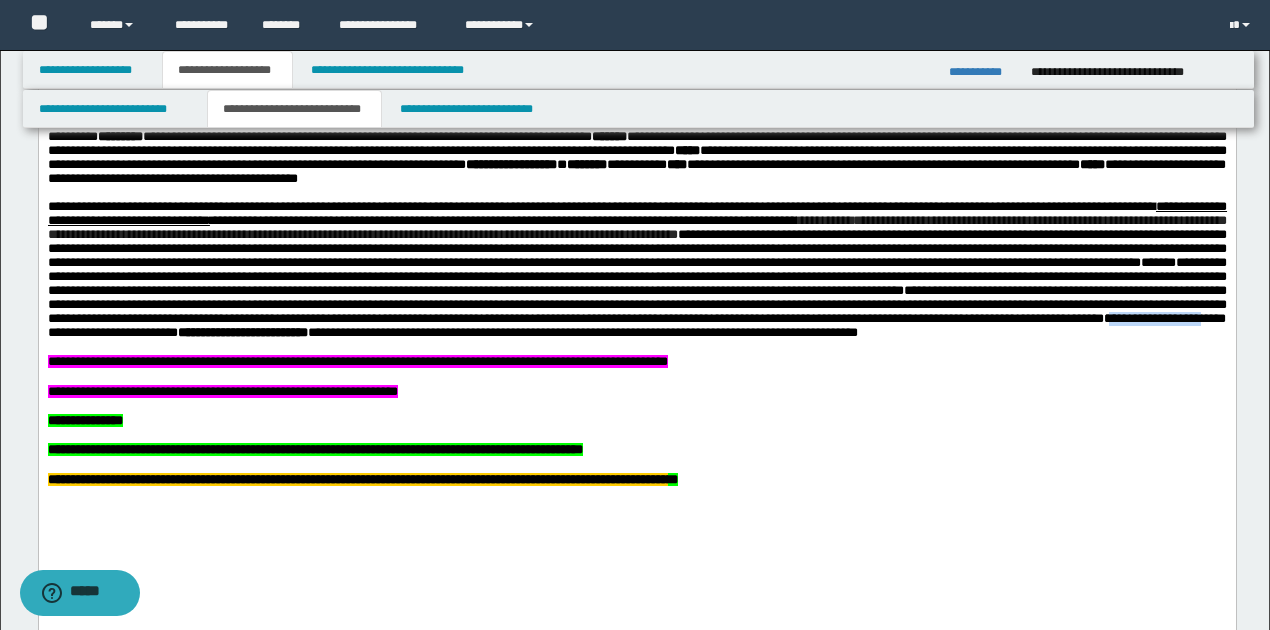 drag, startPoint x: 982, startPoint y: 371, endPoint x: 1095, endPoint y: 377, distance: 113.15918 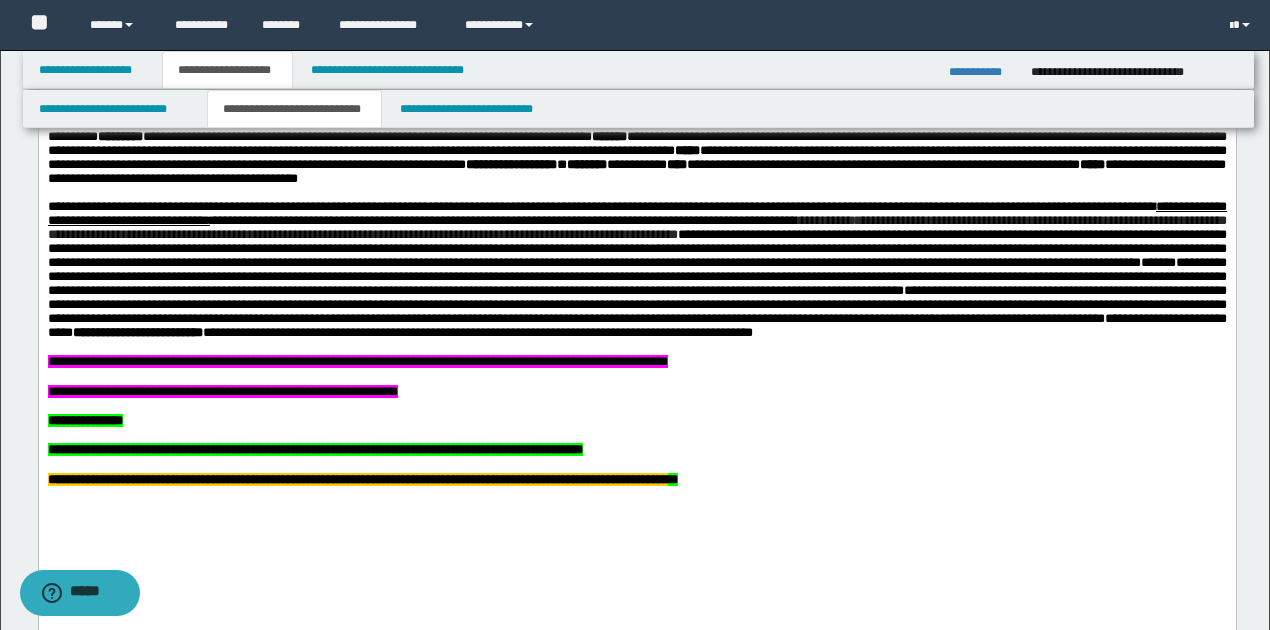 click on "**********" at bounding box center (636, 312) 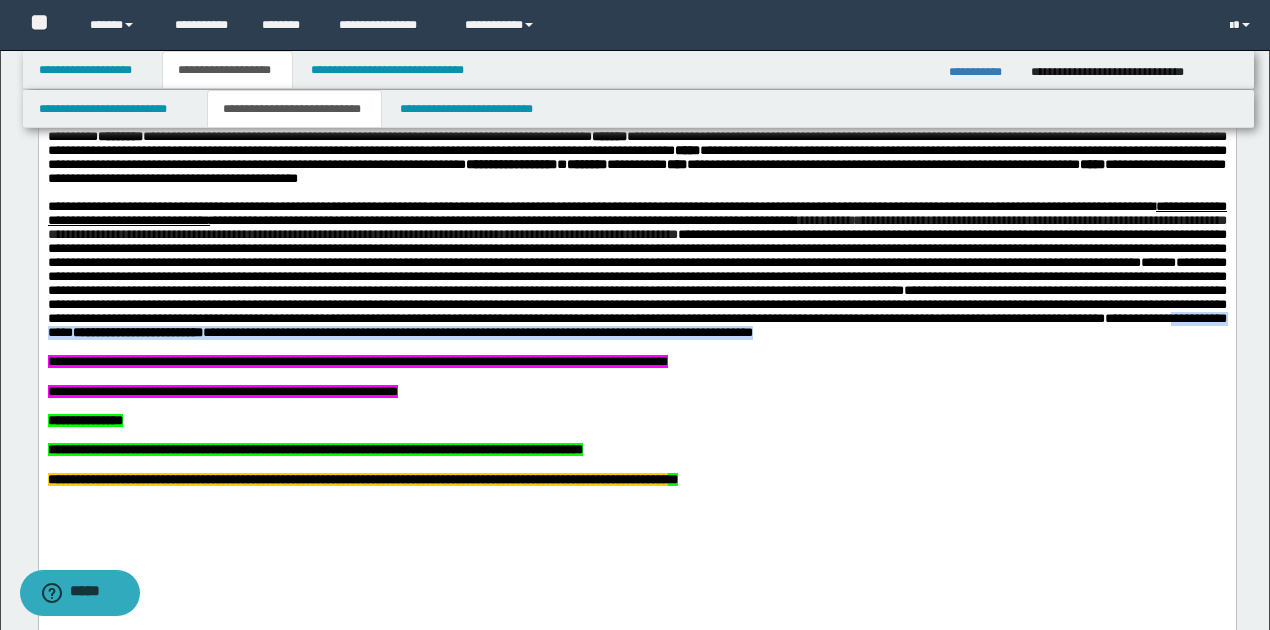 drag, startPoint x: 1177, startPoint y: 370, endPoint x: 824, endPoint y: 392, distance: 353.68488 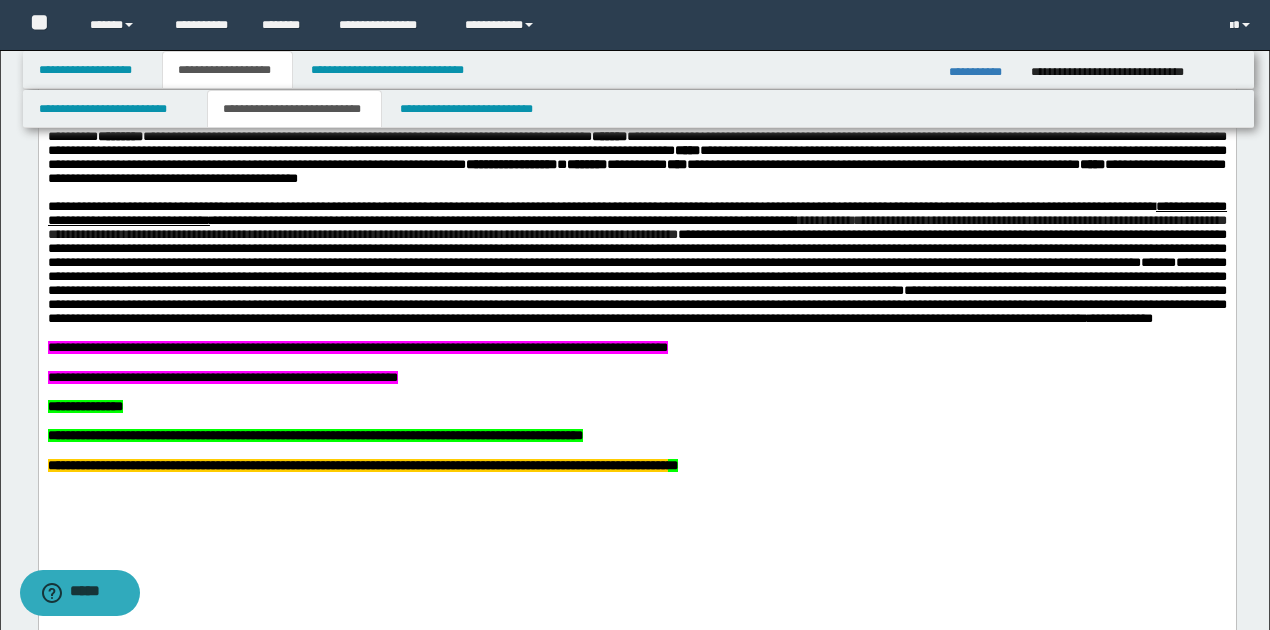 click on "**********" at bounding box center (636, 249) 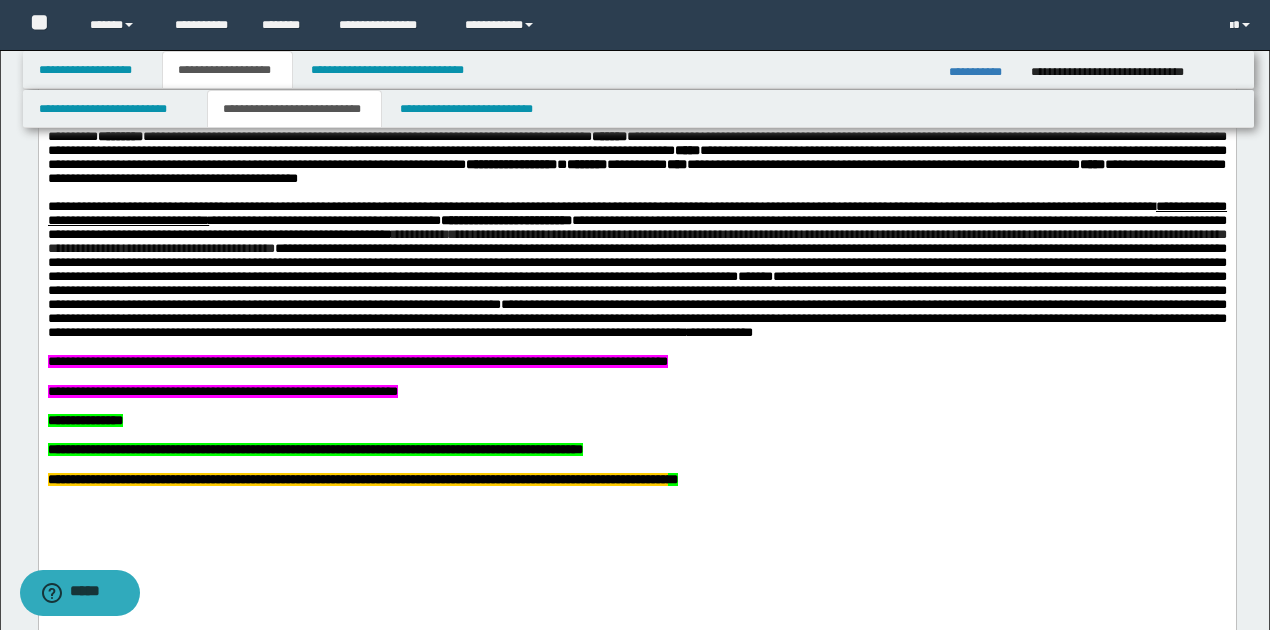 click on "**********" at bounding box center (636, 256) 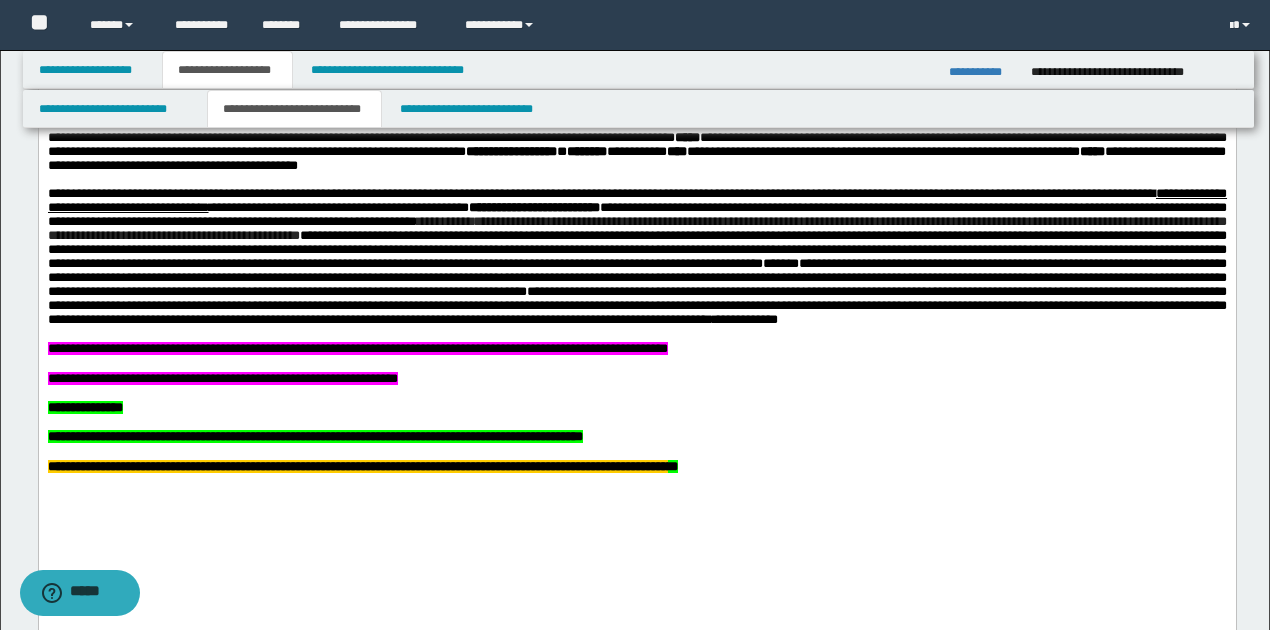 scroll, scrollTop: 4004, scrollLeft: 0, axis: vertical 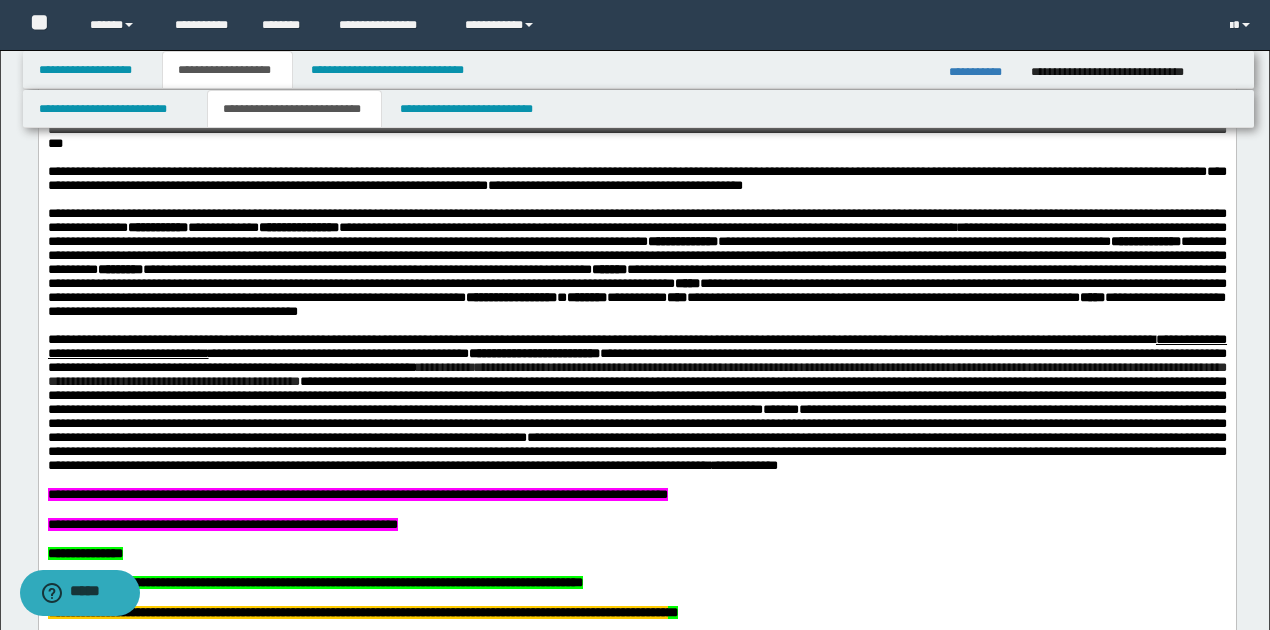 click on "**********" at bounding box center [636, 388] 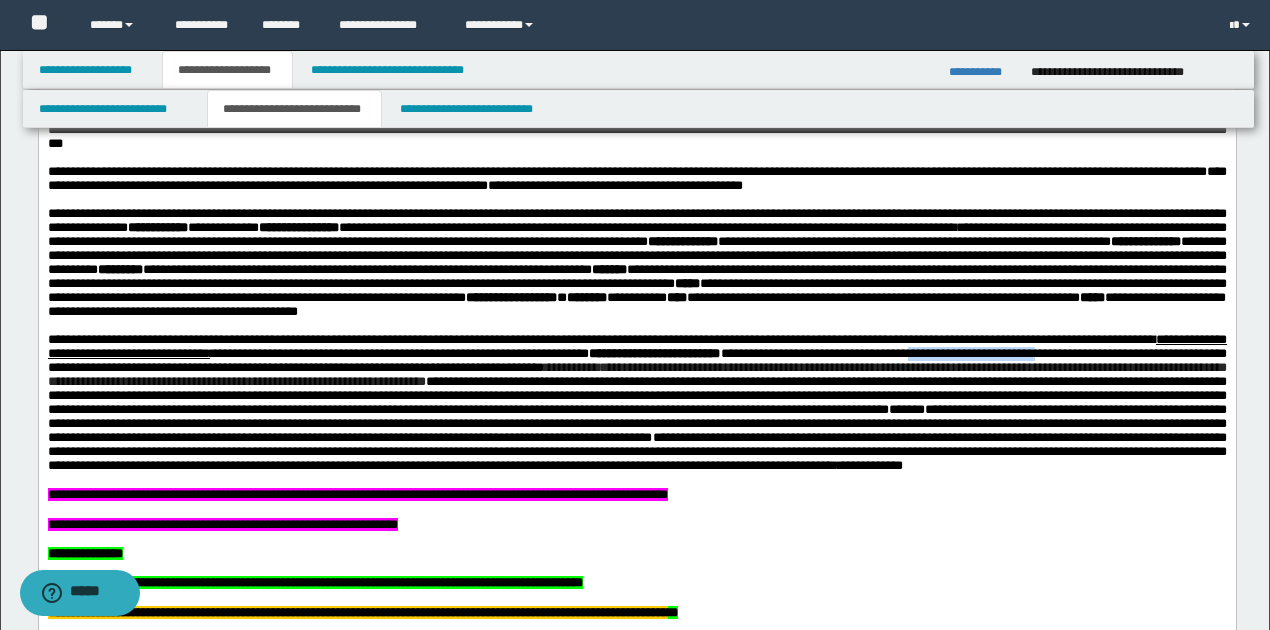 drag, startPoint x: 1042, startPoint y: 379, endPoint x: 1171, endPoint y: 378, distance: 129.00388 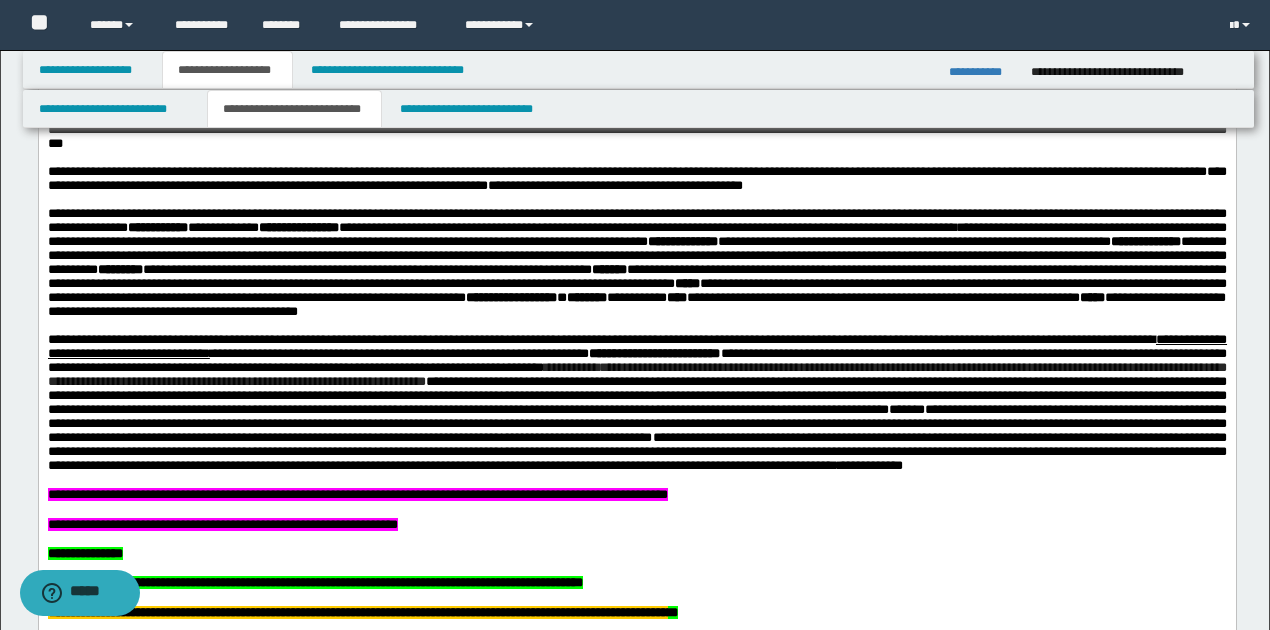 click on "**********" at bounding box center (636, 374) 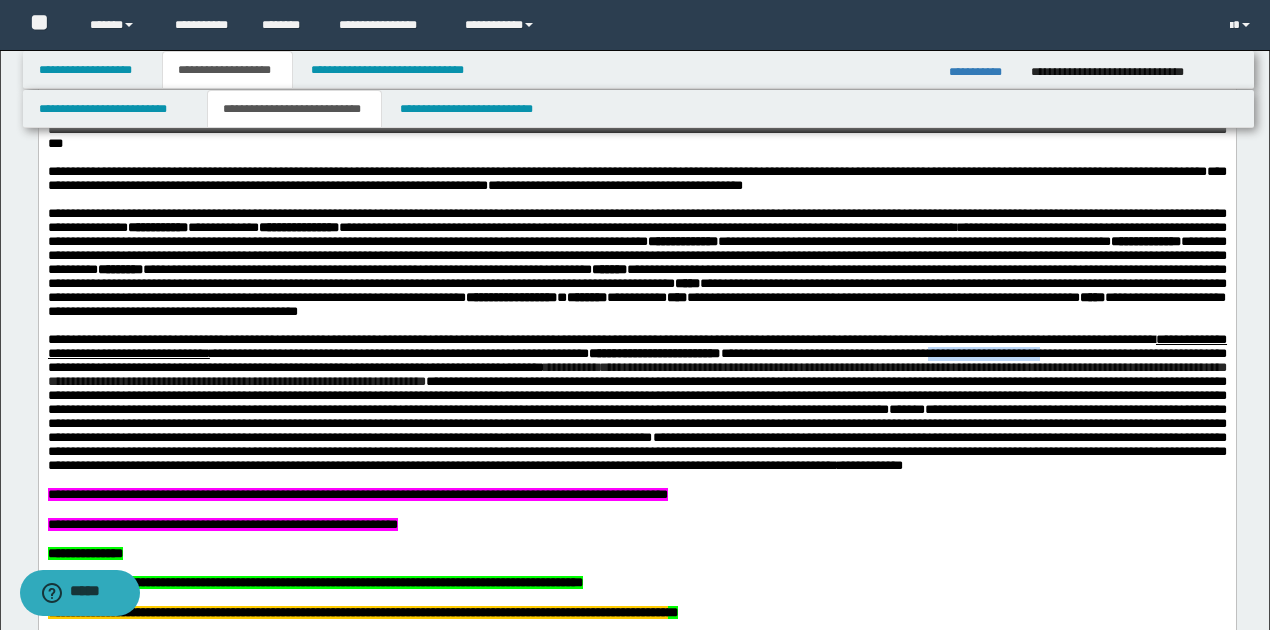 drag, startPoint x: 1064, startPoint y: 380, endPoint x: 1176, endPoint y: 378, distance: 112.01785 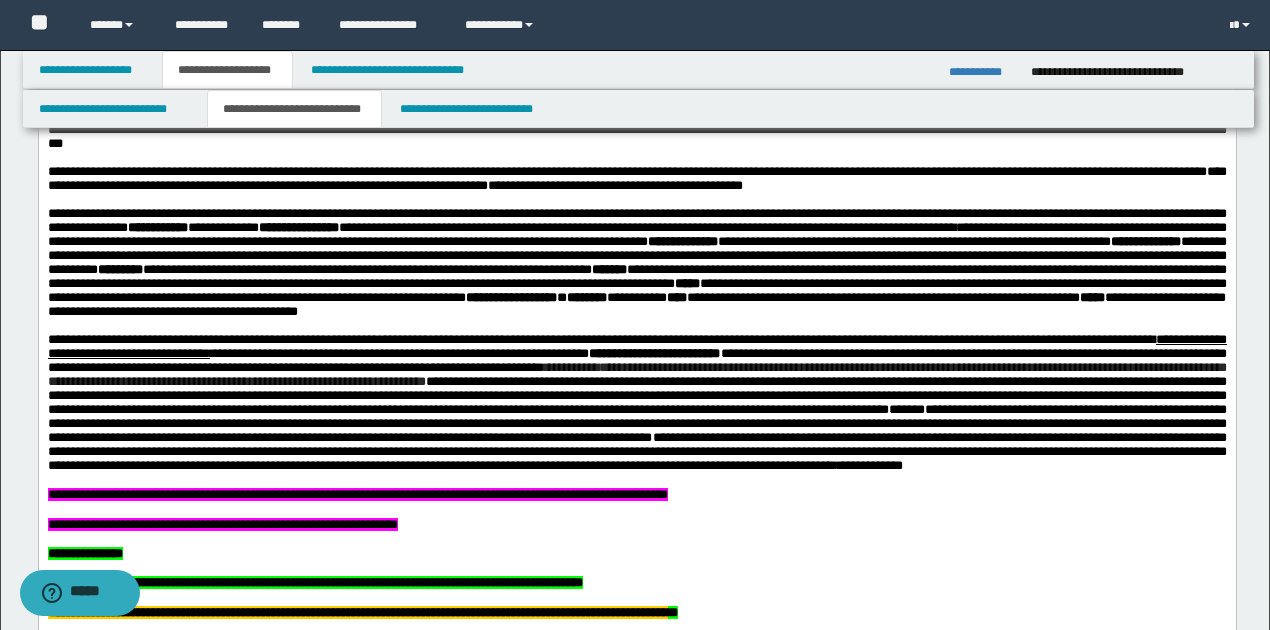 click on "**********" at bounding box center [636, 388] 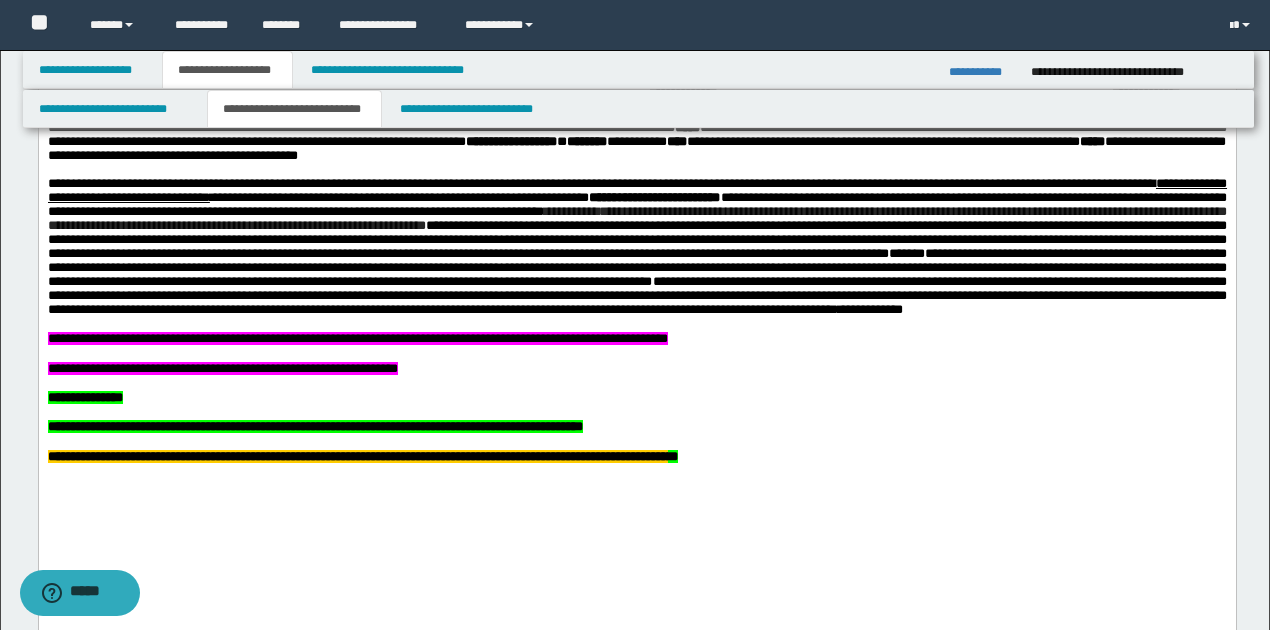 scroll, scrollTop: 4137, scrollLeft: 0, axis: vertical 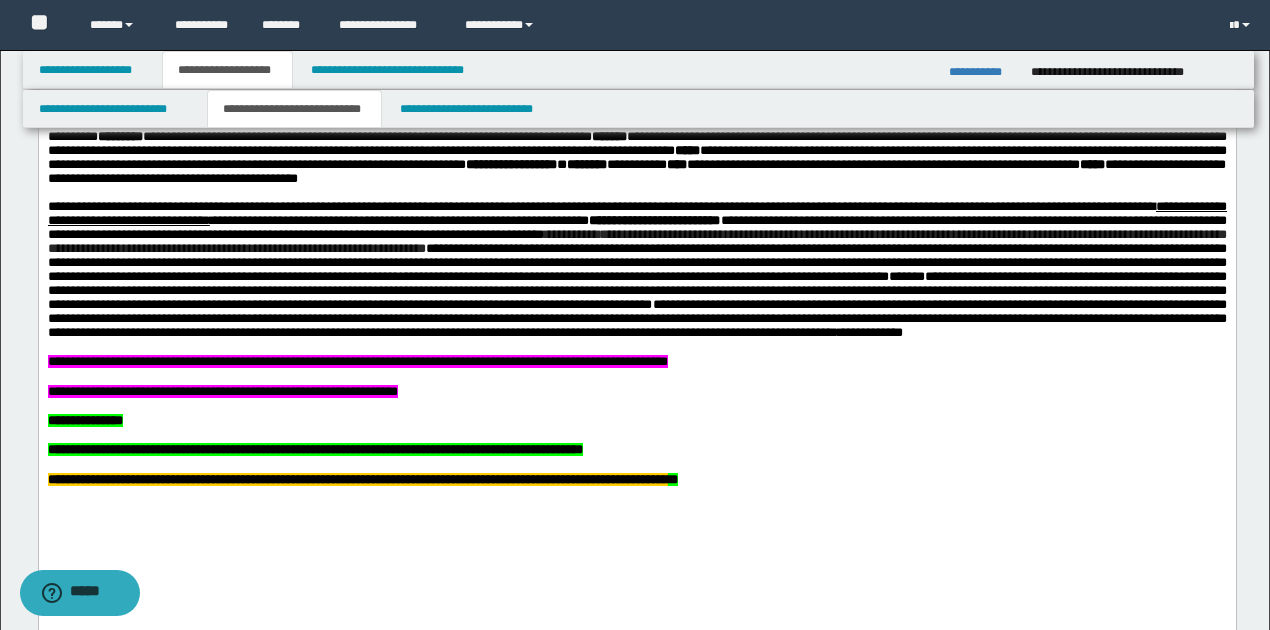click on "**********" at bounding box center (636, 256) 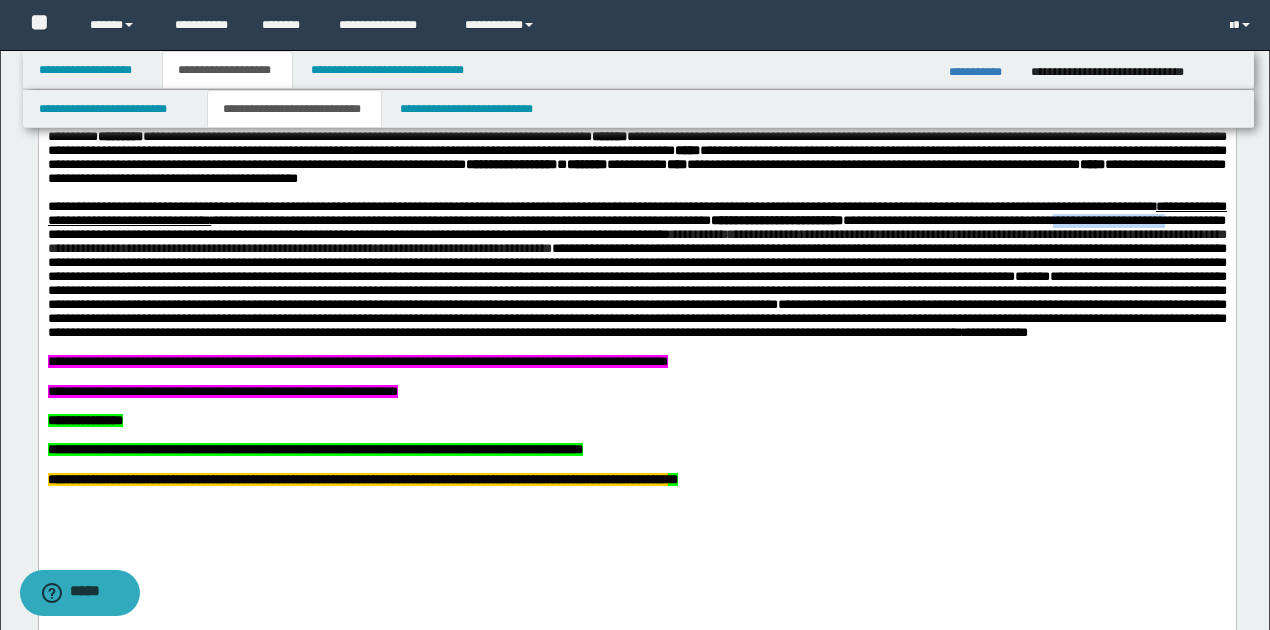 drag, startPoint x: 48, startPoint y: 263, endPoint x: 160, endPoint y: 264, distance: 112.00446 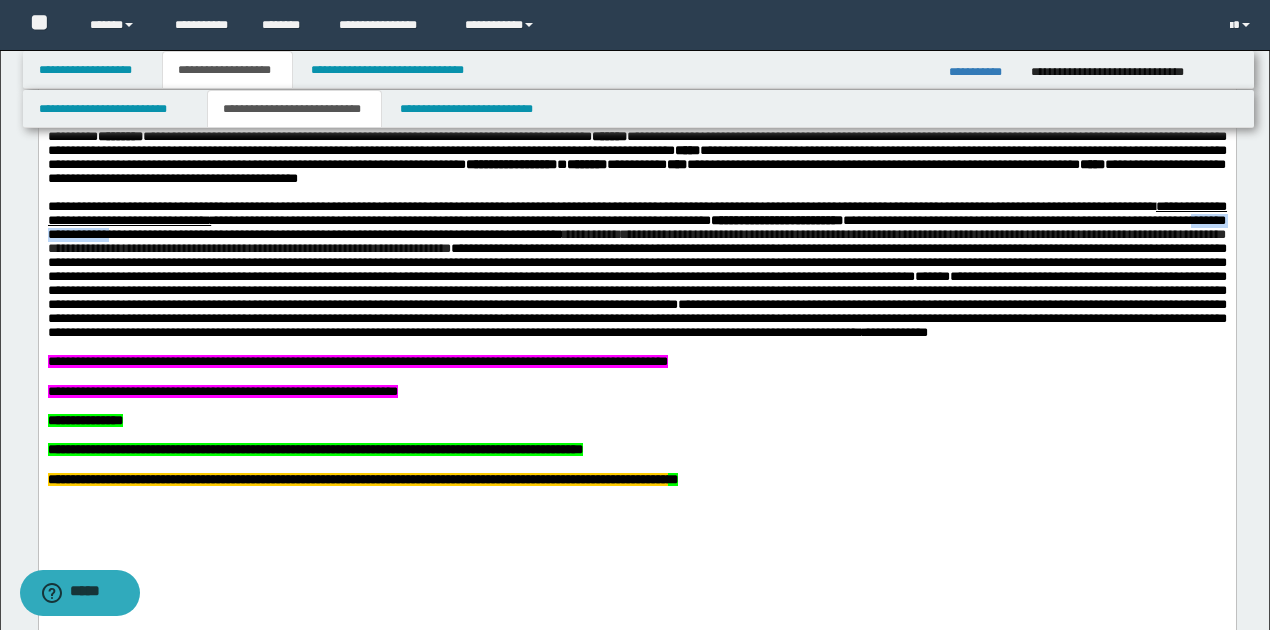 drag, startPoint x: 190, startPoint y: 263, endPoint x: 291, endPoint y: 262, distance: 101.00495 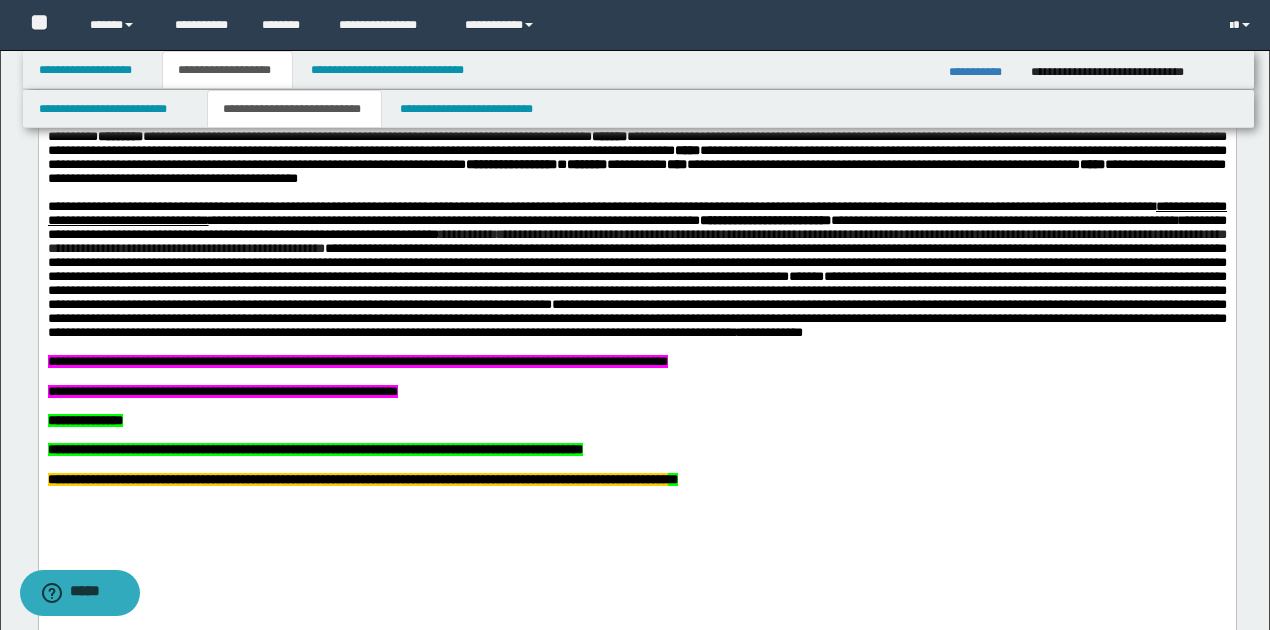 click on "**********" at bounding box center [636, 256] 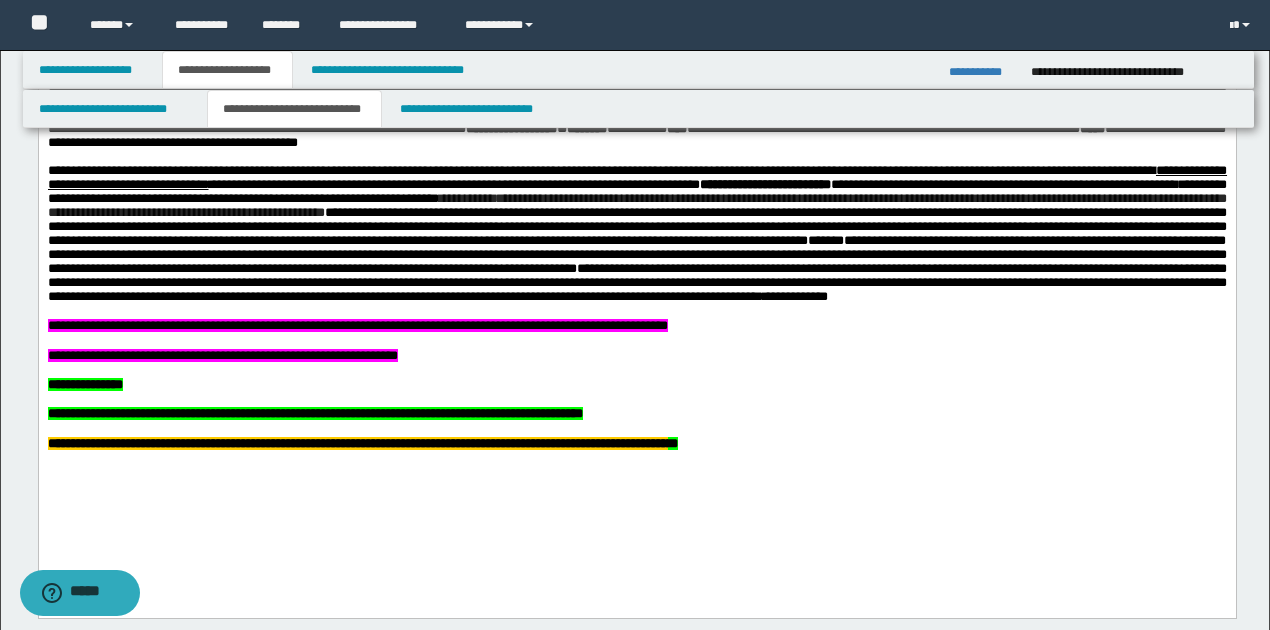 scroll, scrollTop: 4204, scrollLeft: 0, axis: vertical 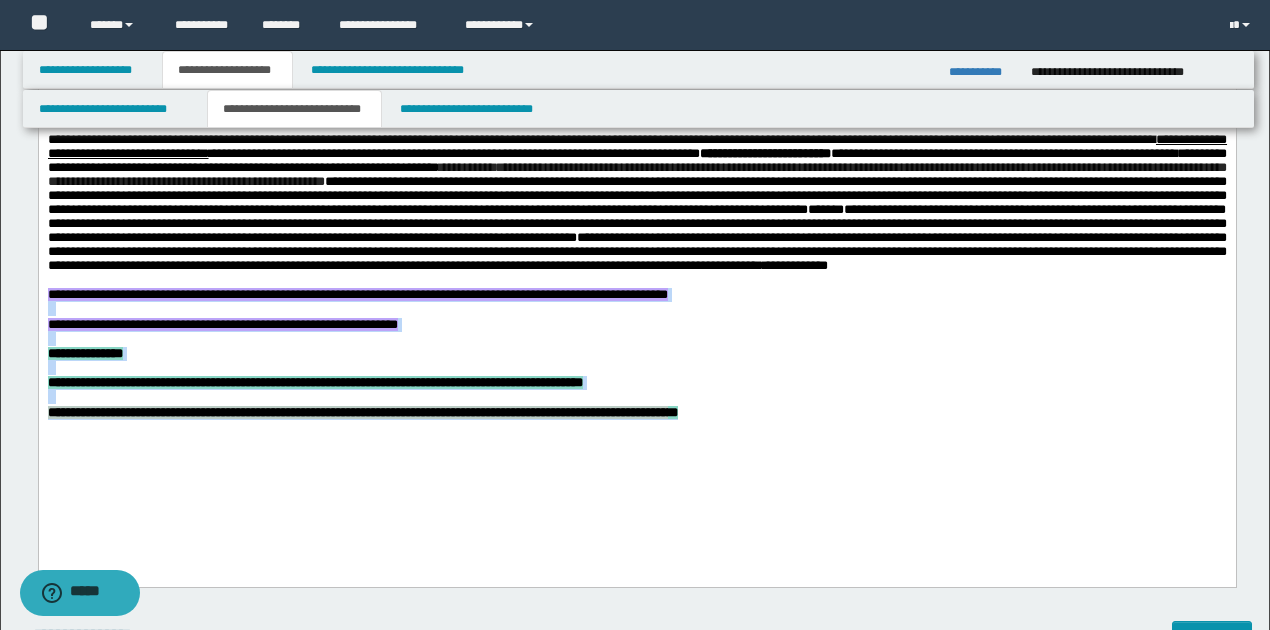drag, startPoint x: 48, startPoint y: 351, endPoint x: 1070, endPoint y: 500, distance: 1032.8044 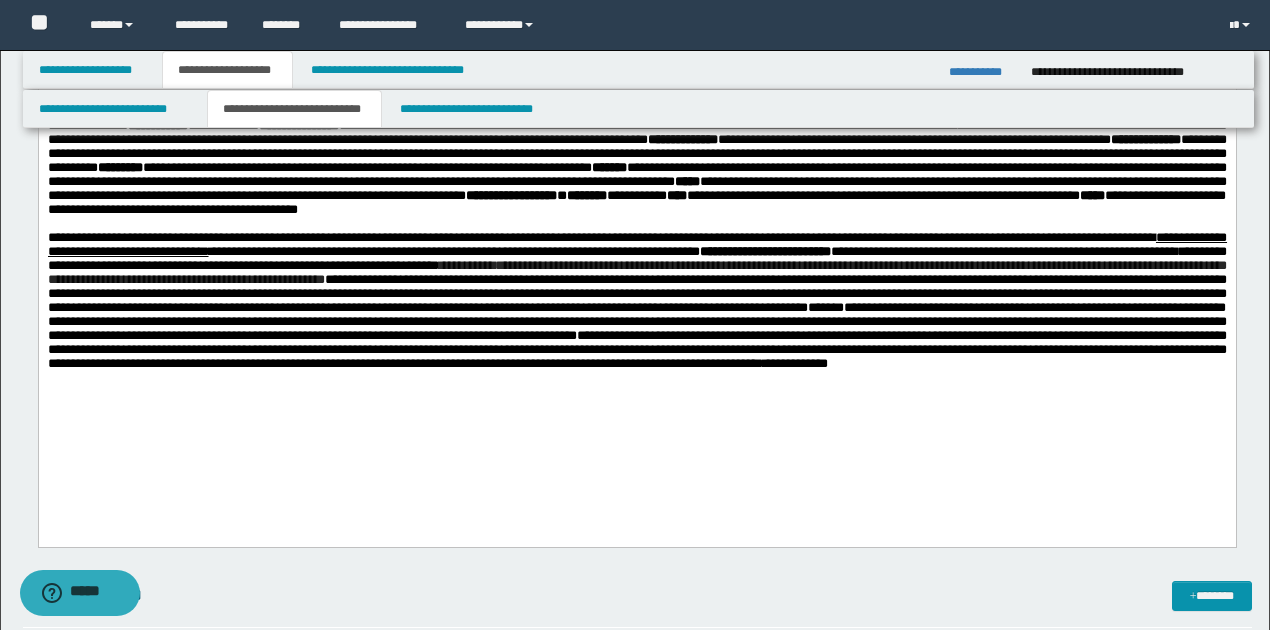scroll, scrollTop: 4137, scrollLeft: 0, axis: vertical 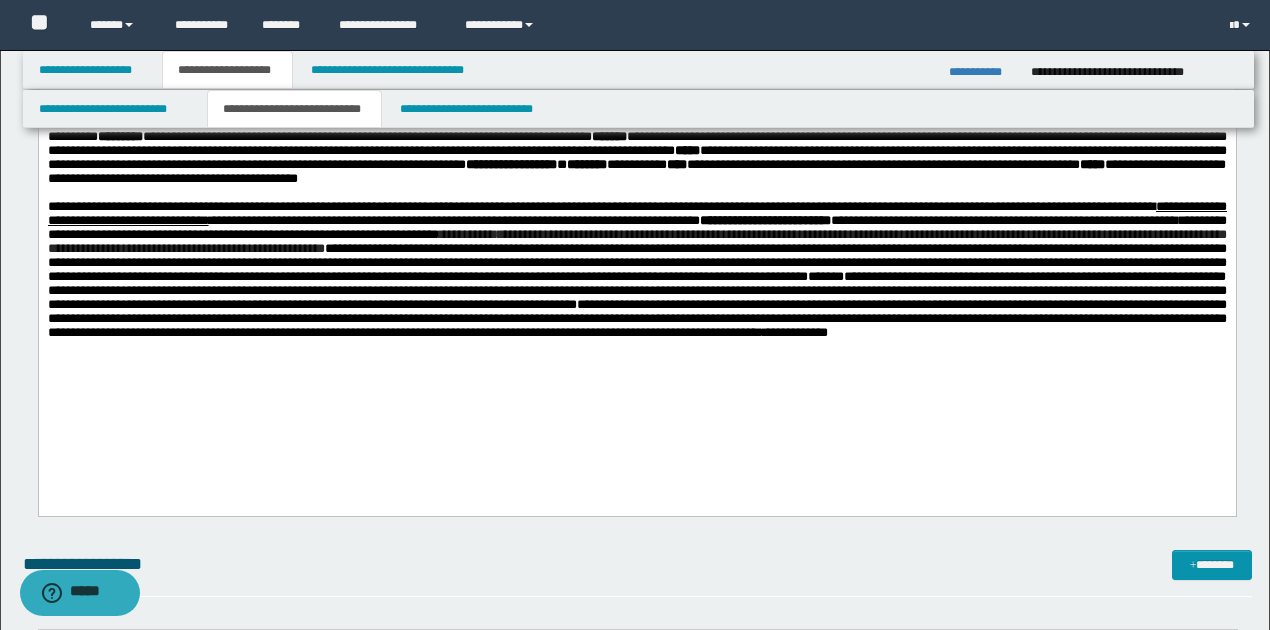 click on "**********" at bounding box center (636, 271) 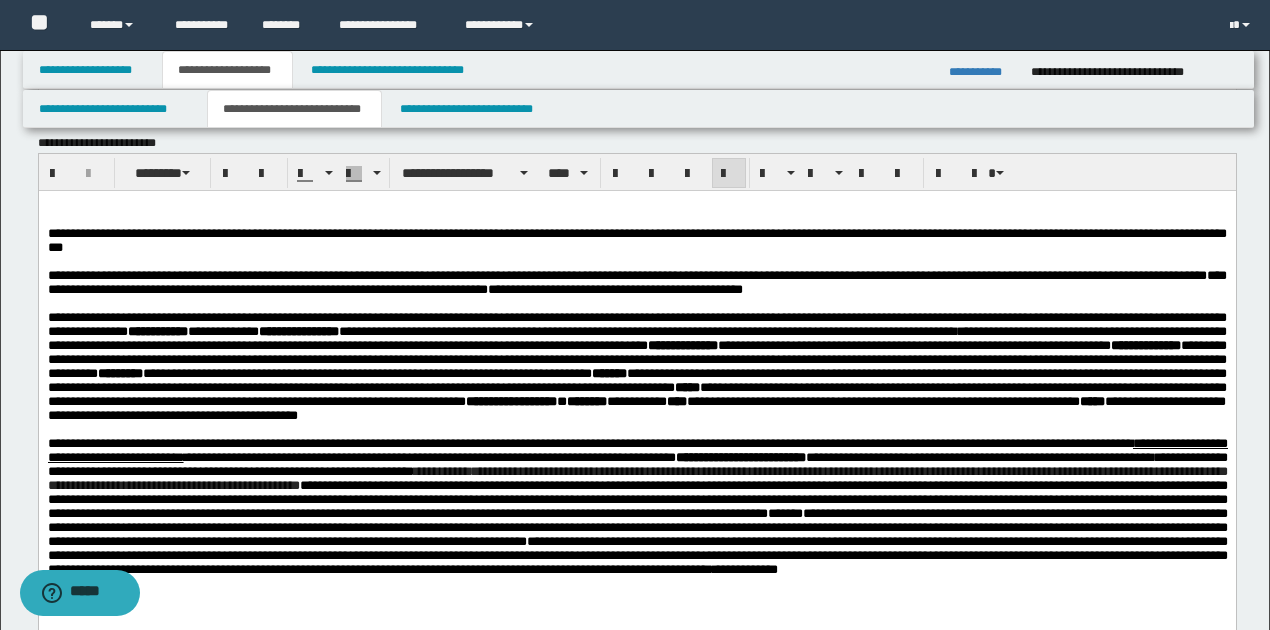 scroll, scrollTop: 3870, scrollLeft: 0, axis: vertical 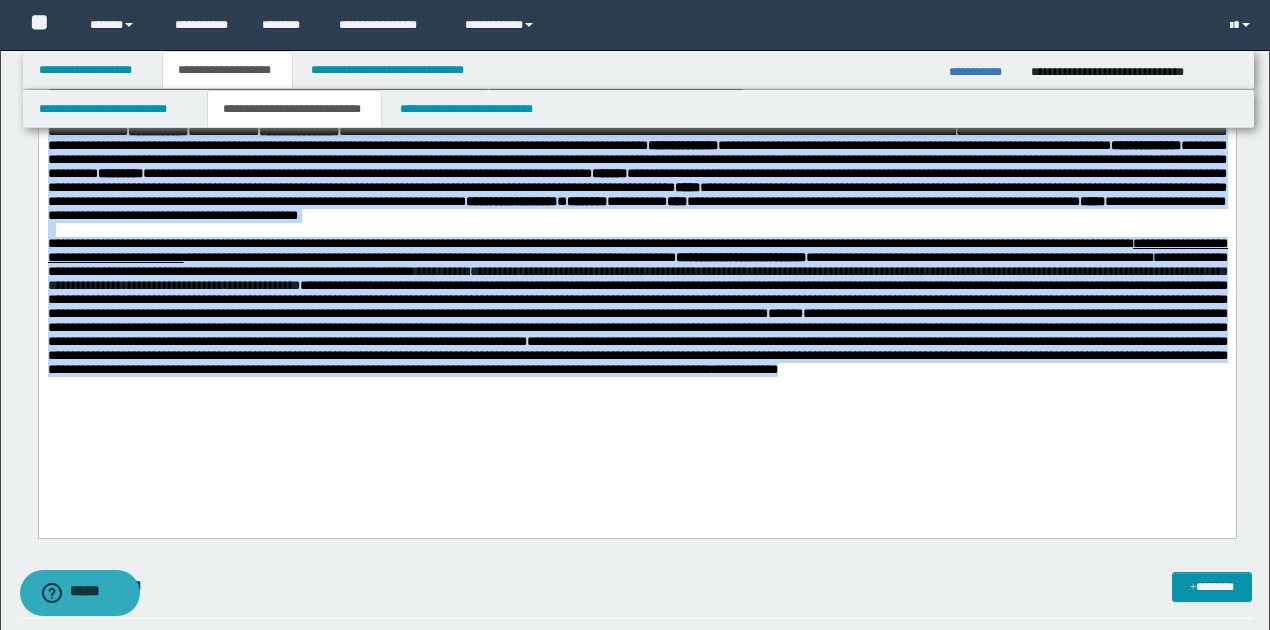 drag, startPoint x: 47, startPoint y: 83, endPoint x: 837, endPoint y: 477, distance: 882.8001 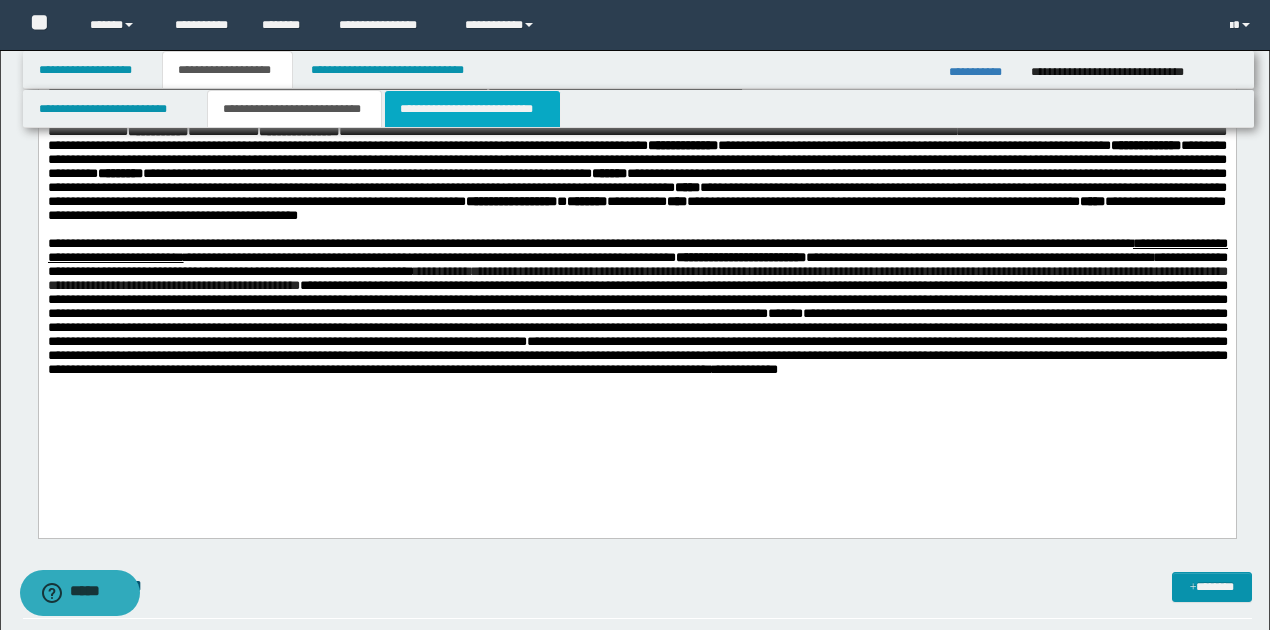 click on "**********" at bounding box center (472, 109) 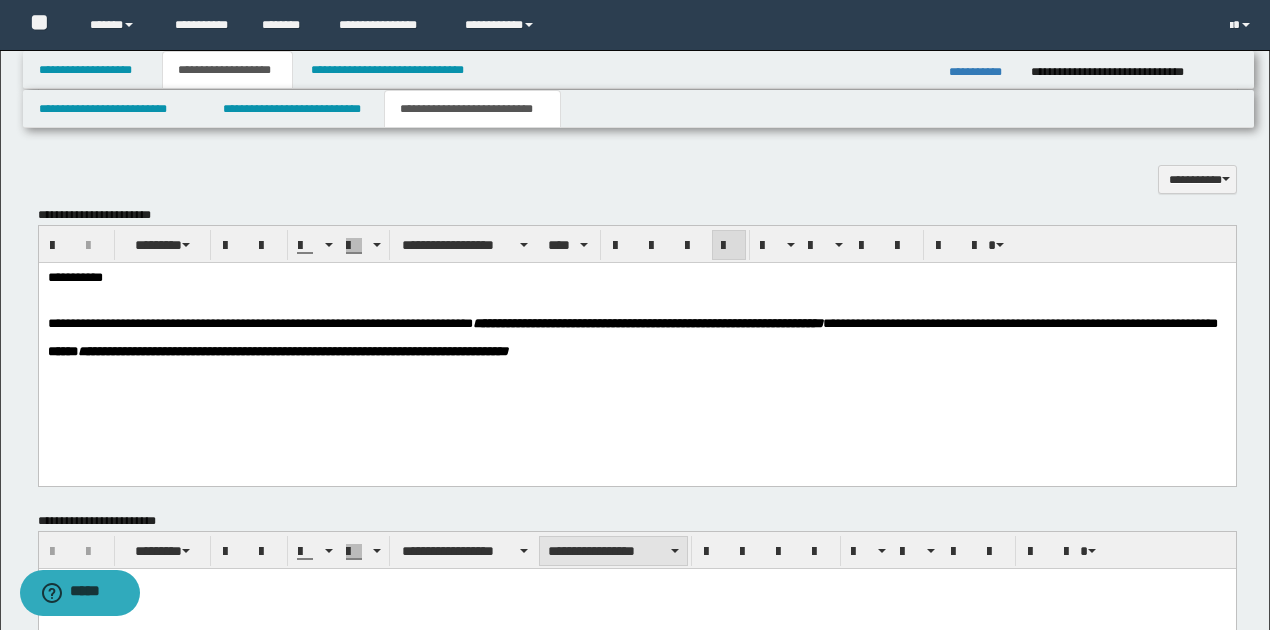 scroll, scrollTop: 1135, scrollLeft: 0, axis: vertical 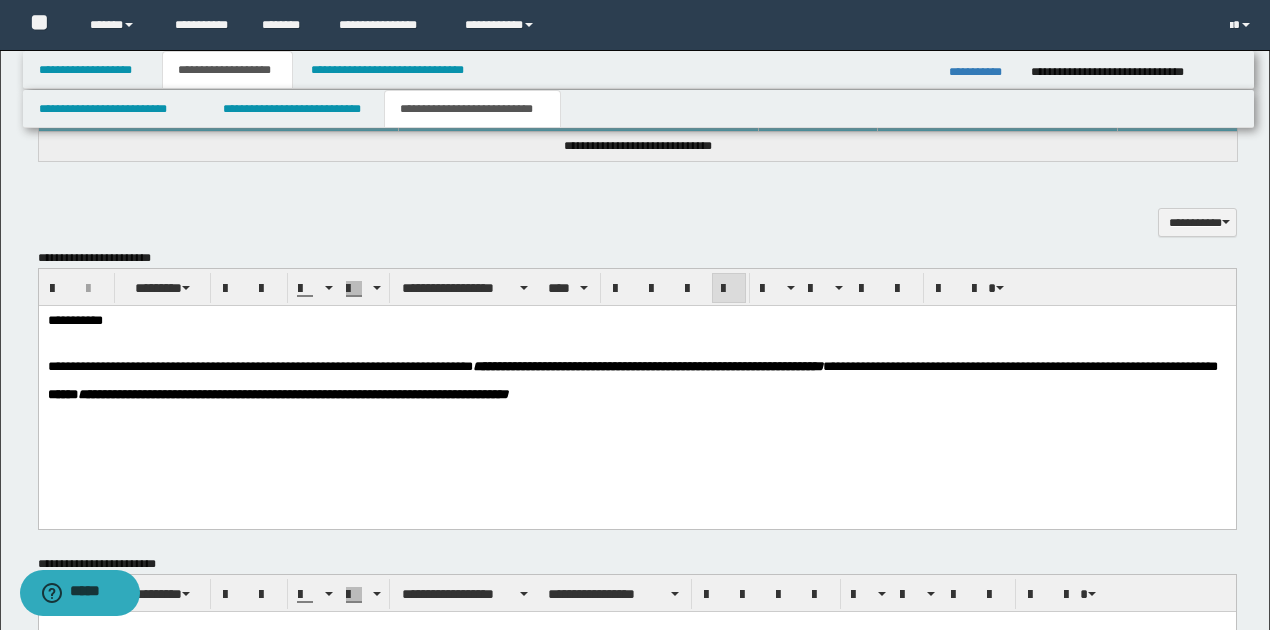 click on "**********" at bounding box center [637, 320] 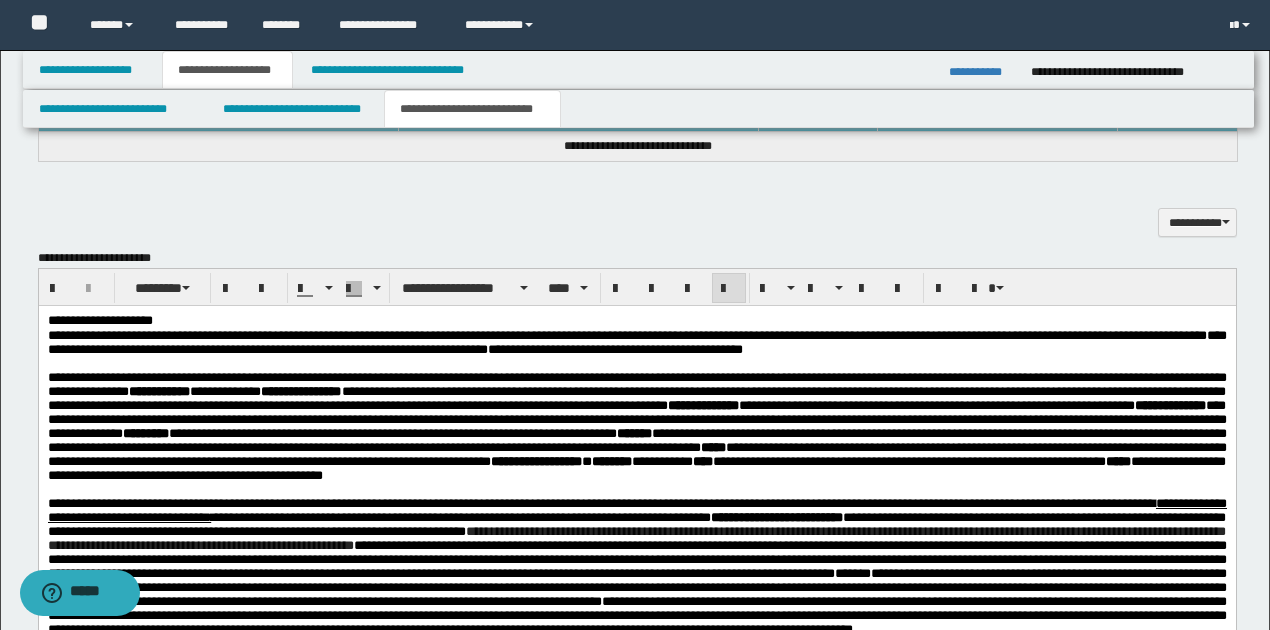 click on "**********" at bounding box center (637, 320) 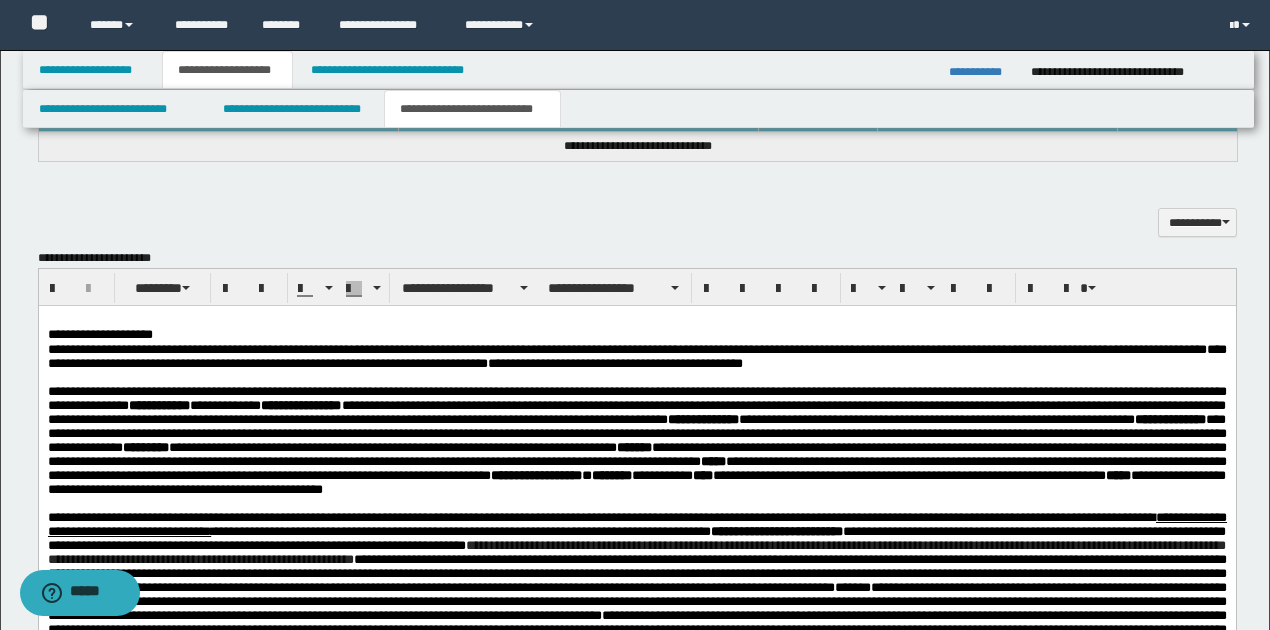 click on "**********" at bounding box center [637, 334] 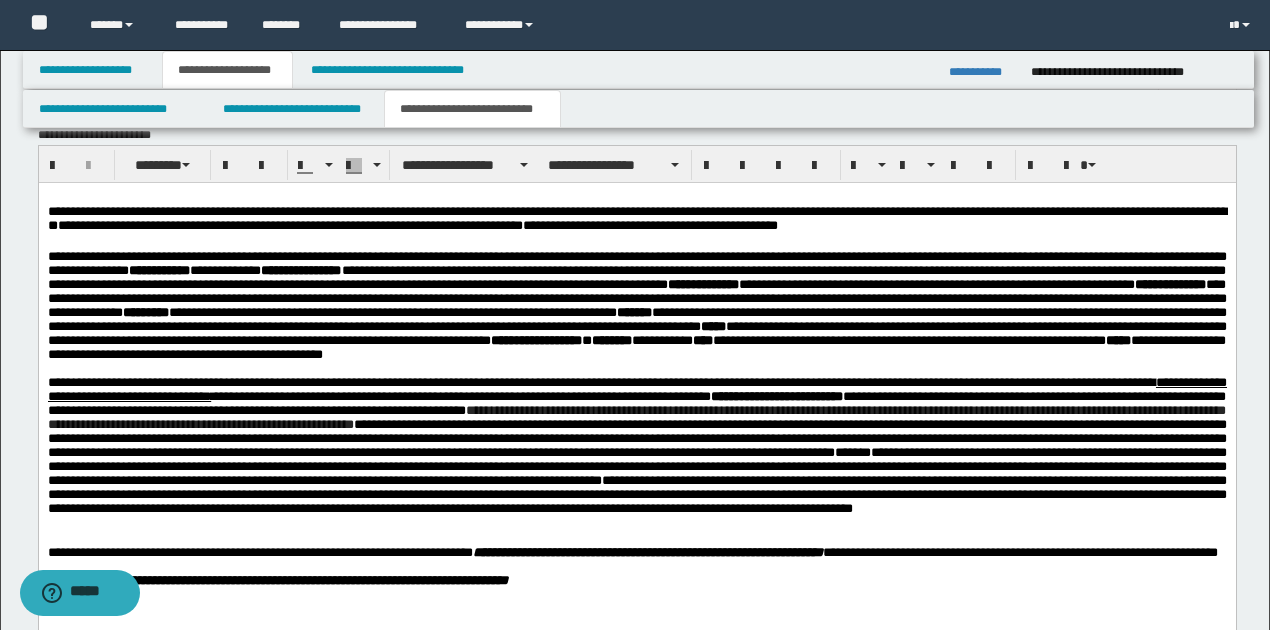 scroll, scrollTop: 1268, scrollLeft: 0, axis: vertical 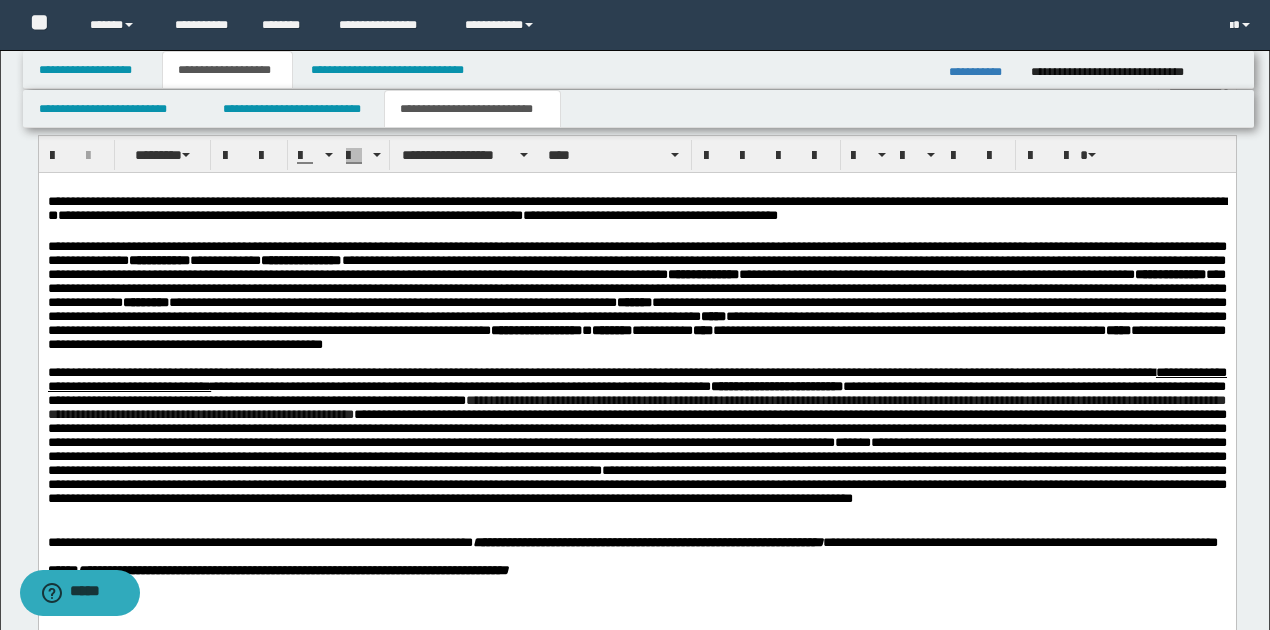 click on "**********" at bounding box center (637, 209) 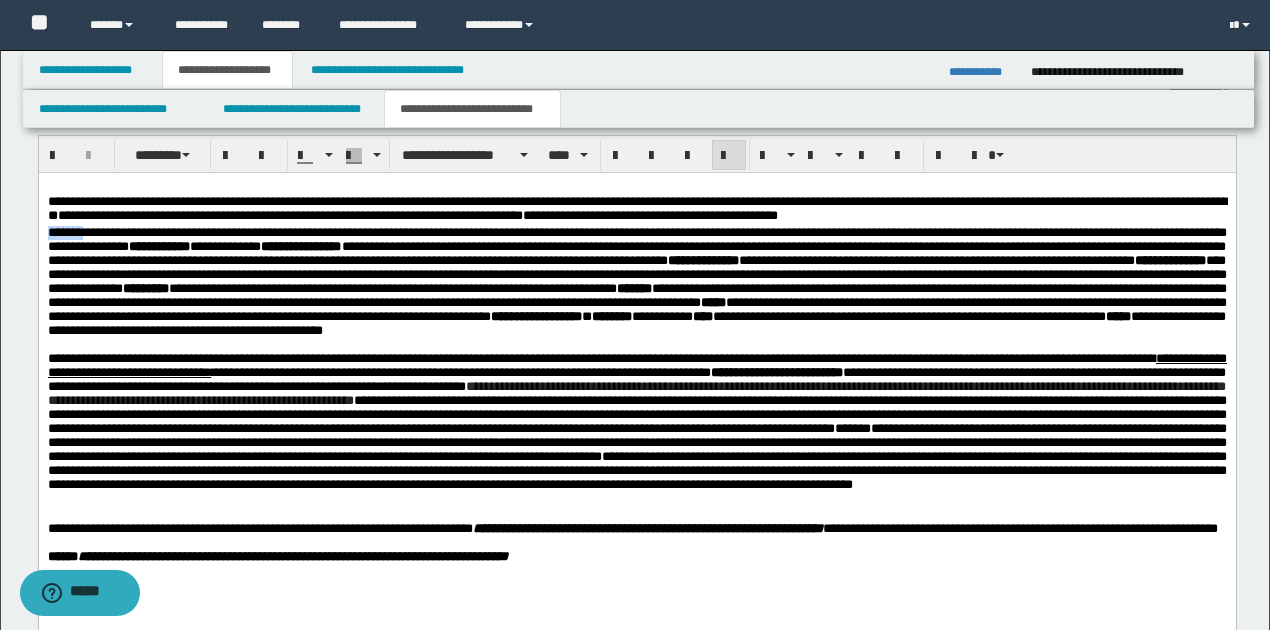 drag, startPoint x: 51, startPoint y: 234, endPoint x: 84, endPoint y: 235, distance: 33.01515 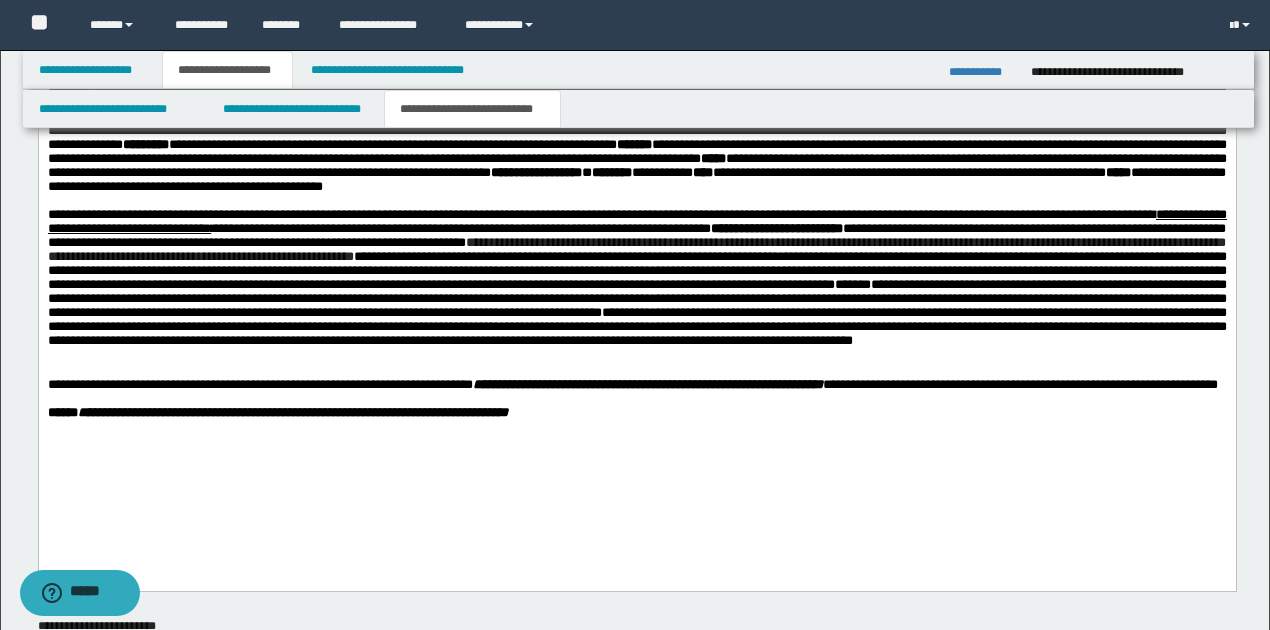 scroll, scrollTop: 1468, scrollLeft: 0, axis: vertical 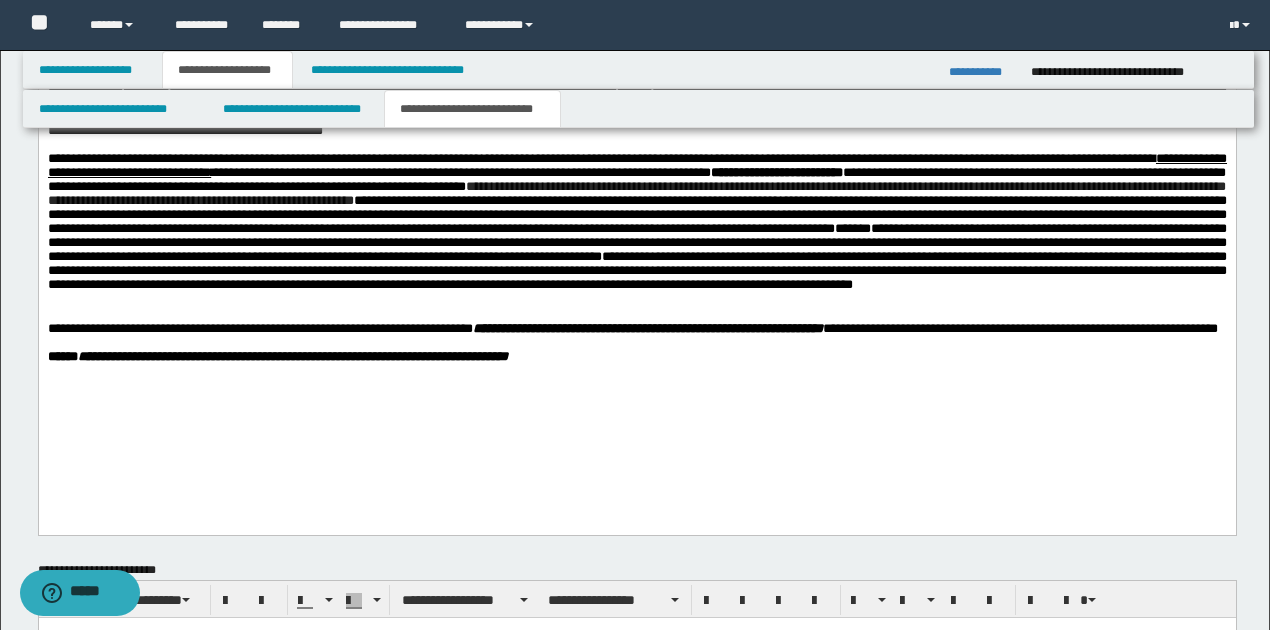 click at bounding box center [637, 299] 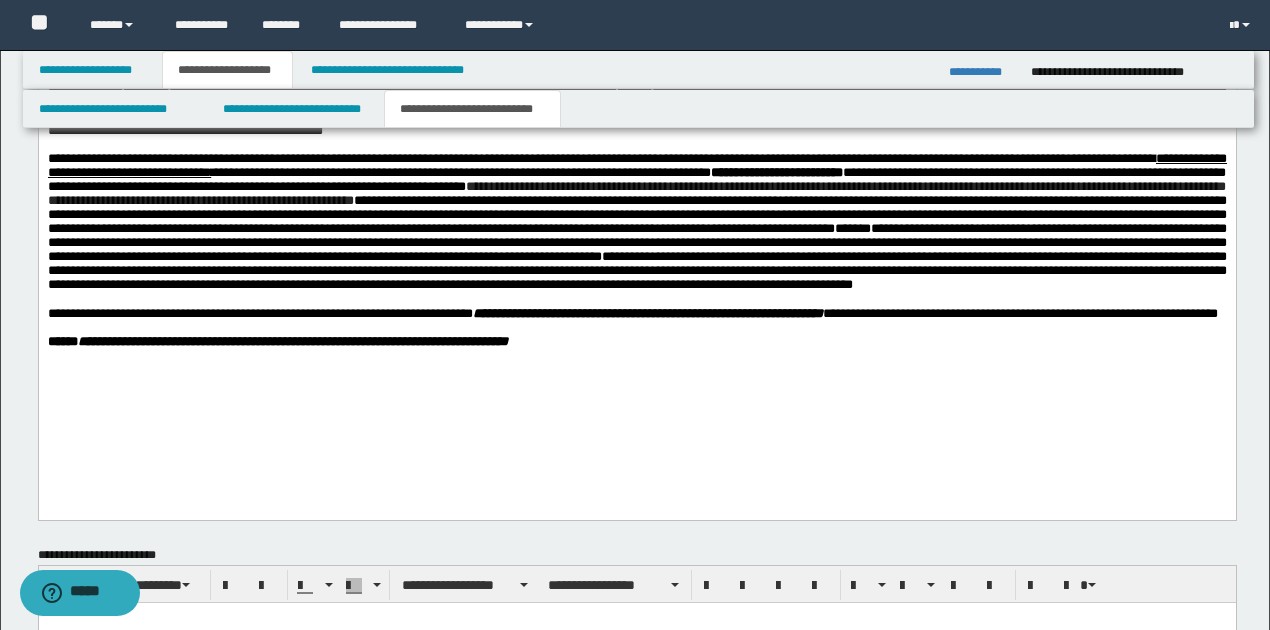 click on "**********" at bounding box center [636, 314] 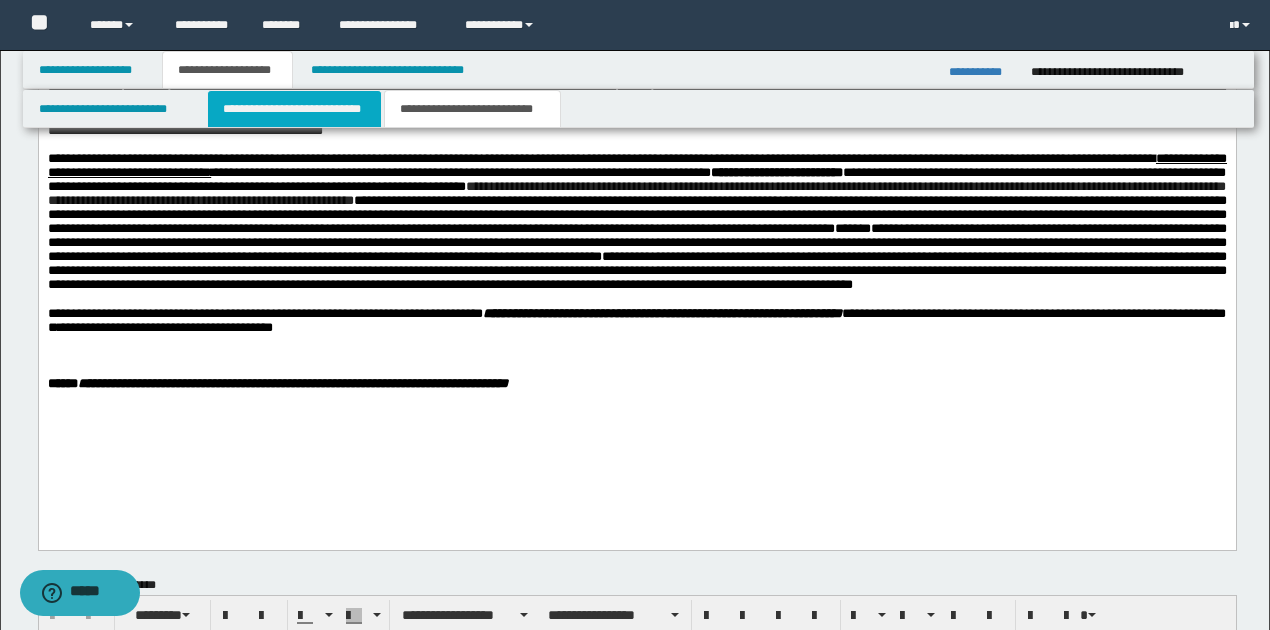click on "**********" at bounding box center (294, 109) 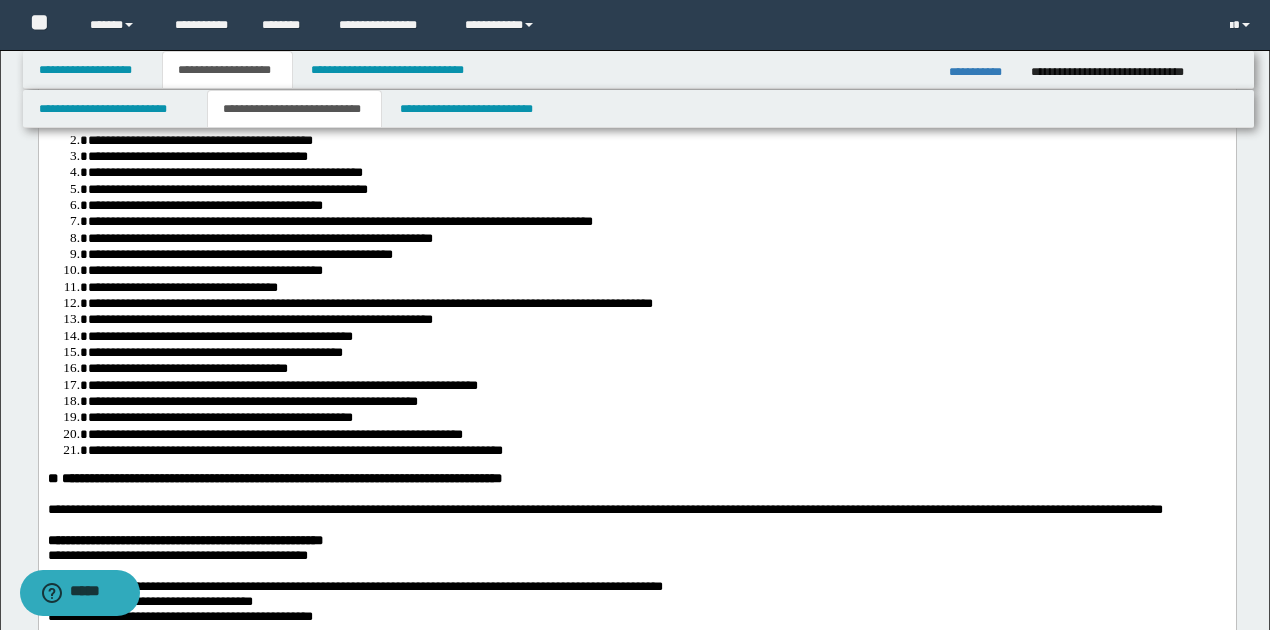 scroll, scrollTop: 935, scrollLeft: 0, axis: vertical 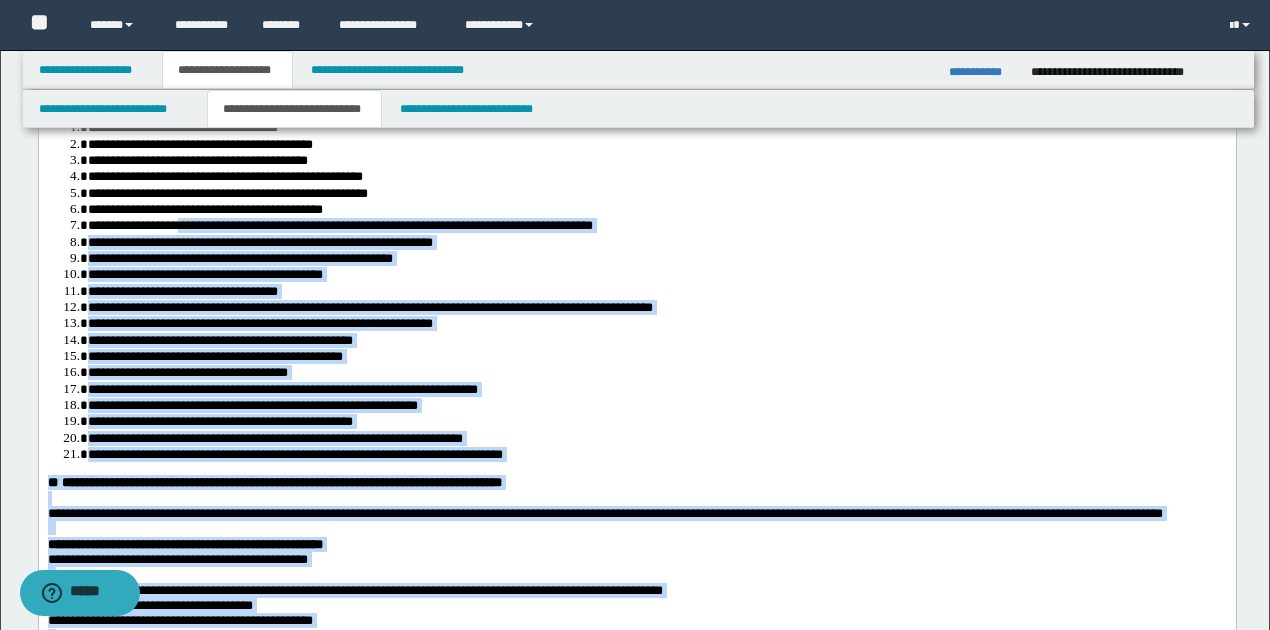 drag, startPoint x: 87, startPoint y: 213, endPoint x: 194, endPoint y: 302, distance: 139.17615 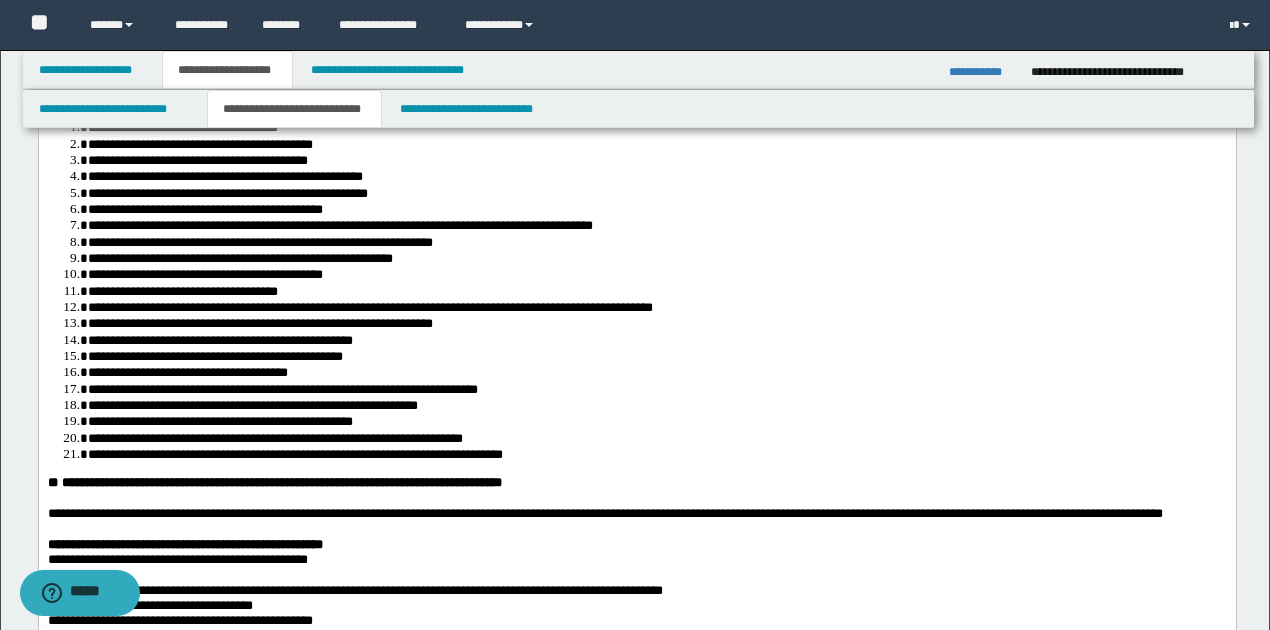click on "**********" at bounding box center (656, 160) 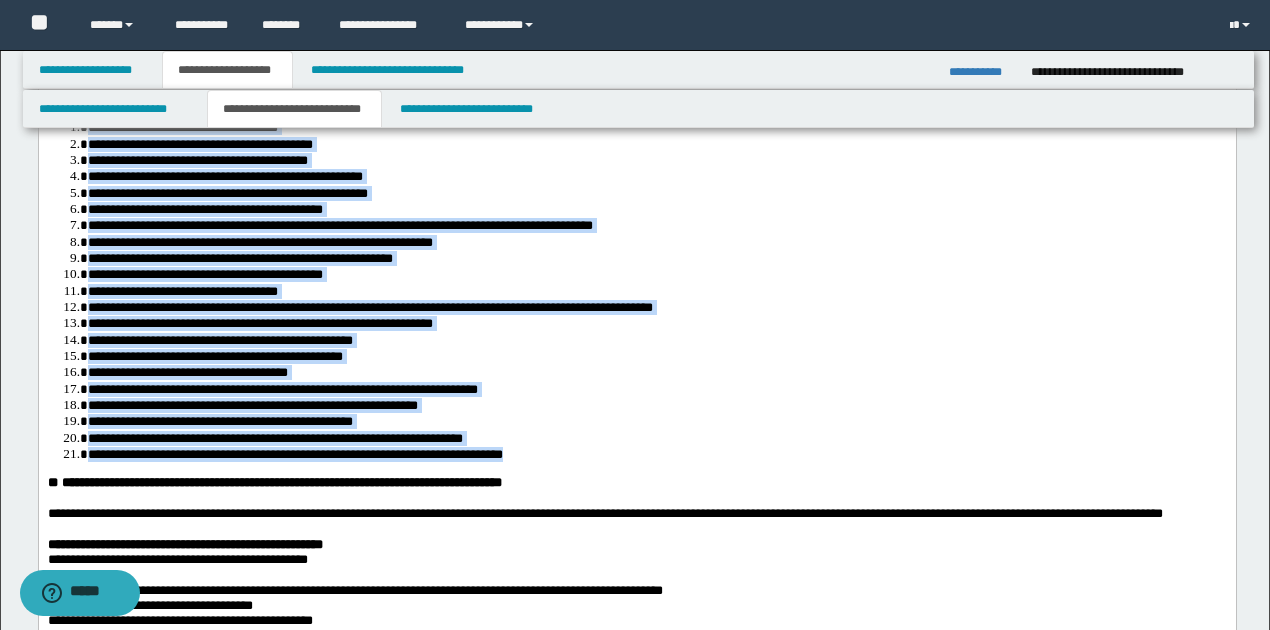 drag, startPoint x: 586, startPoint y: 518, endPoint x: 63, endPoint y: 203, distance: 610.5358 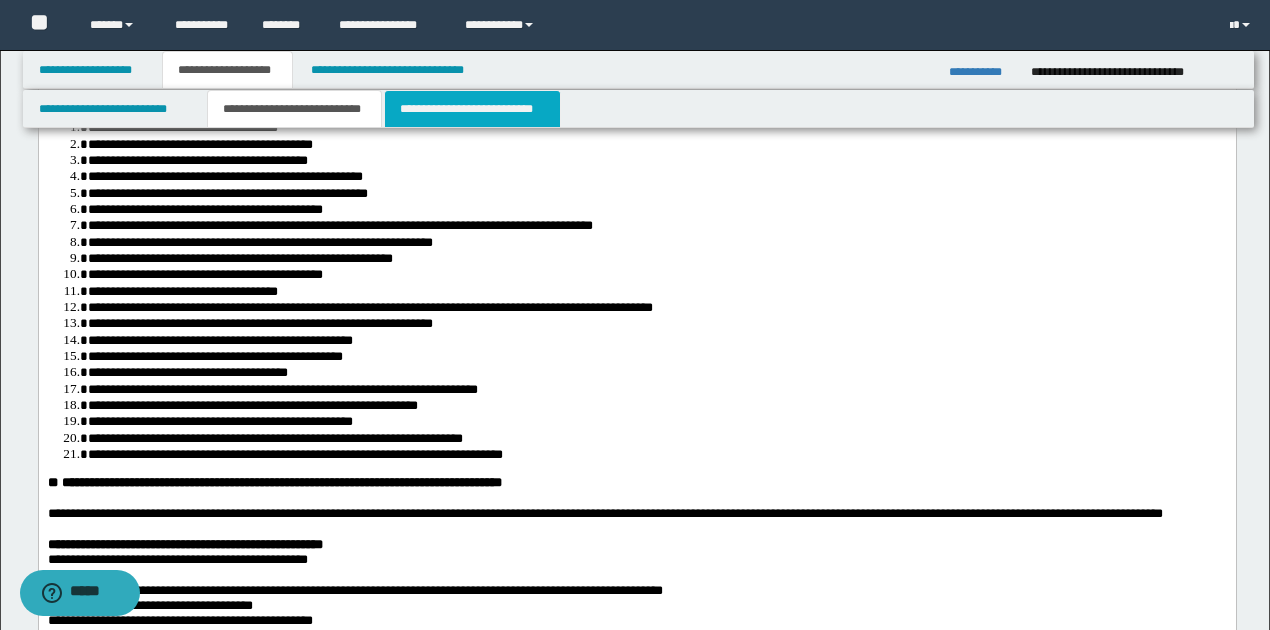 click on "**********" at bounding box center [472, 109] 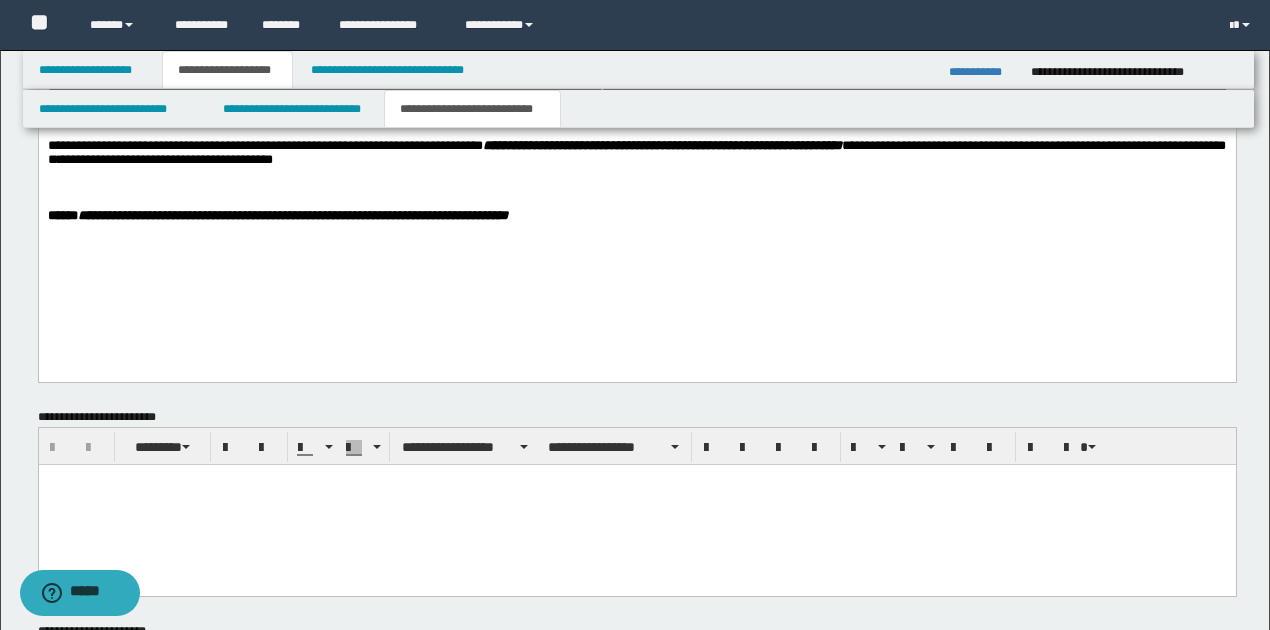 scroll, scrollTop: 1668, scrollLeft: 0, axis: vertical 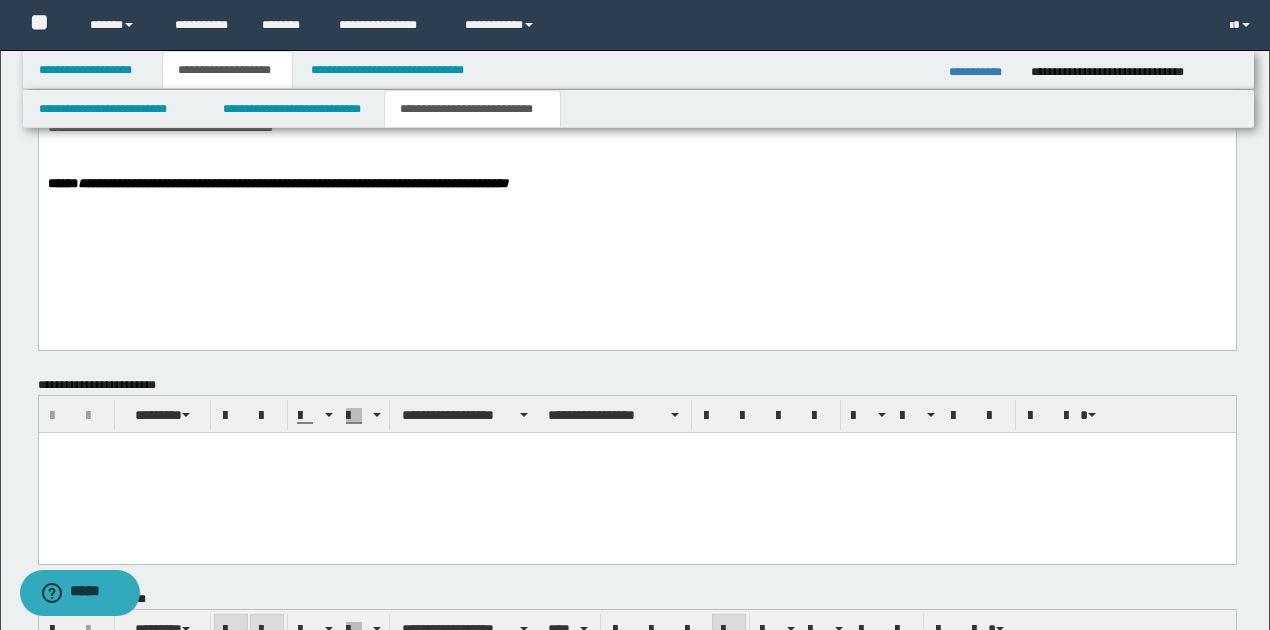 click on "**********" at bounding box center [636, 121] 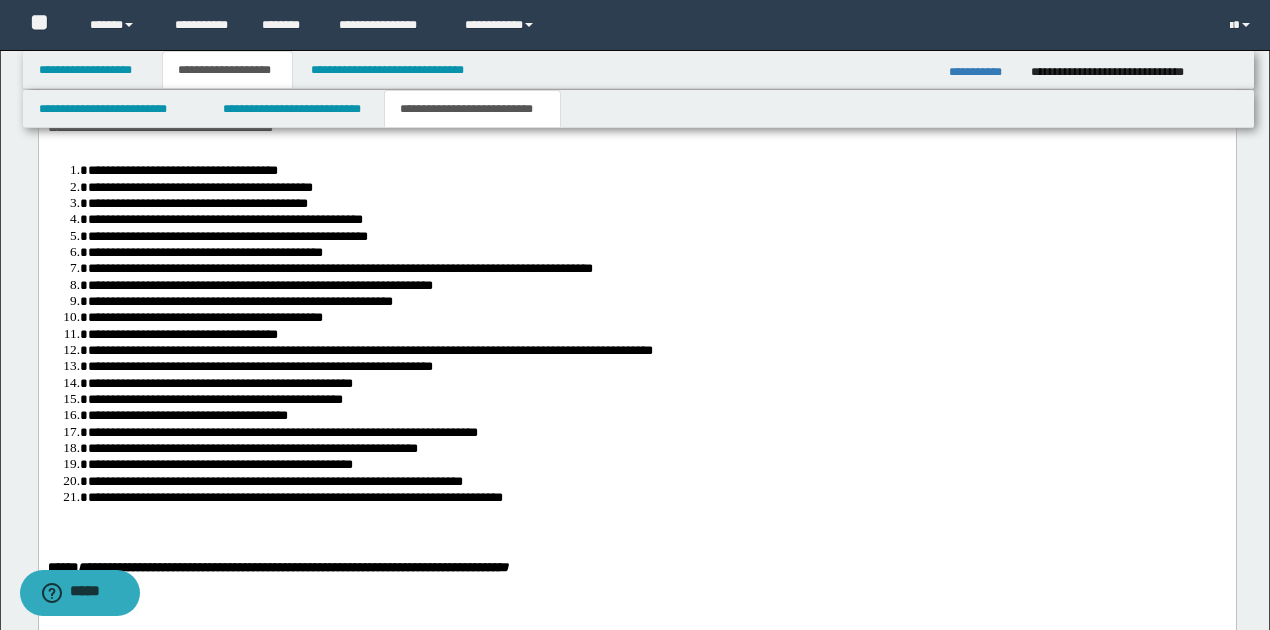 click at bounding box center [636, 142] 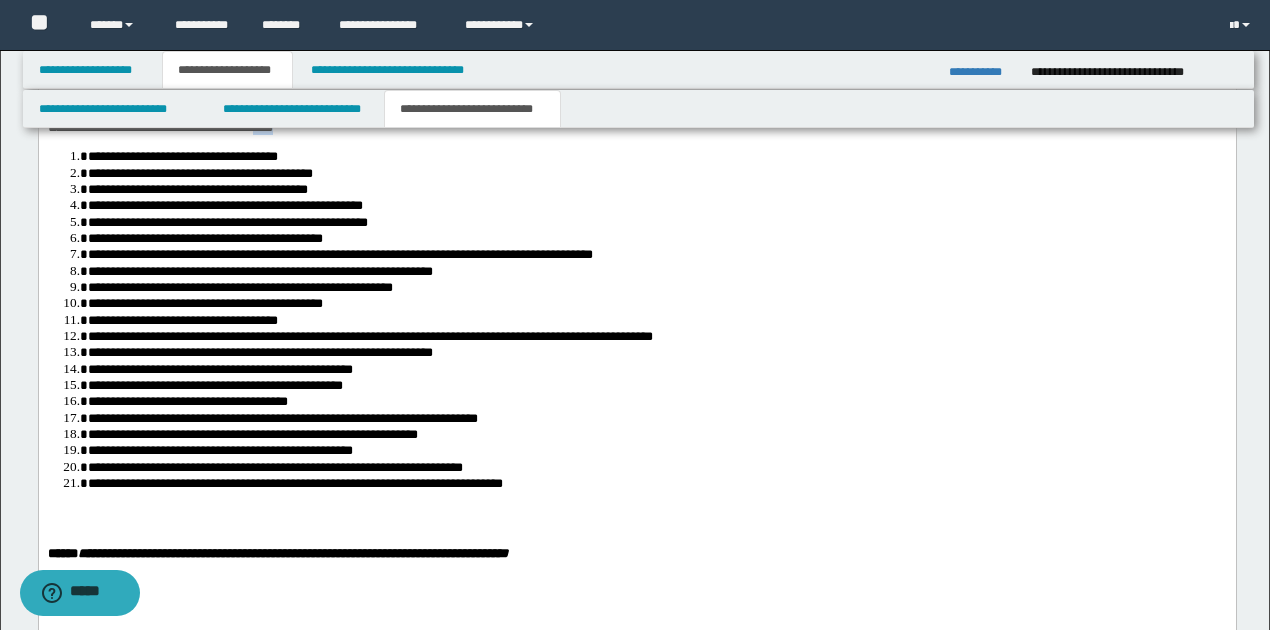 drag, startPoint x: 368, startPoint y: 172, endPoint x: 392, endPoint y: 171, distance: 24.020824 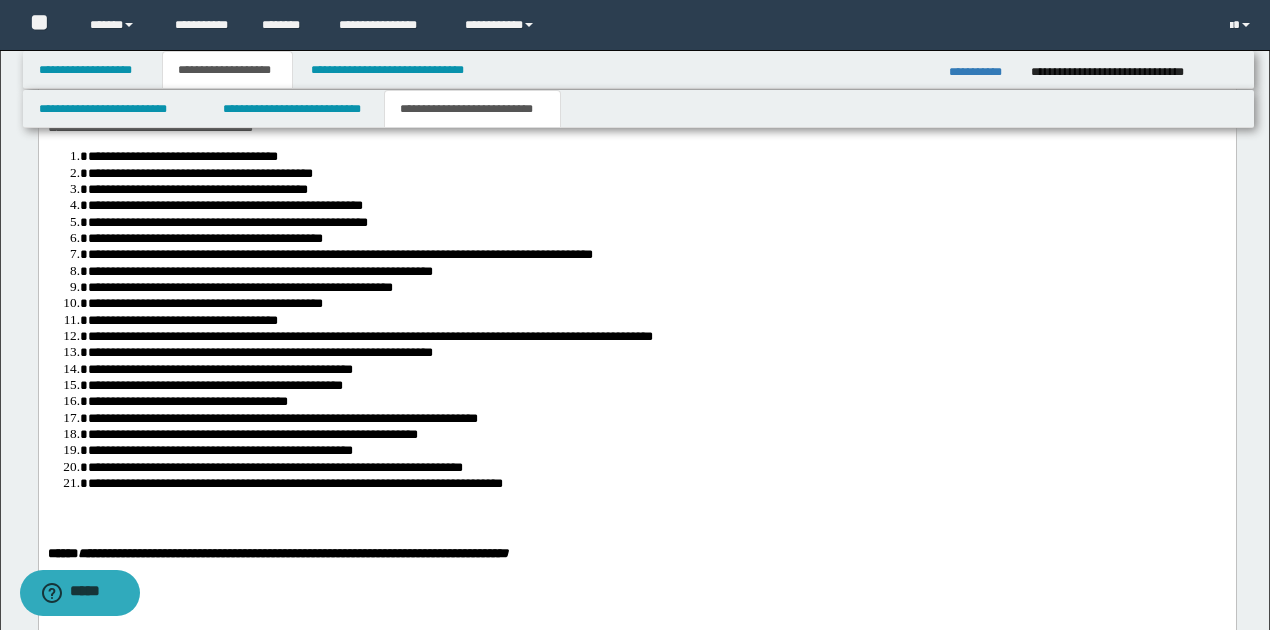 click on "**********" at bounding box center [636, 120] 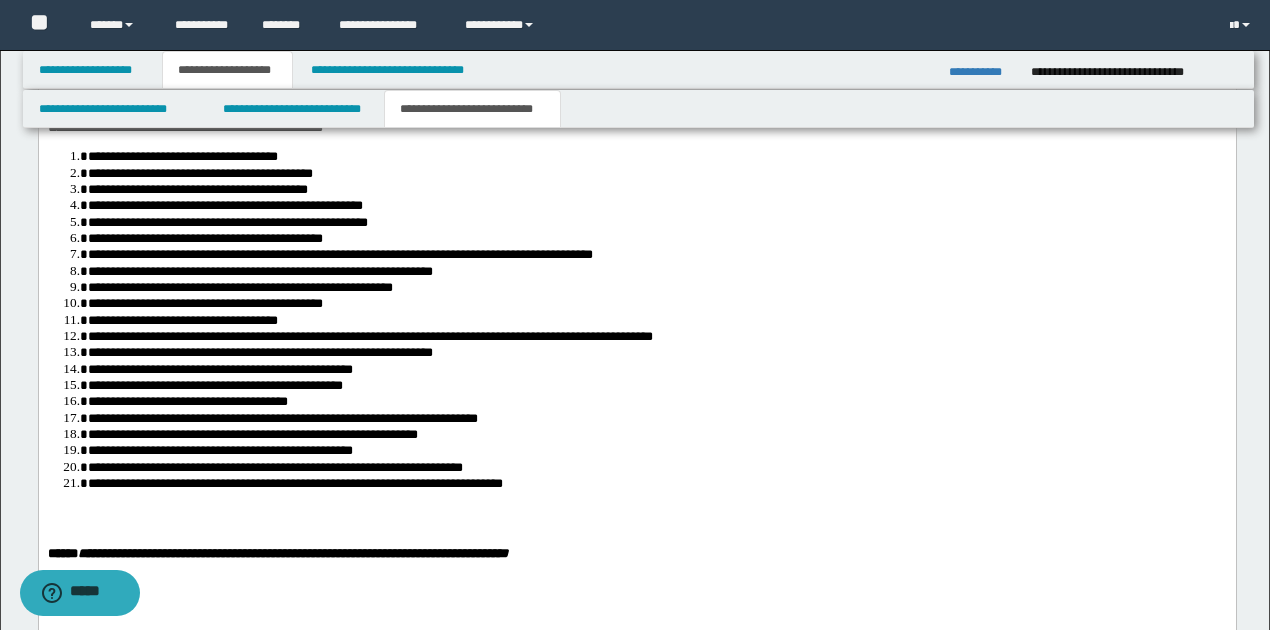 click on "**********" at bounding box center (636, 121) 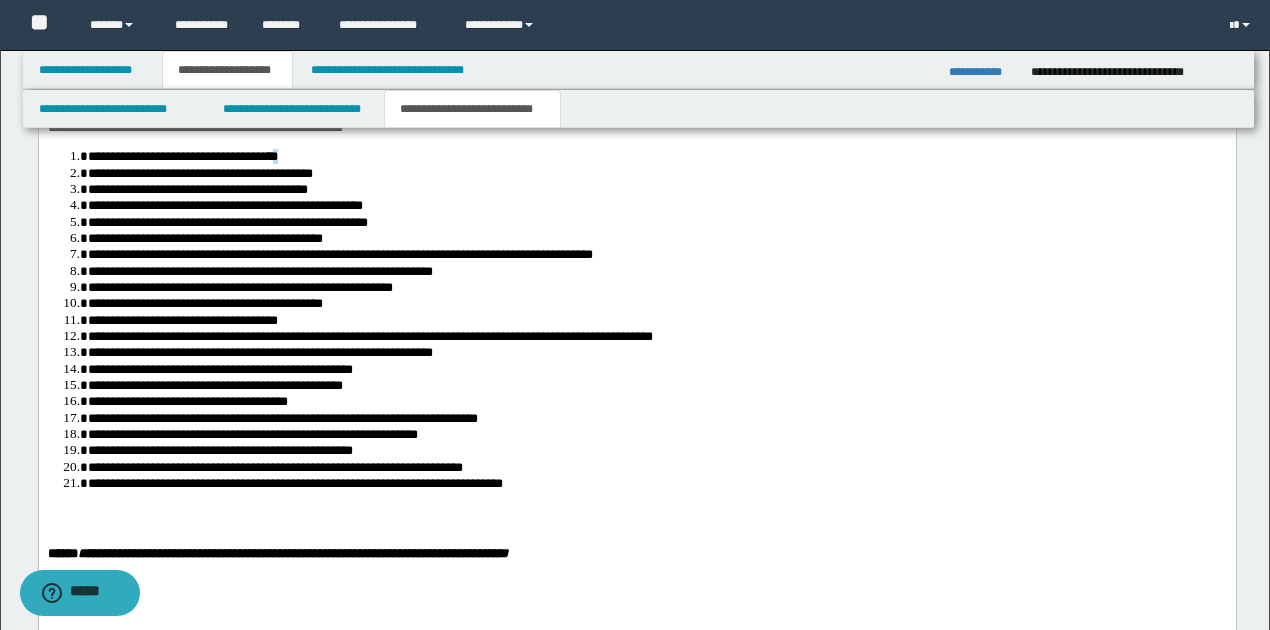click on "**********" at bounding box center (182, 156) 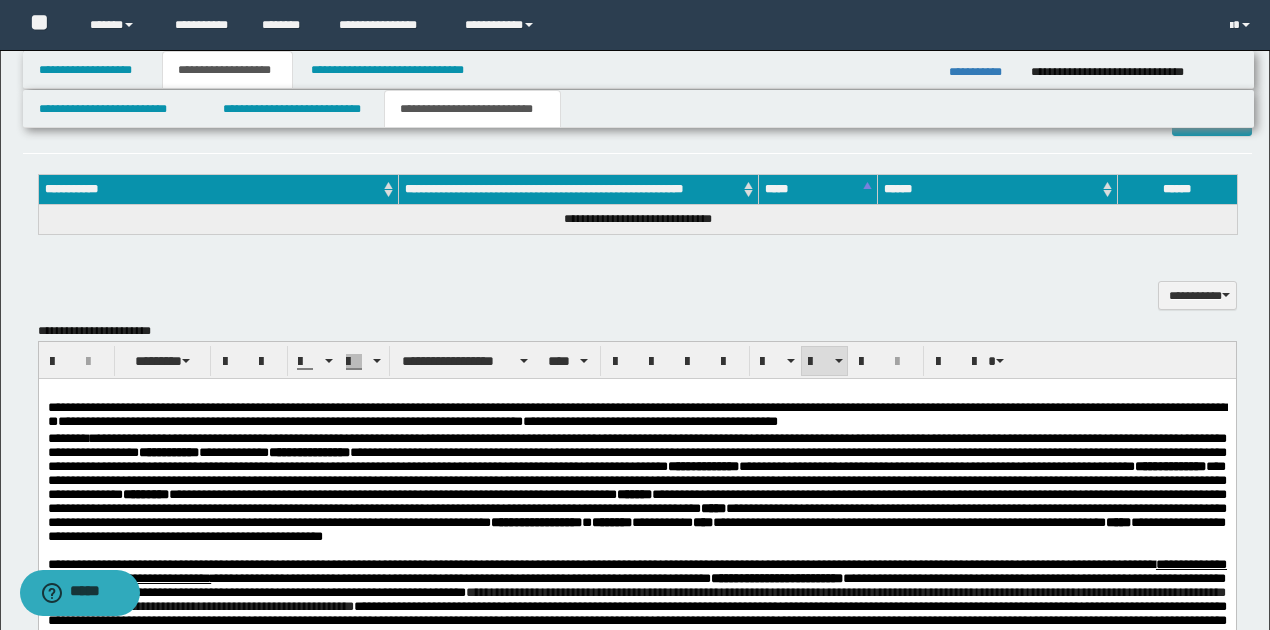 scroll, scrollTop: 1002, scrollLeft: 0, axis: vertical 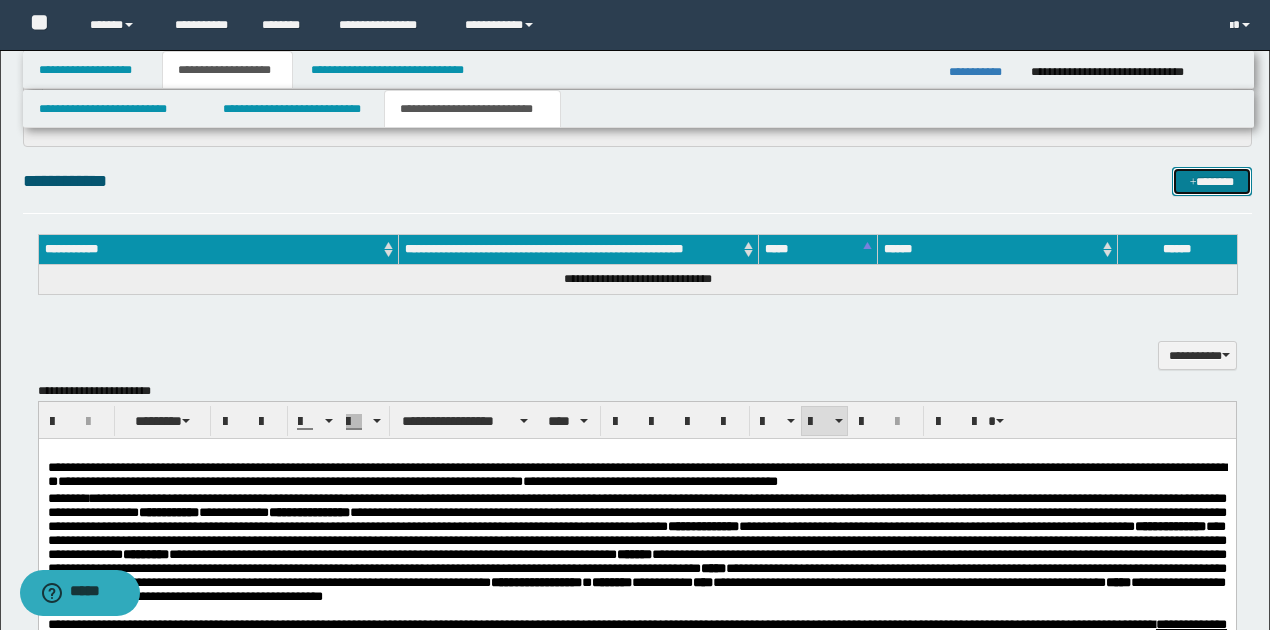 click on "*******" at bounding box center (1211, 181) 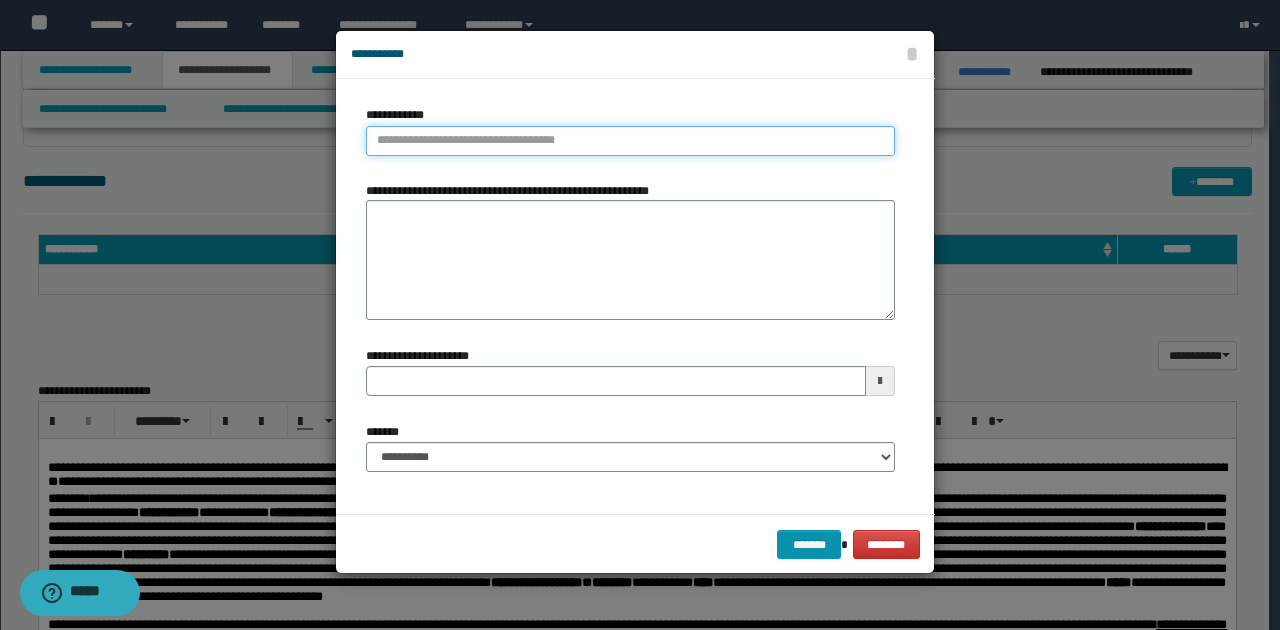 click on "**********" at bounding box center [630, 141] 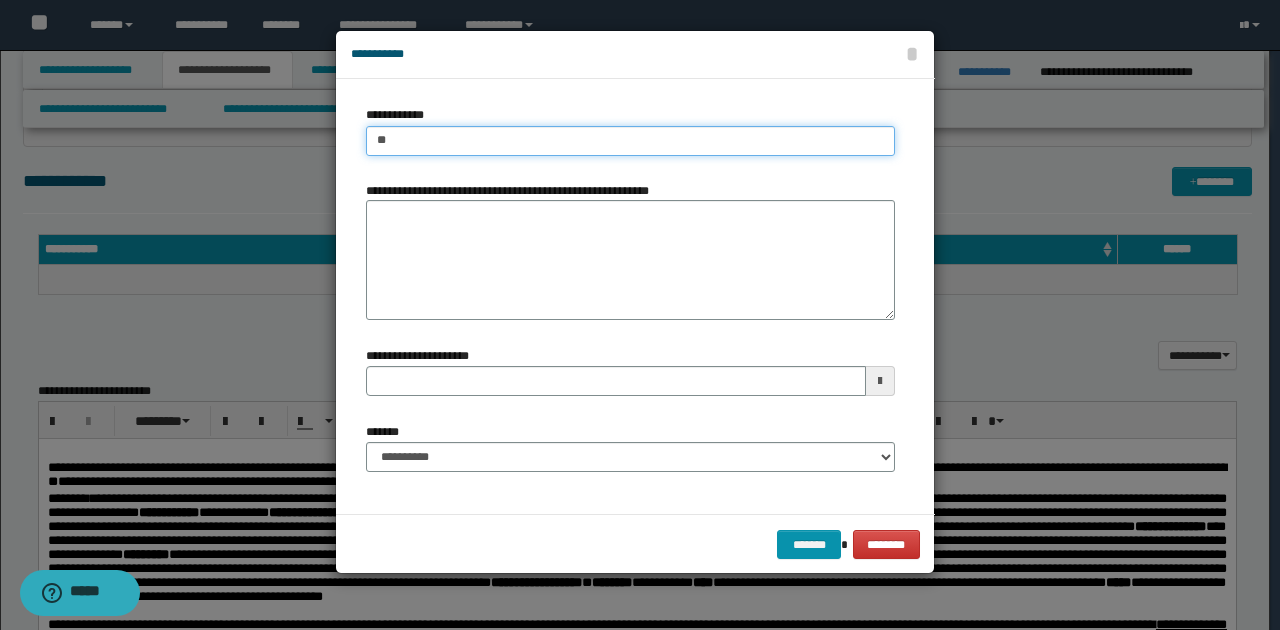 type on "***" 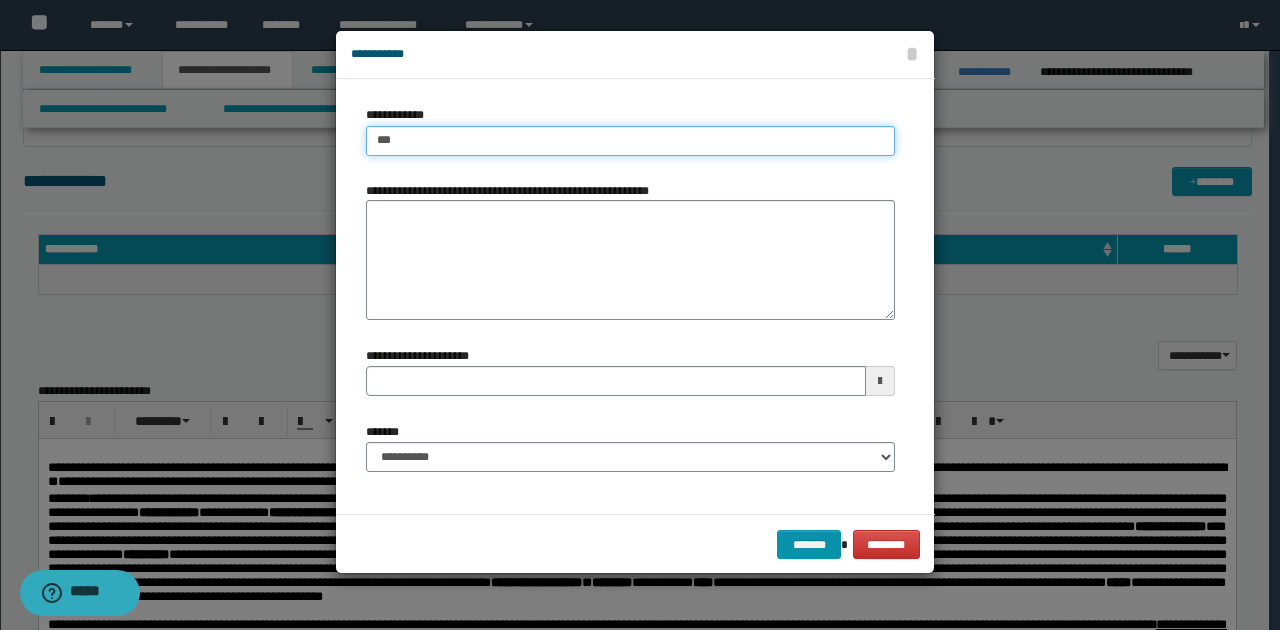 type on "***" 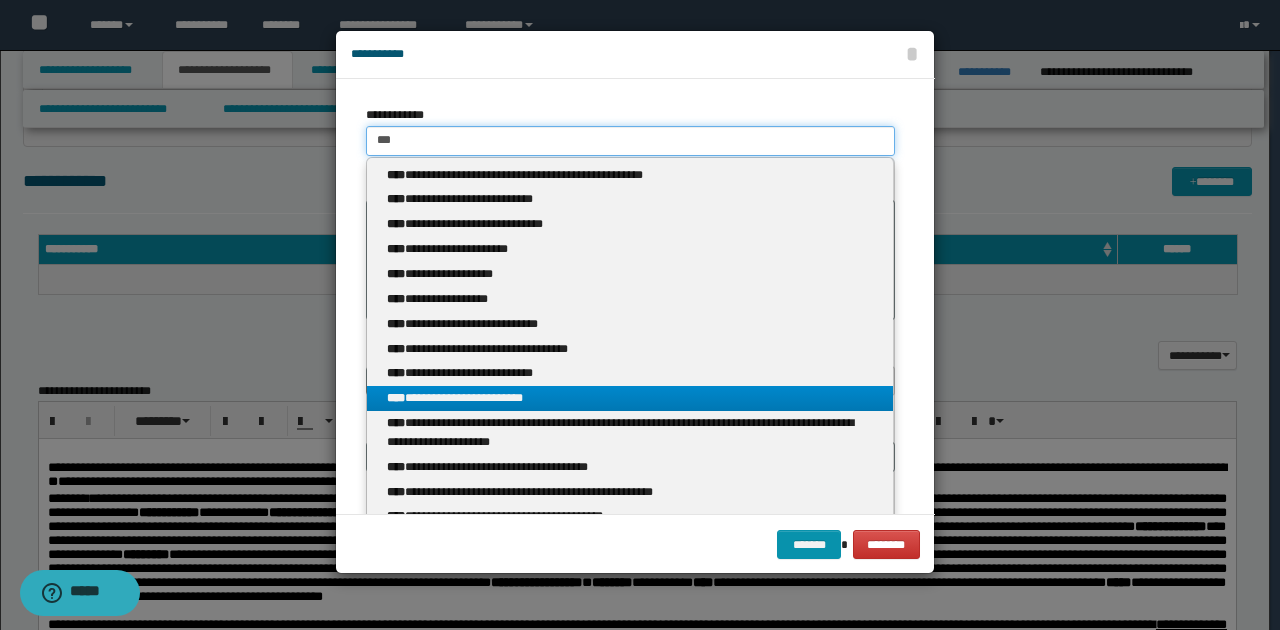 type on "***" 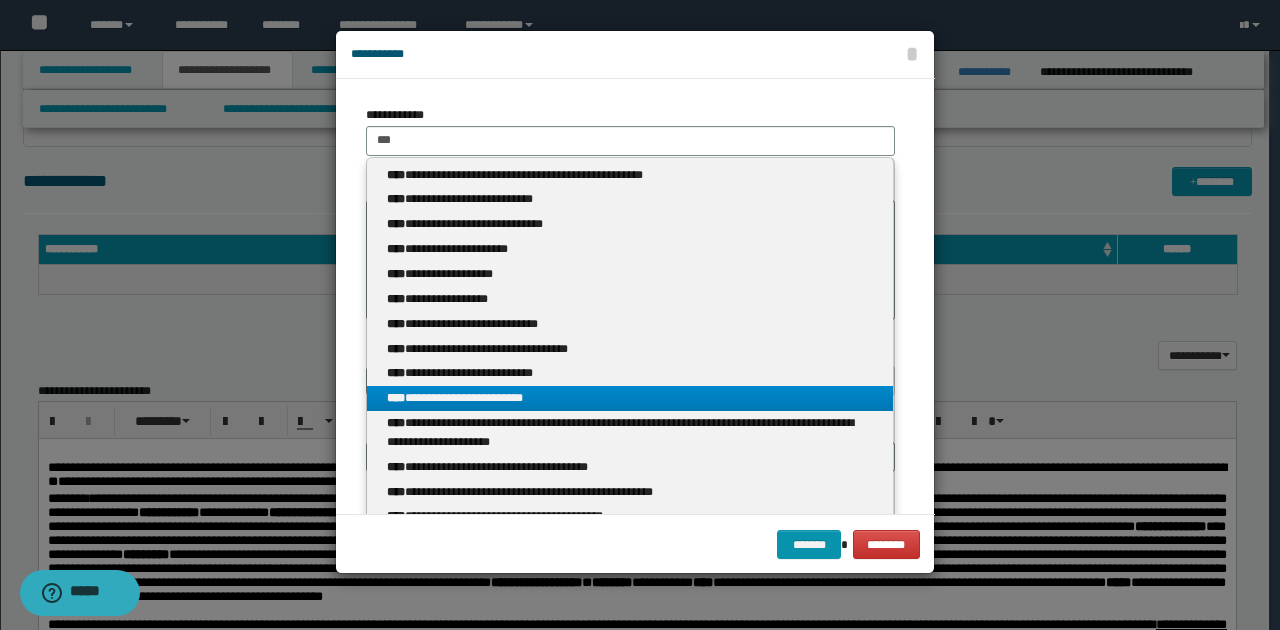 click on "**********" at bounding box center (630, 398) 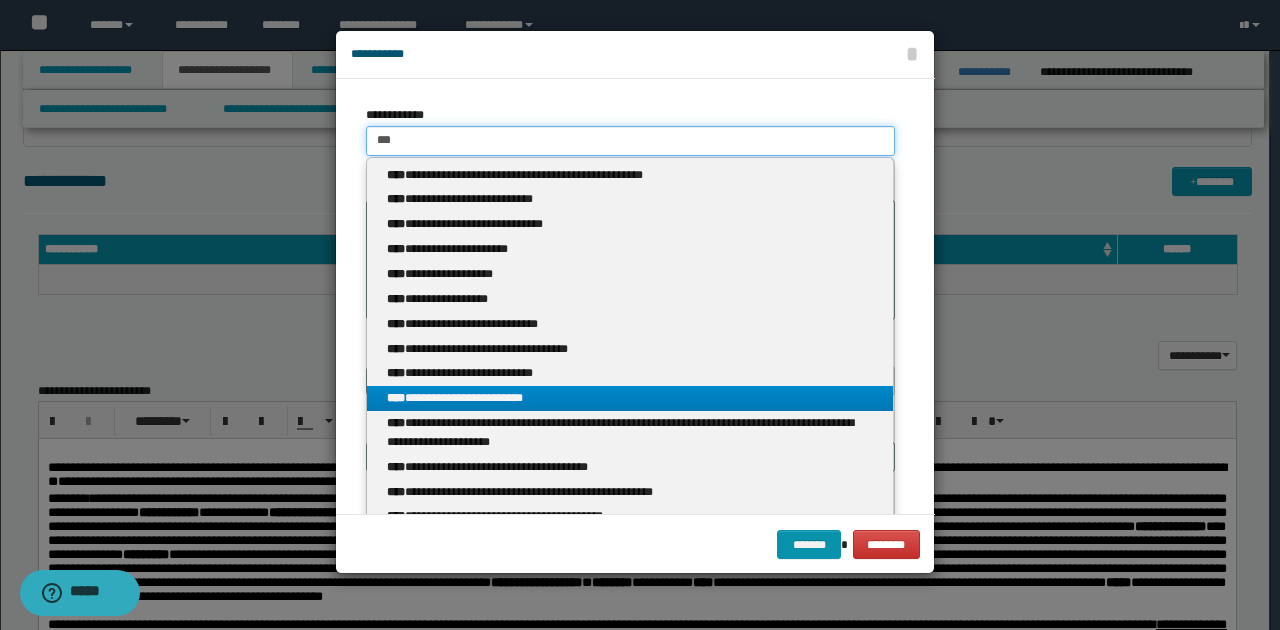 type 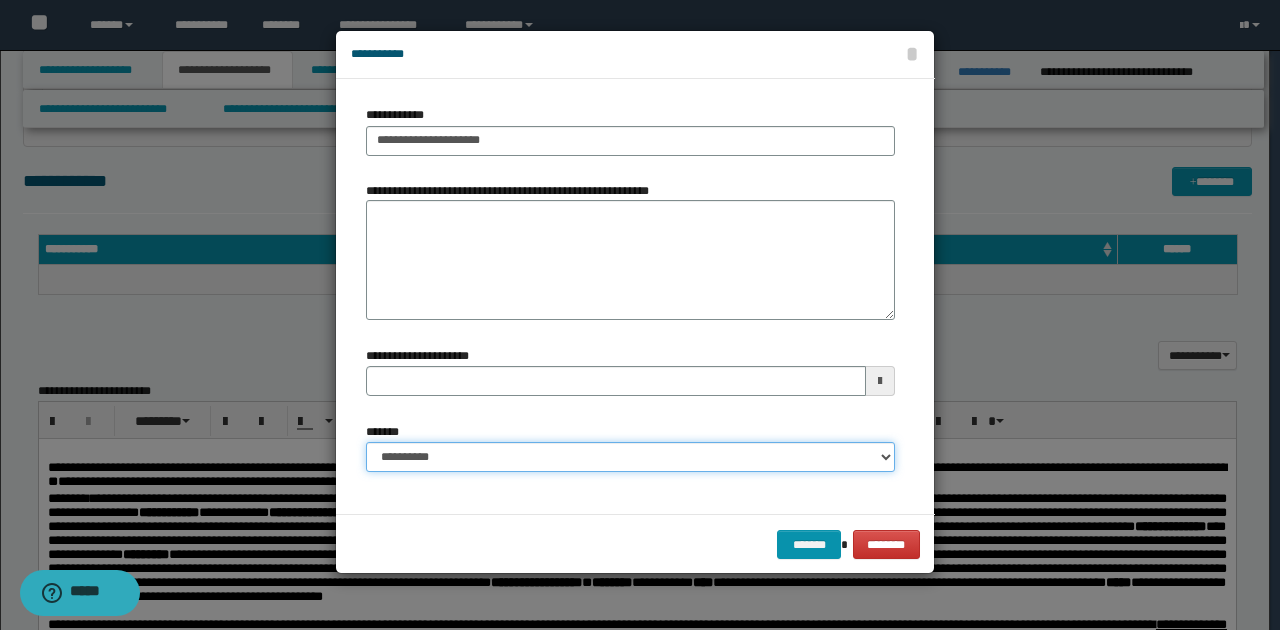 click on "**********" at bounding box center [630, 457] 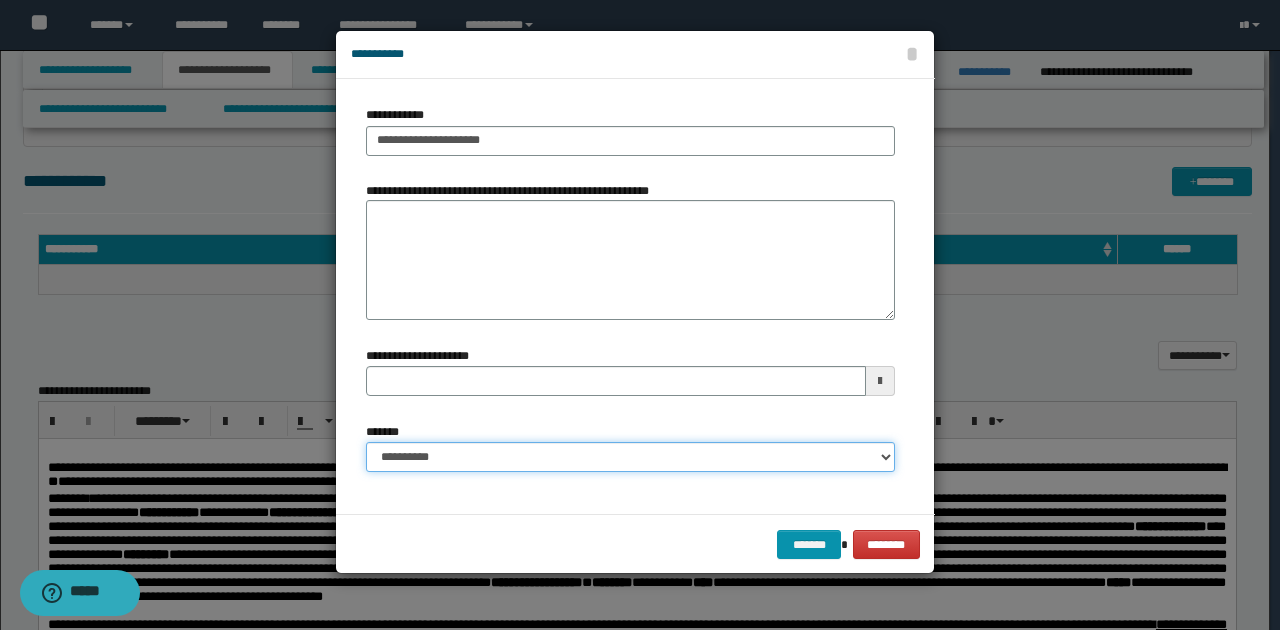 select on "*" 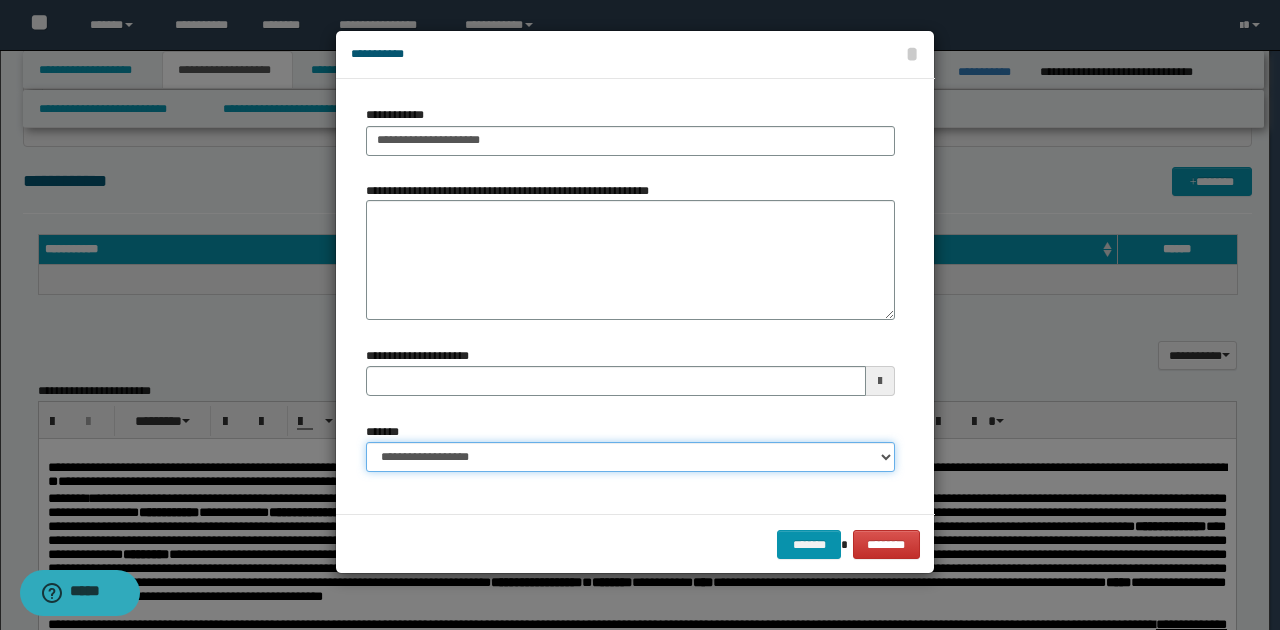 click on "**********" at bounding box center [630, 457] 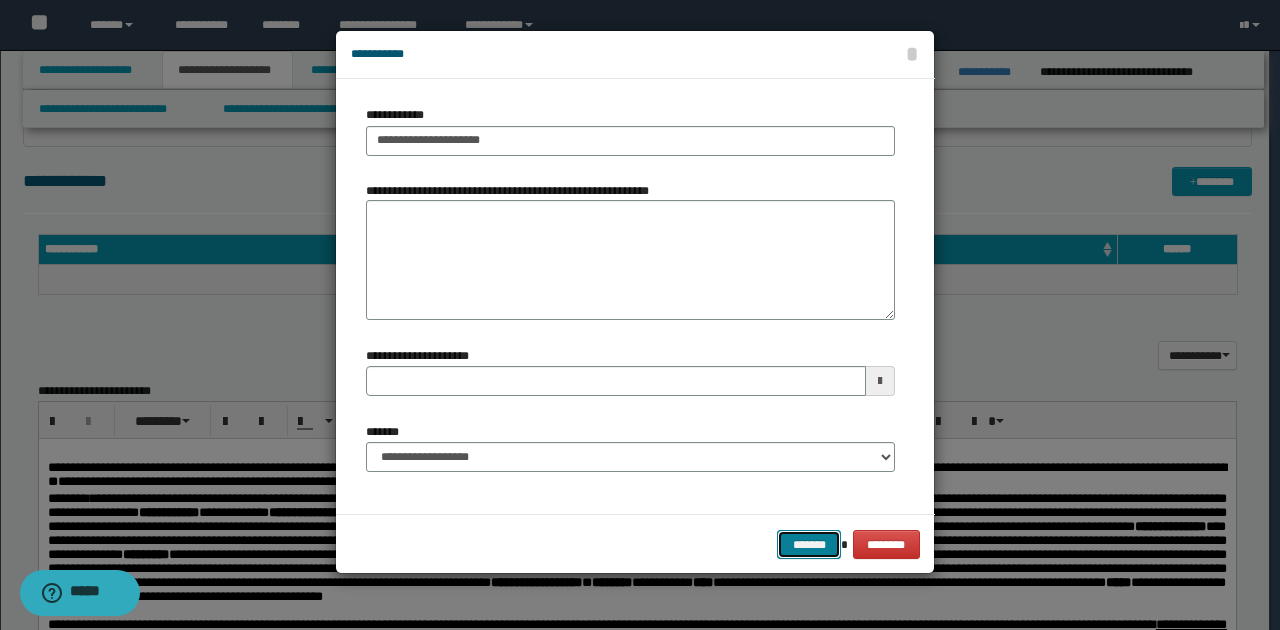 click on "*******" at bounding box center [809, 544] 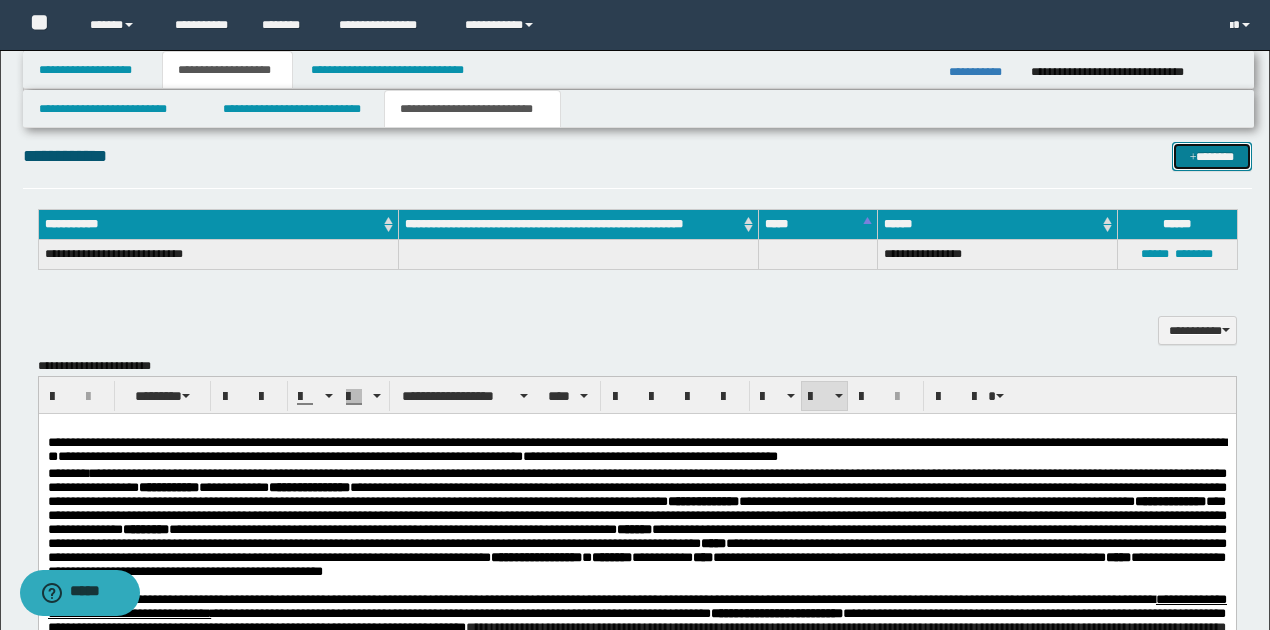 scroll, scrollTop: 1002, scrollLeft: 0, axis: vertical 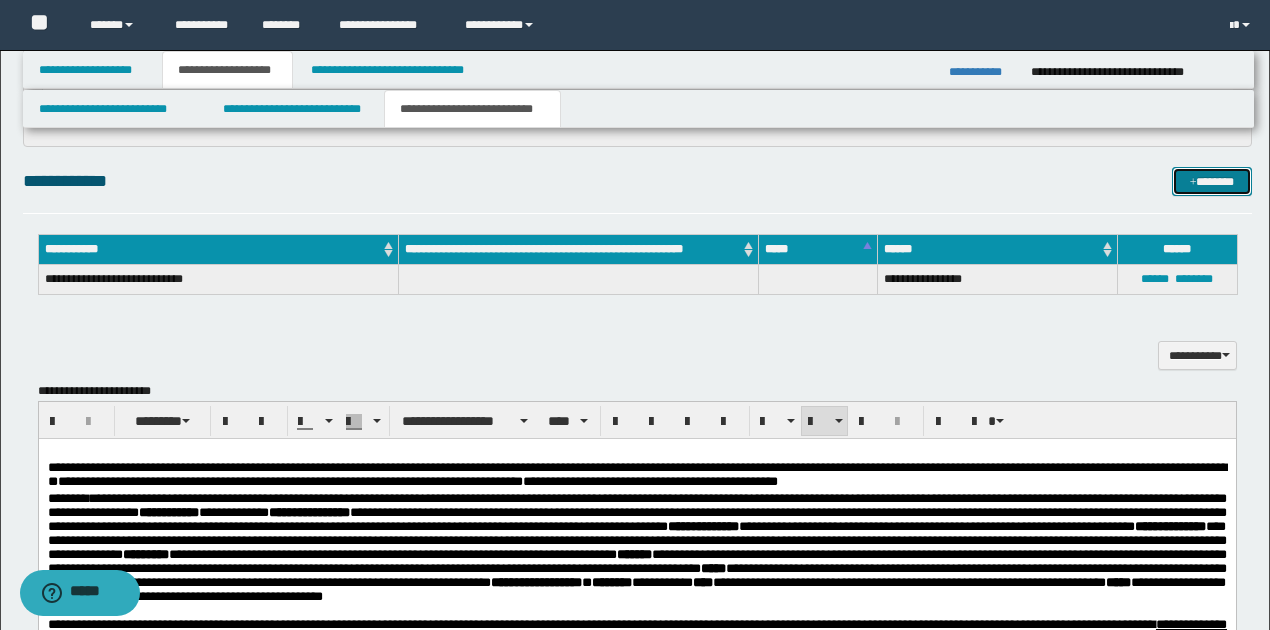 click on "*******" at bounding box center (1211, 181) 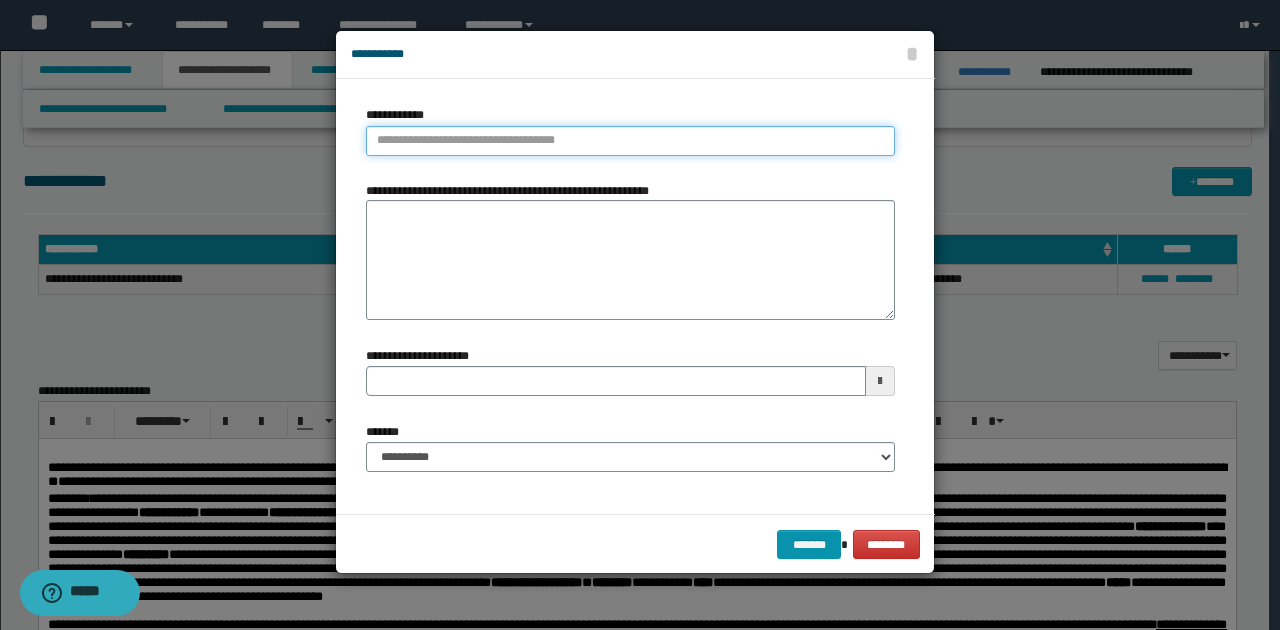 type on "**********" 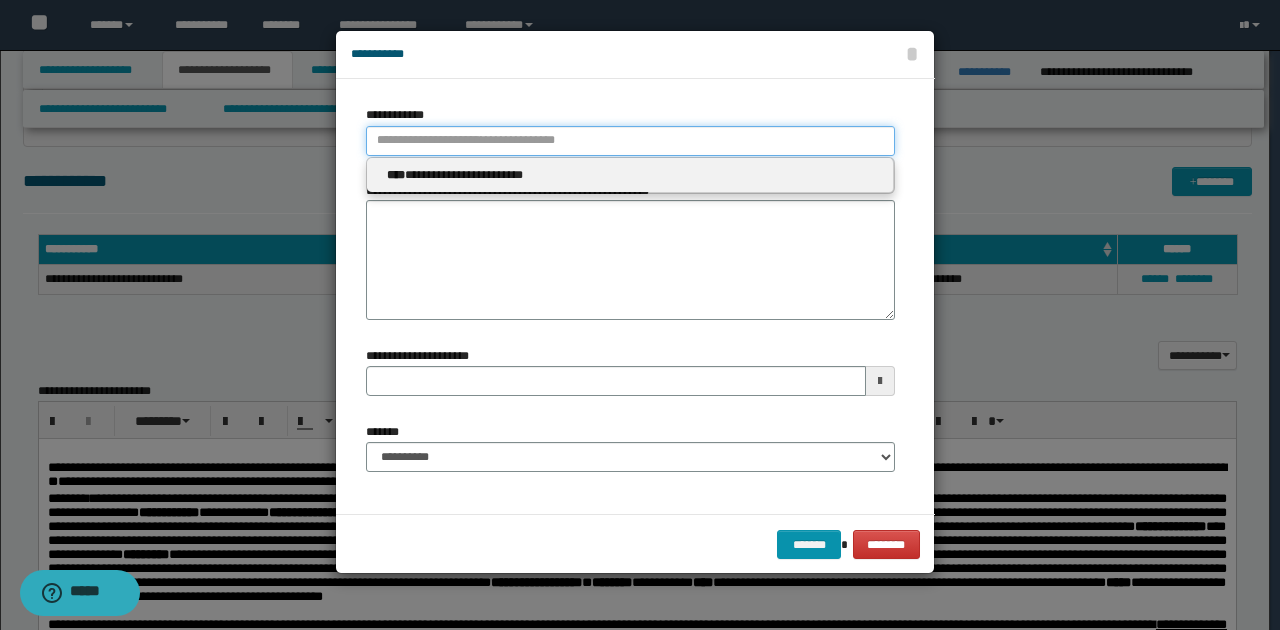 click on "**********" at bounding box center (630, 141) 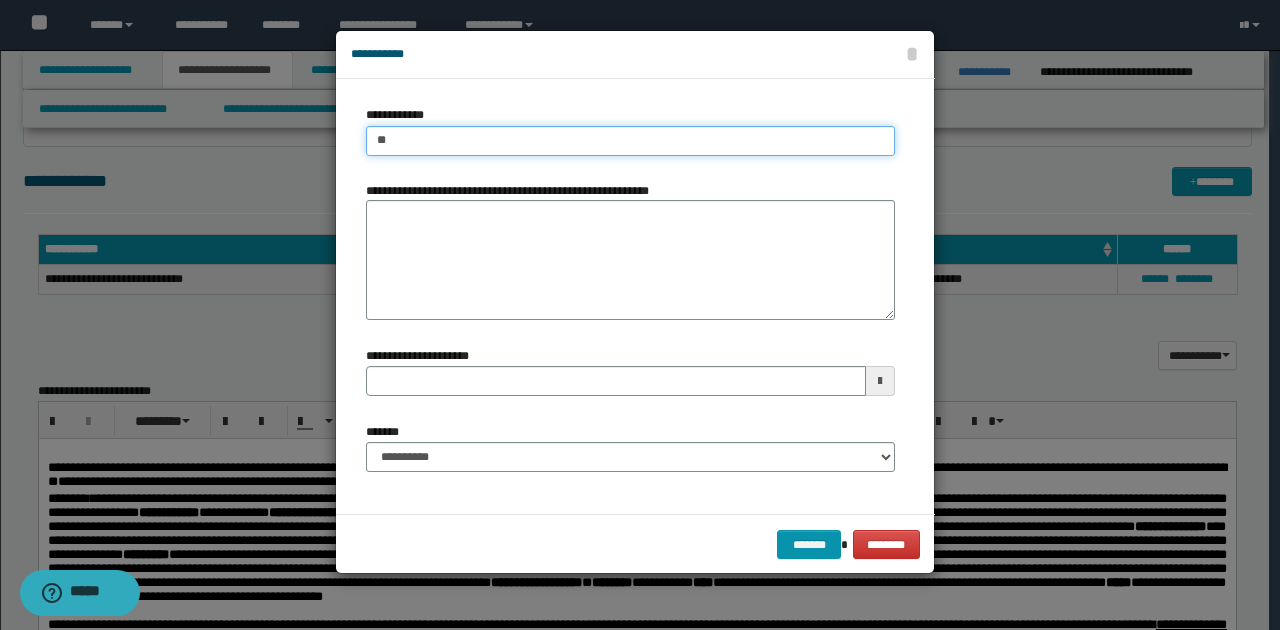 type on "***" 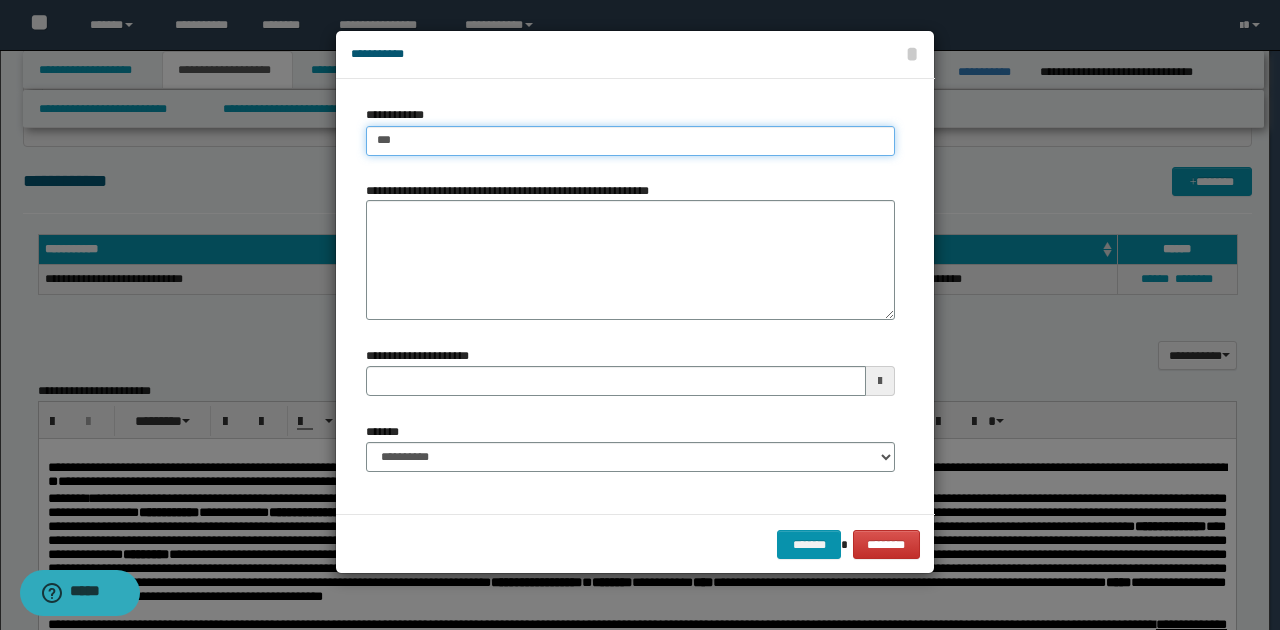 type on "***" 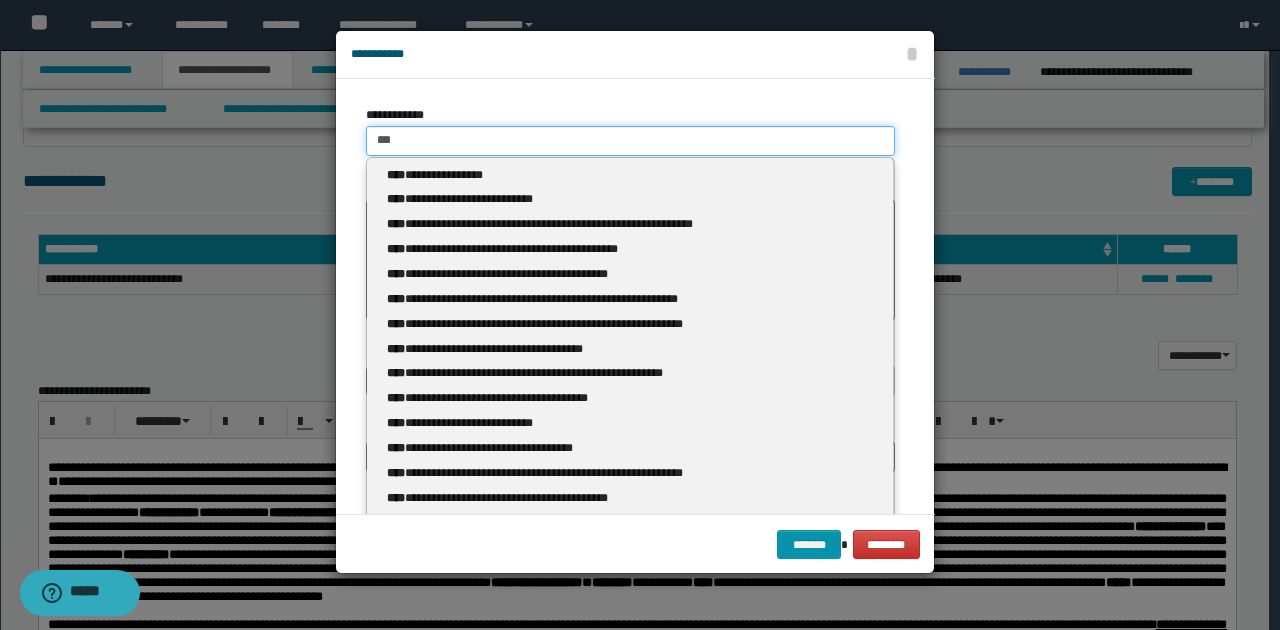 type 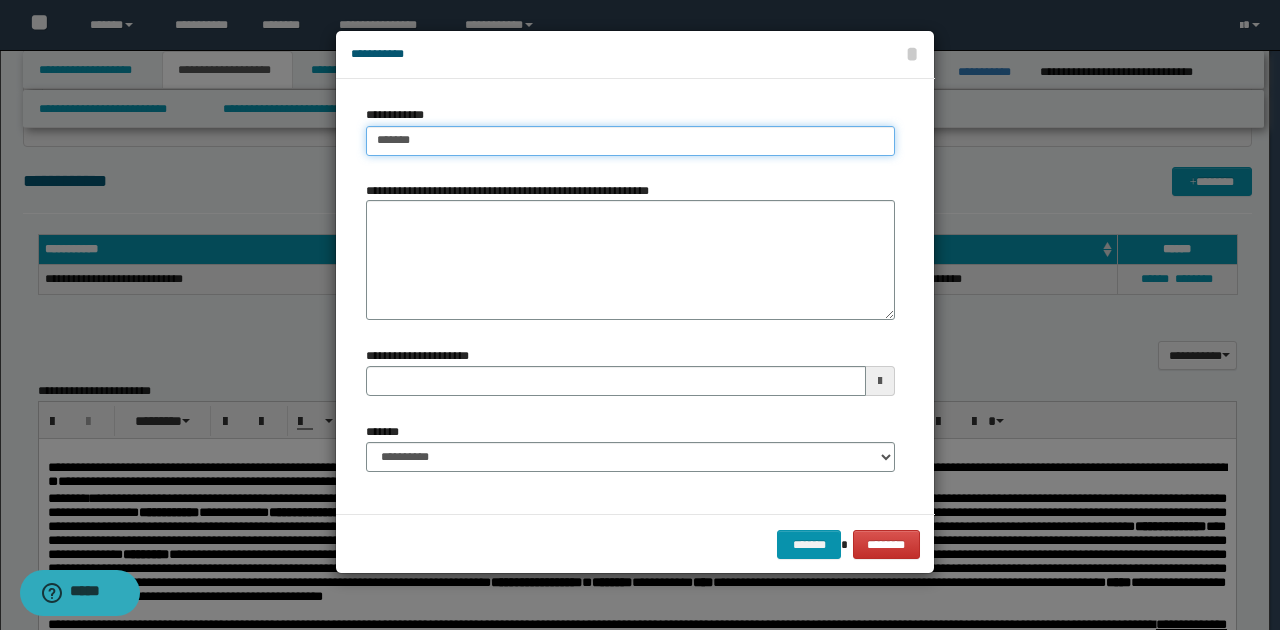 type on "********" 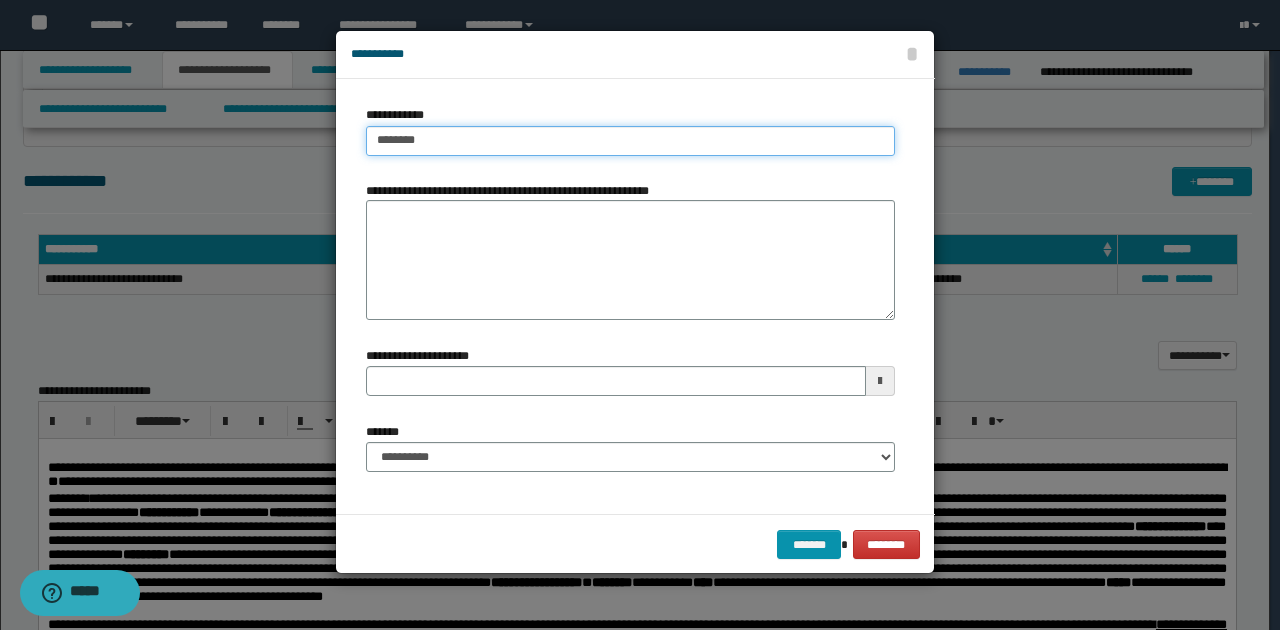 type on "**********" 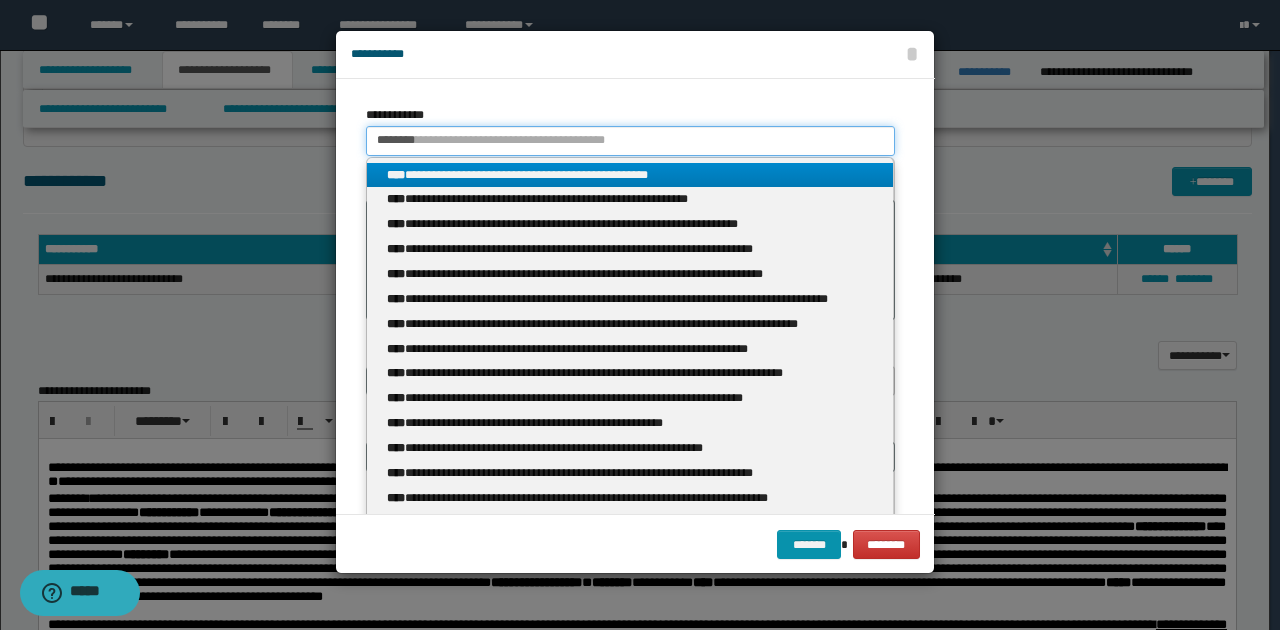 drag, startPoint x: 454, startPoint y: 139, endPoint x: 339, endPoint y: 138, distance: 115.00435 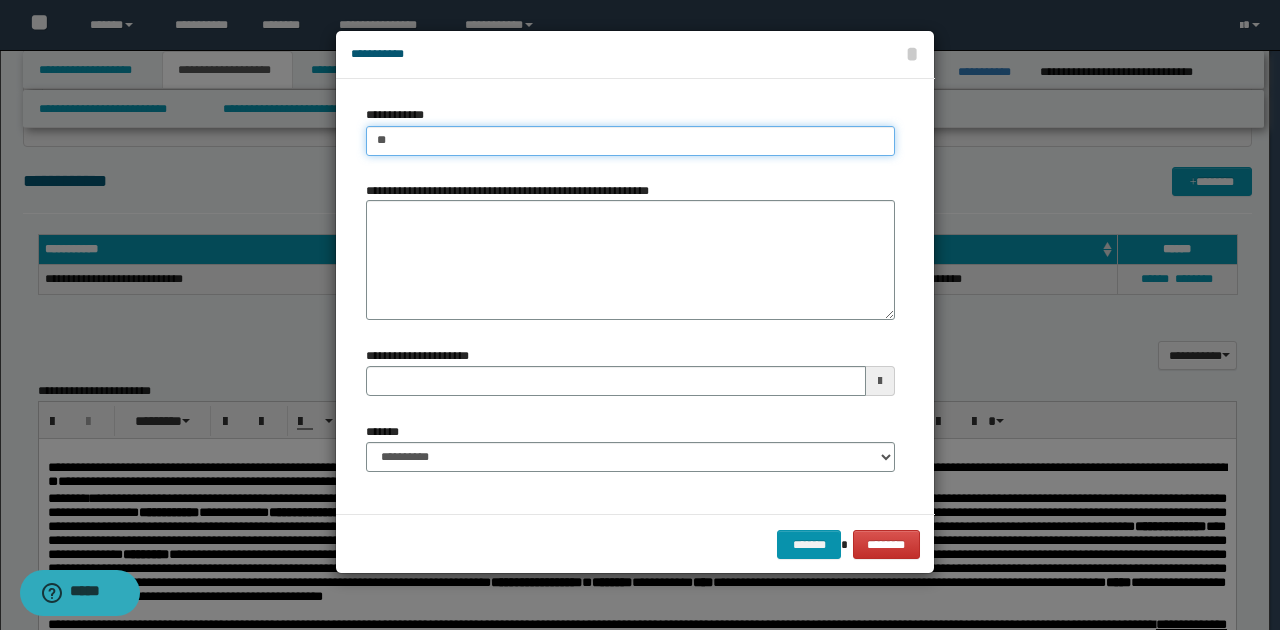 type on "***" 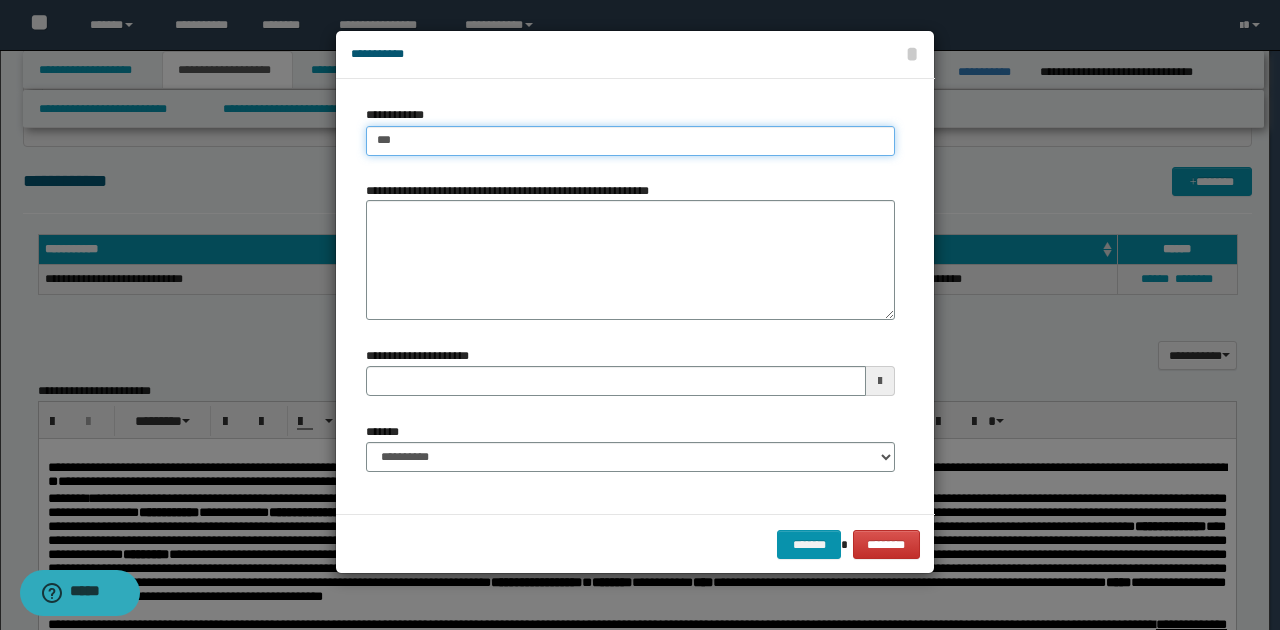type on "***" 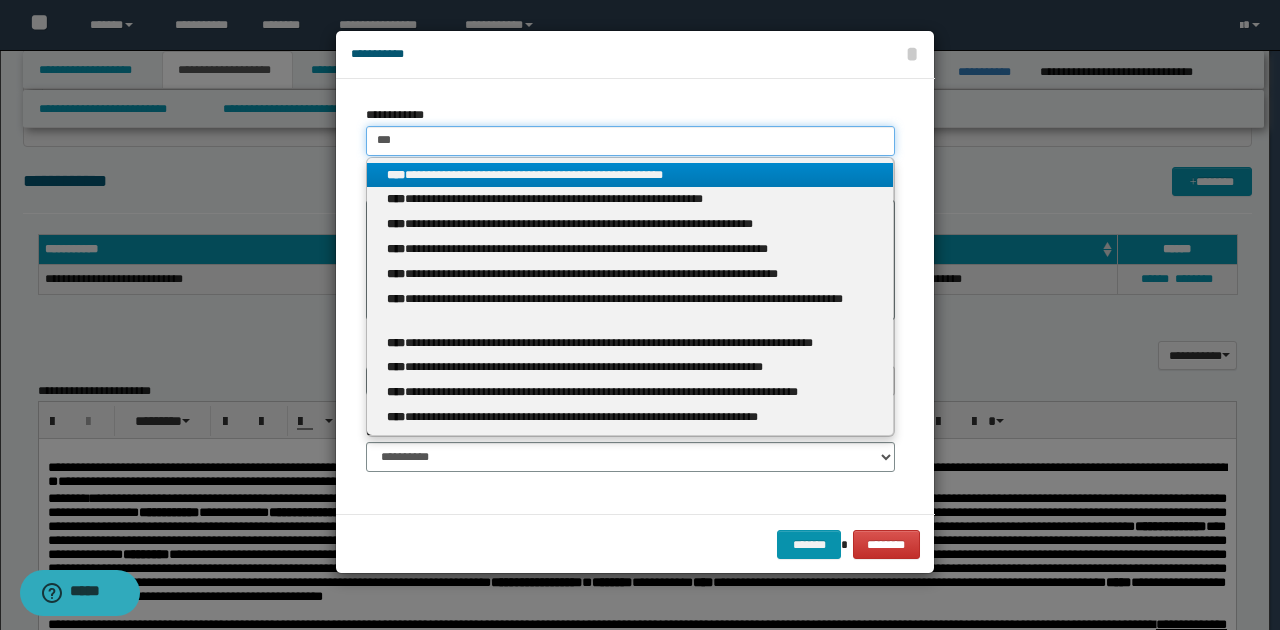 drag, startPoint x: 430, startPoint y: 134, endPoint x: 390, endPoint y: 133, distance: 40.012497 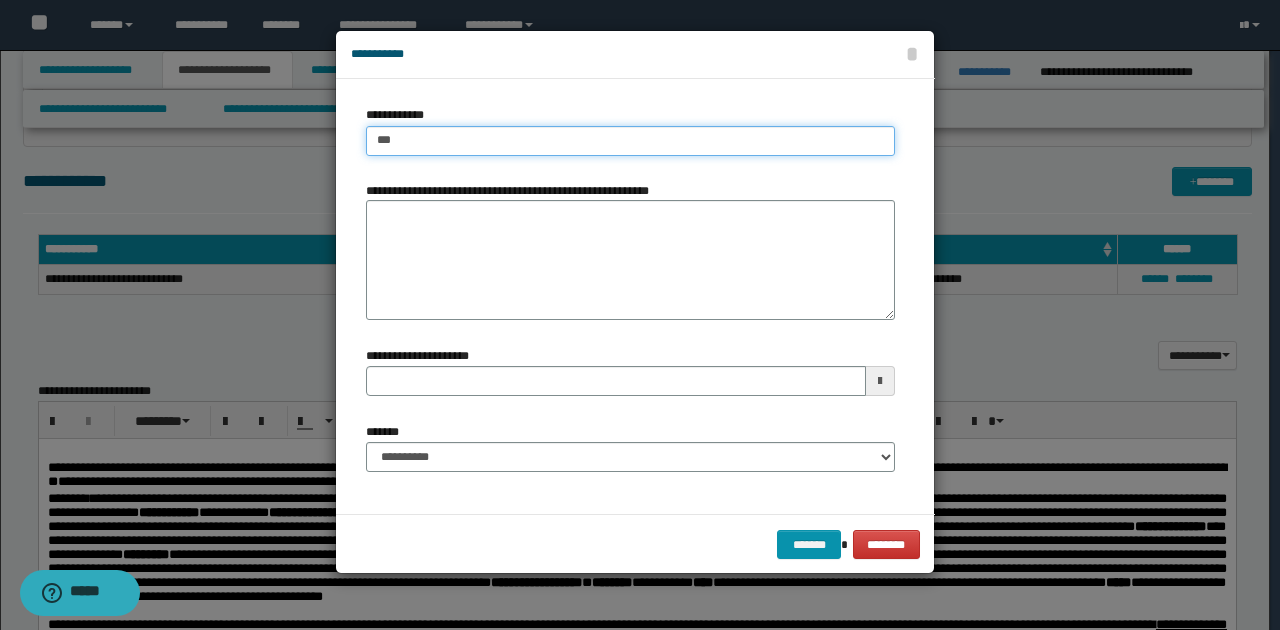 type on "***" 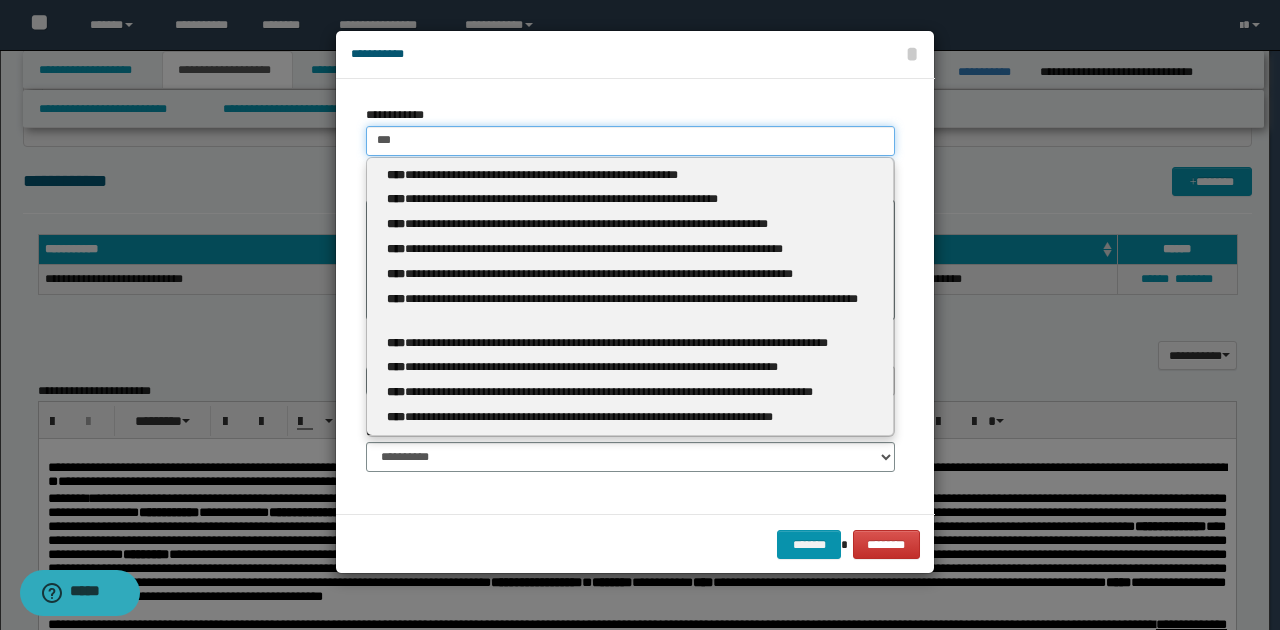 drag, startPoint x: 418, startPoint y: 142, endPoint x: 386, endPoint y: 133, distance: 33.24154 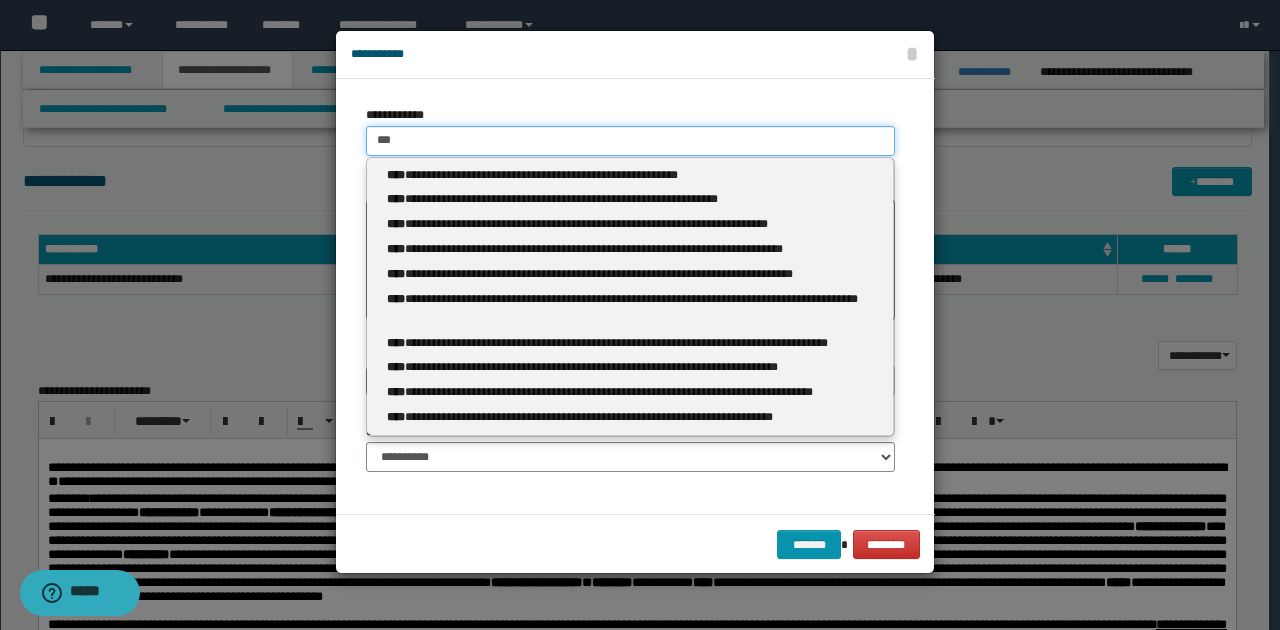 type on "***" 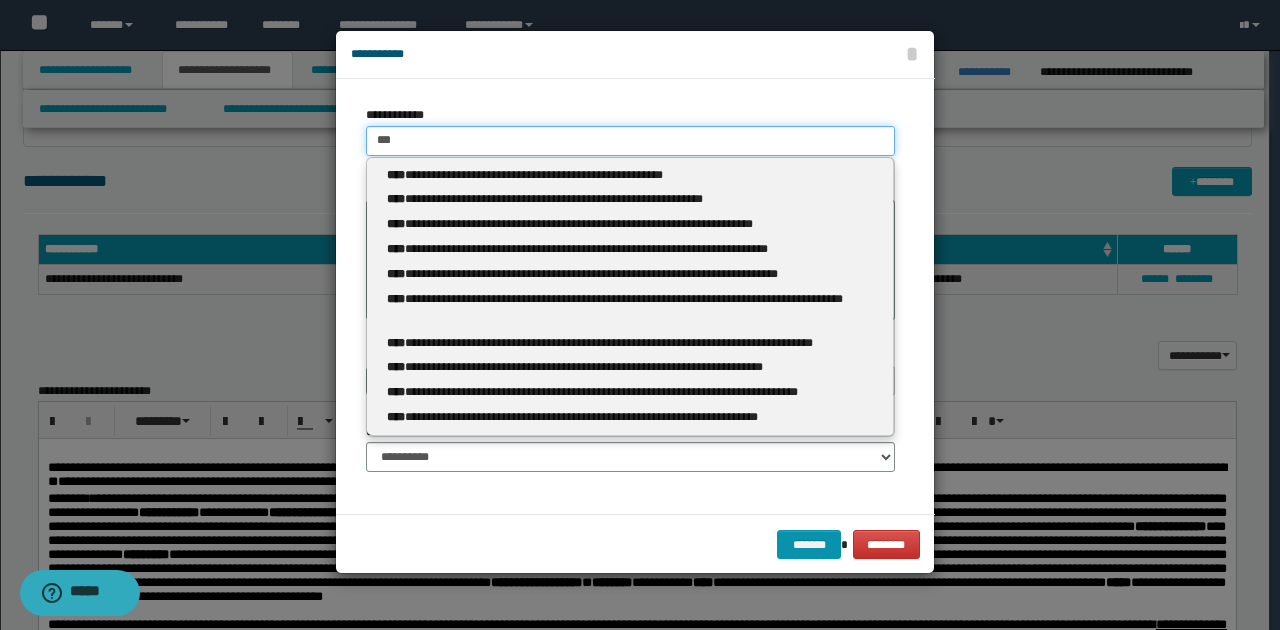 type 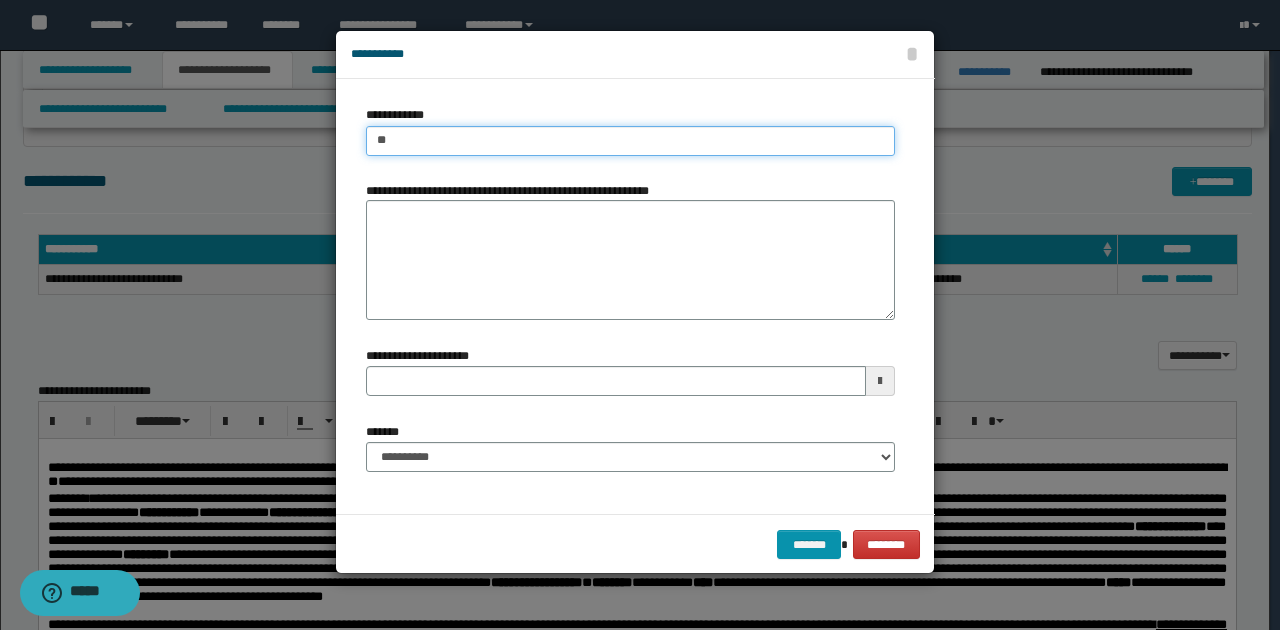 type on "***" 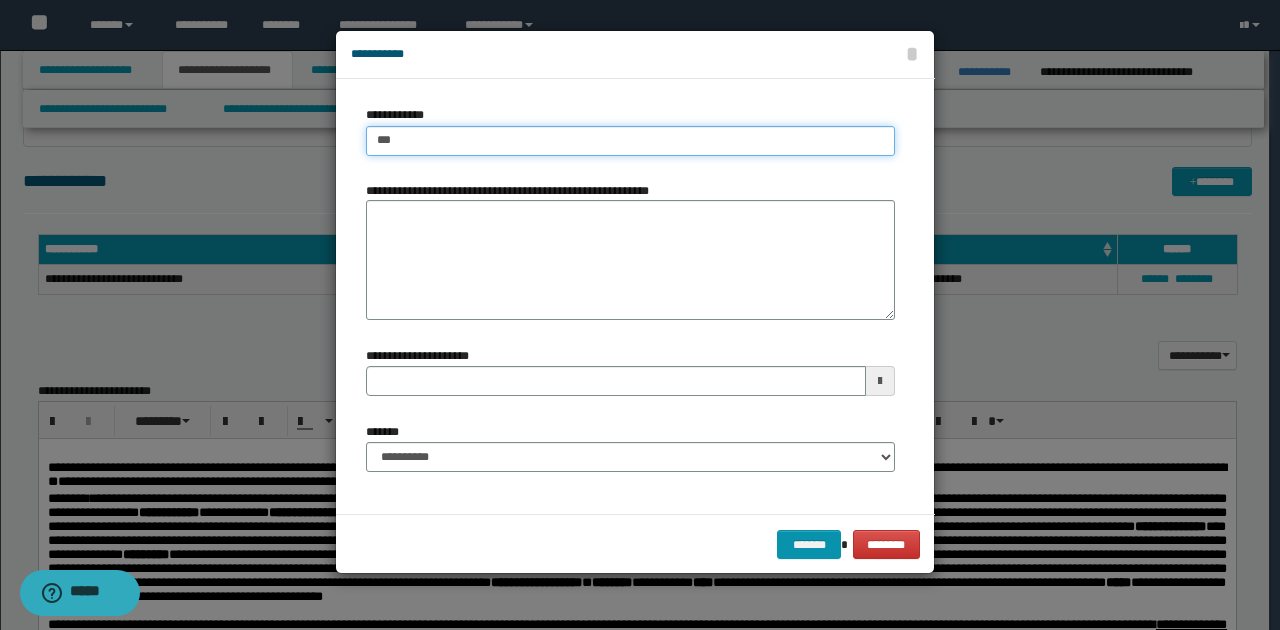 type on "***" 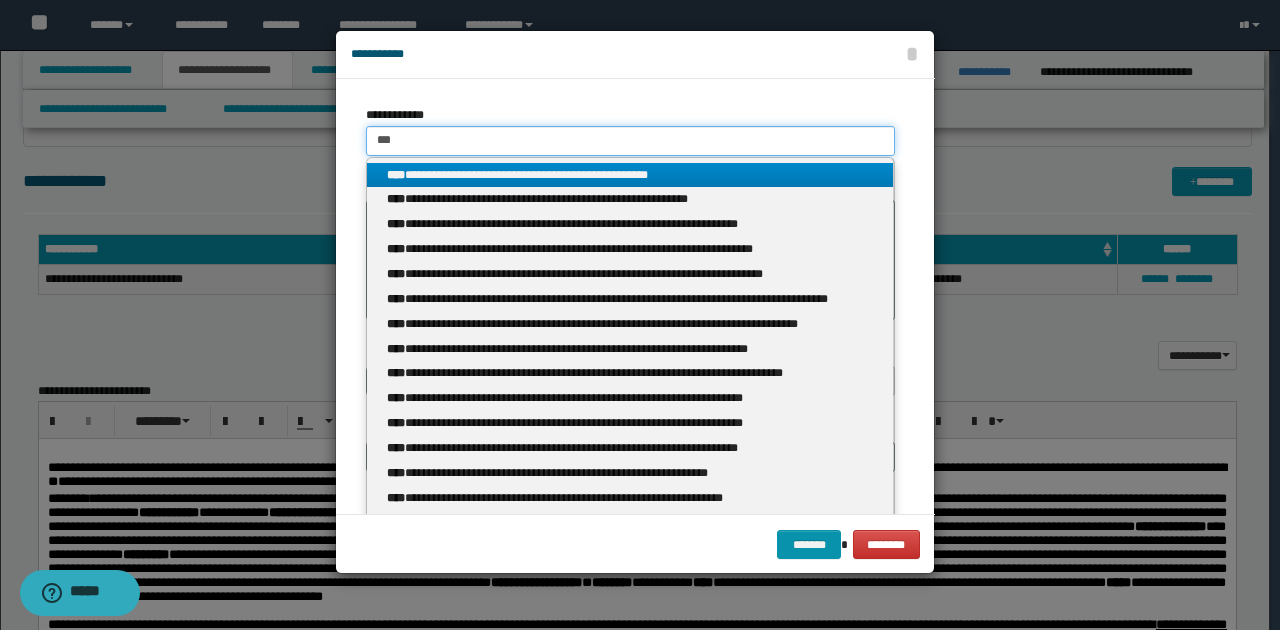 click on "***" at bounding box center (630, 141) 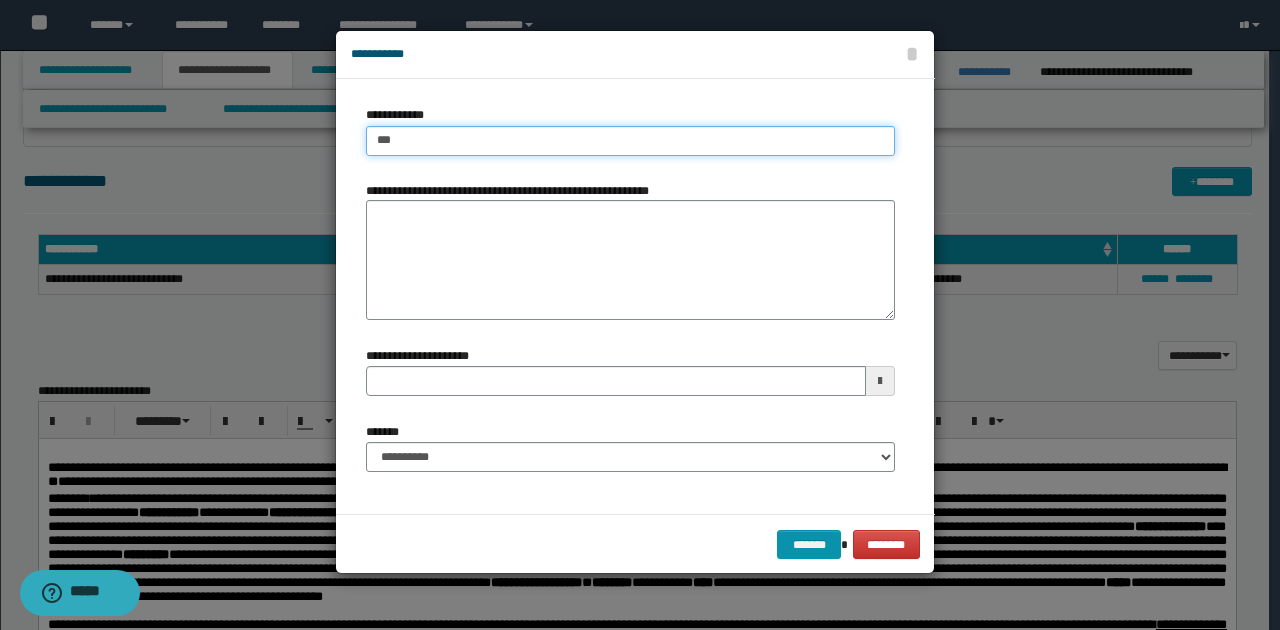 type on "***" 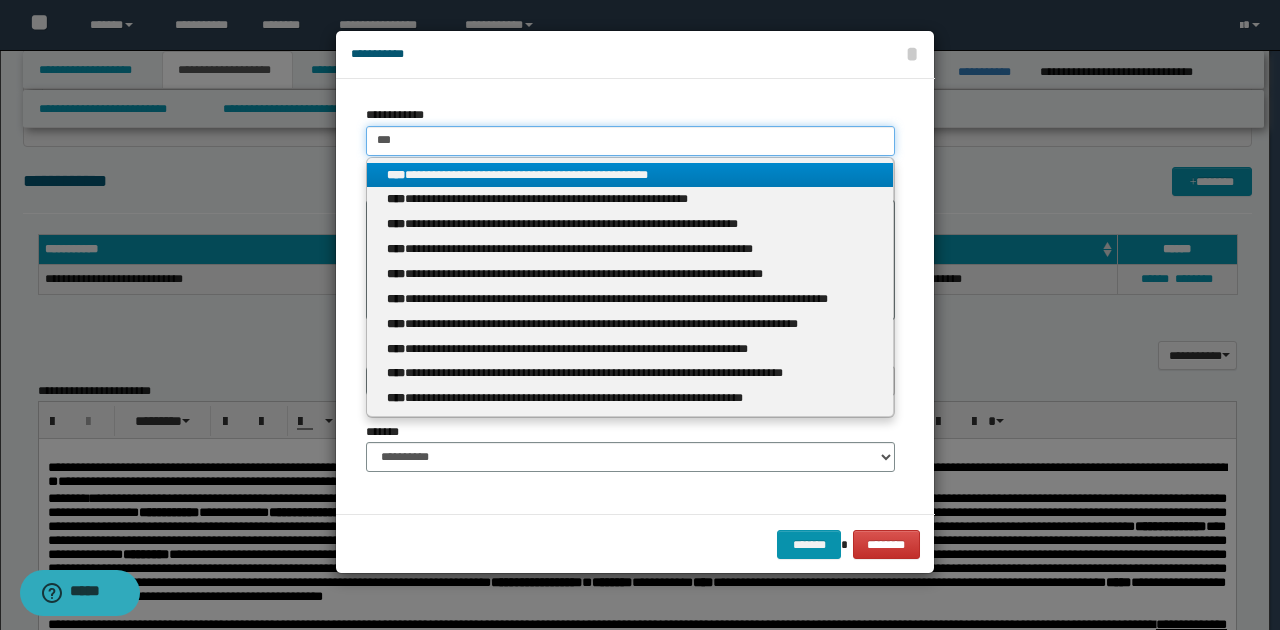 type 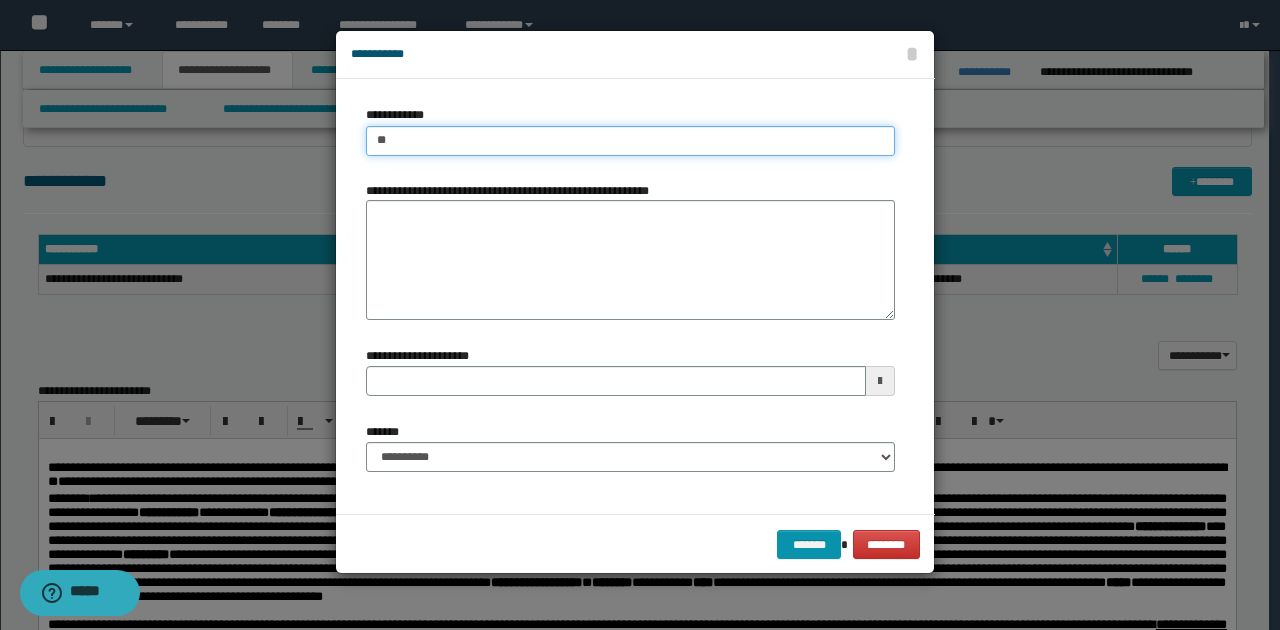 type on "***" 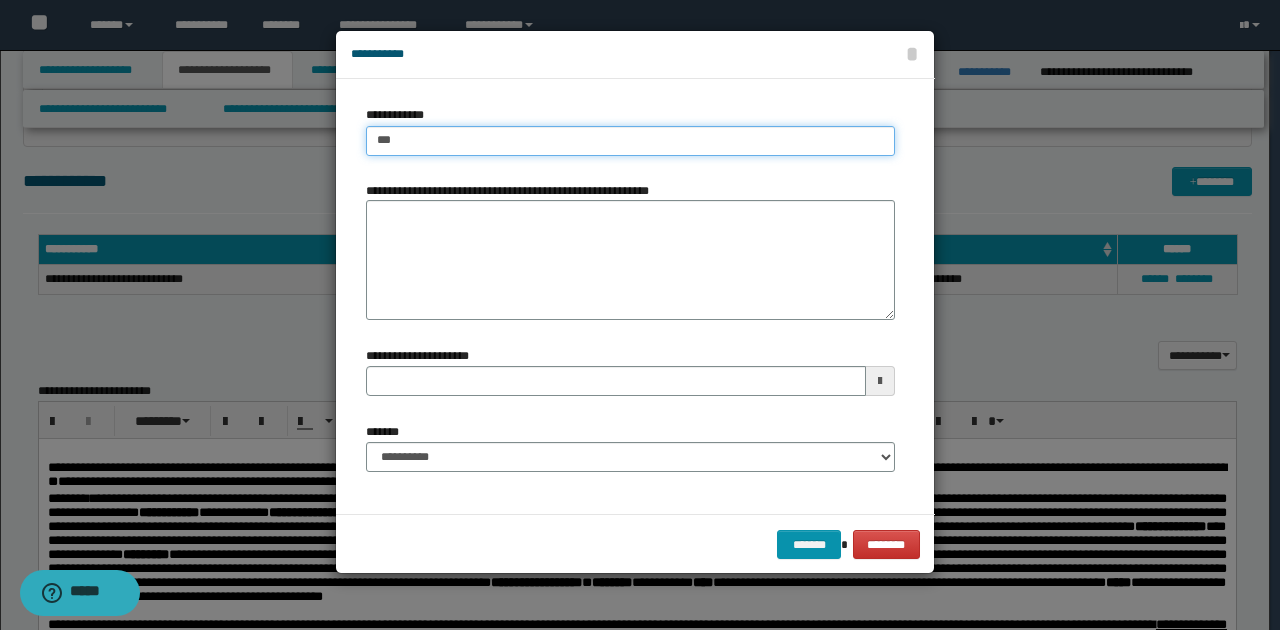 type on "***" 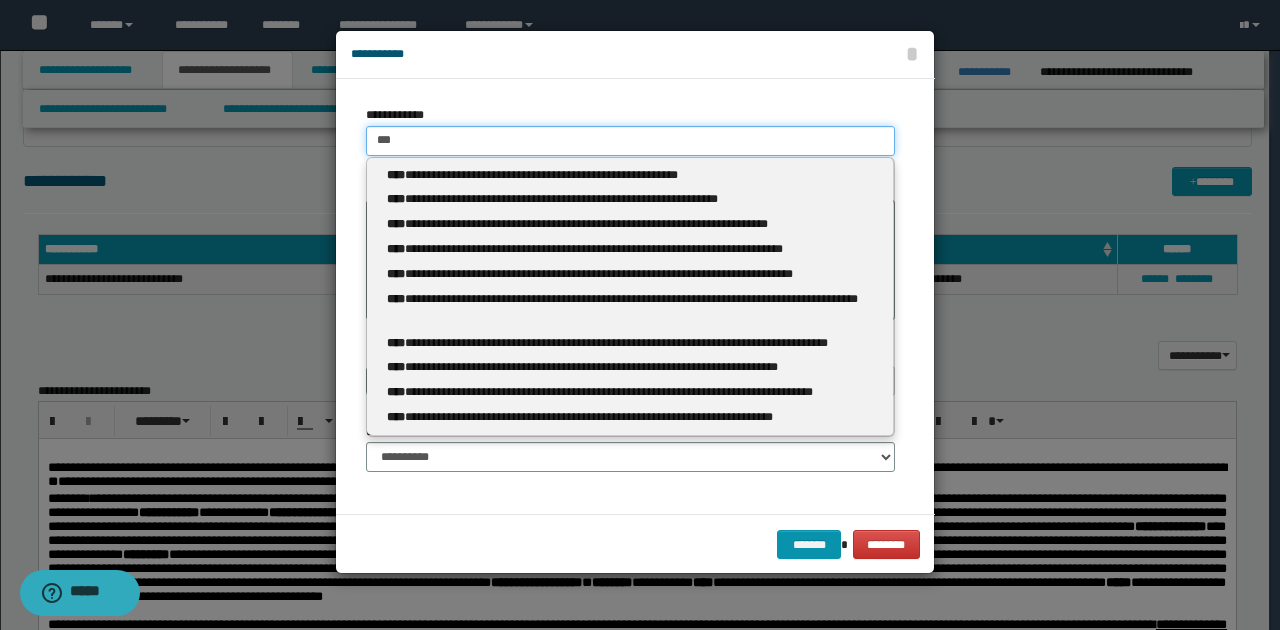 click on "***" at bounding box center (630, 141) 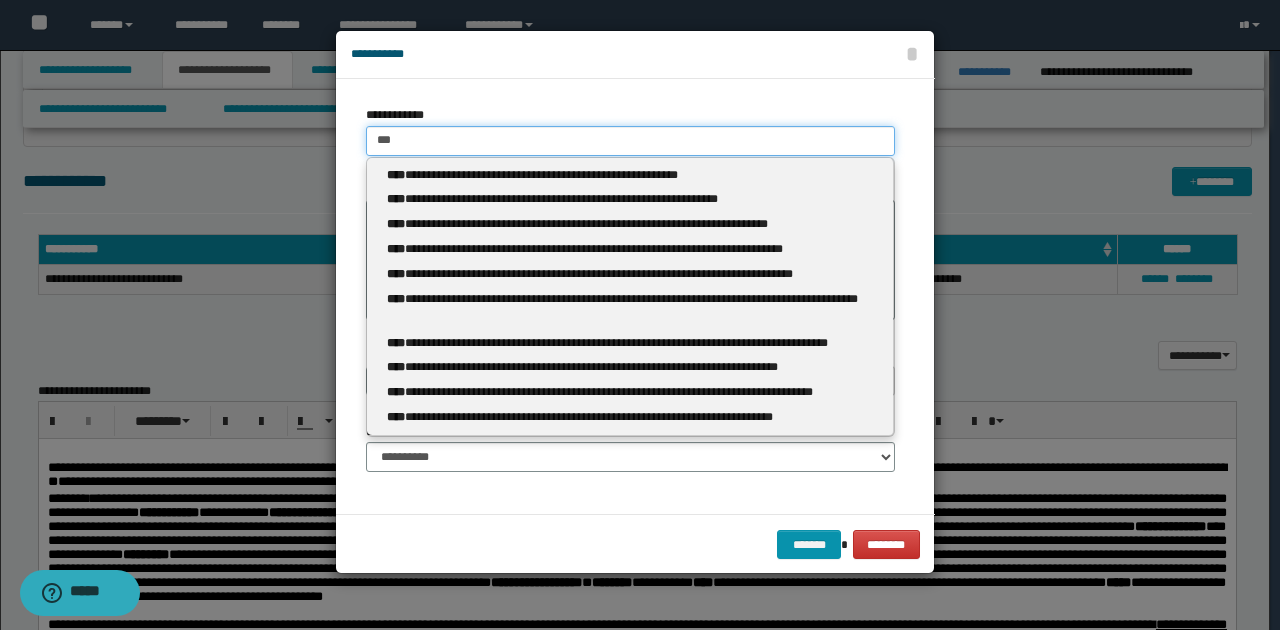 type on "***" 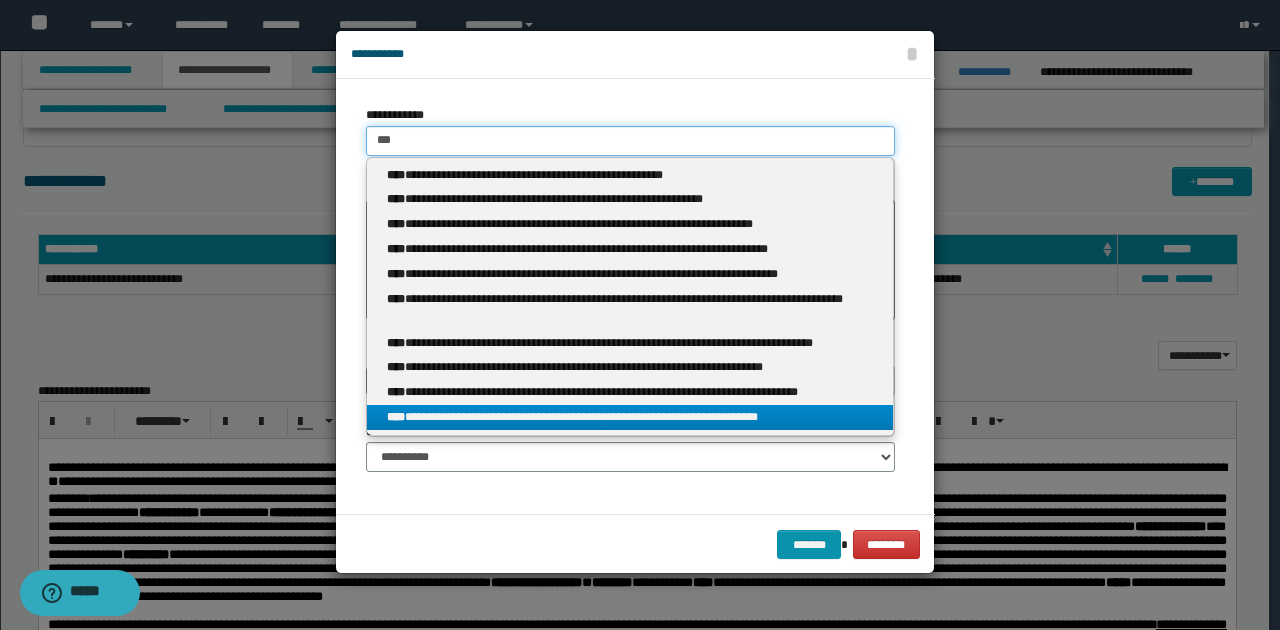 type on "***" 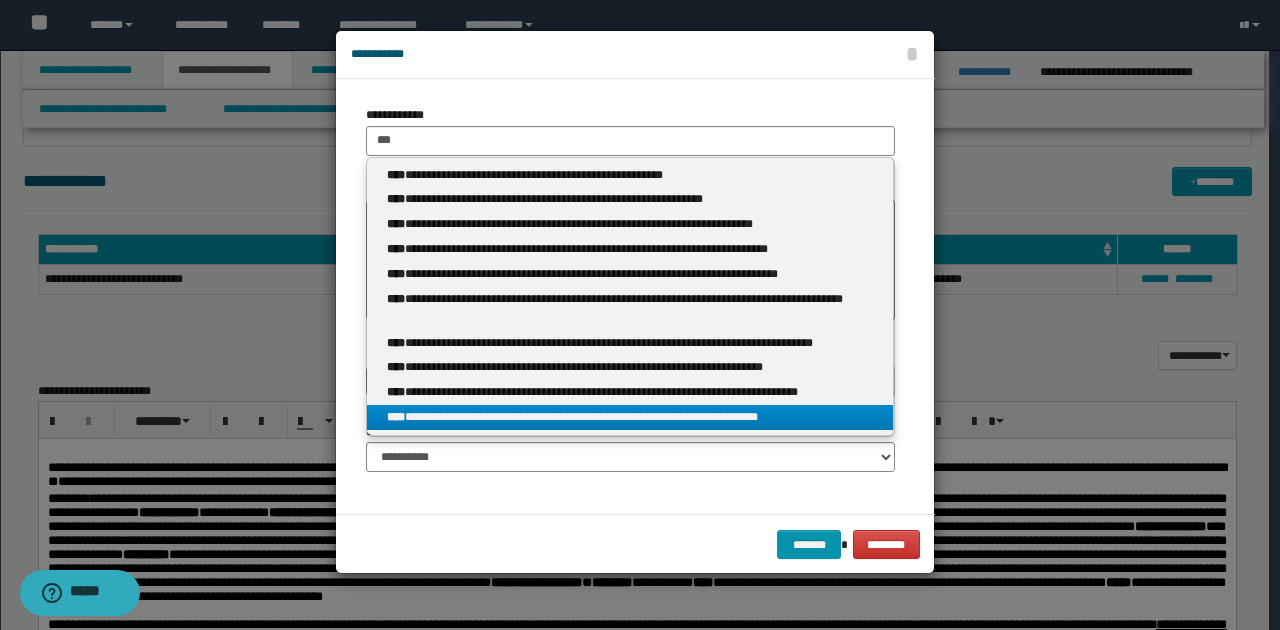 click on "**********" at bounding box center (630, 417) 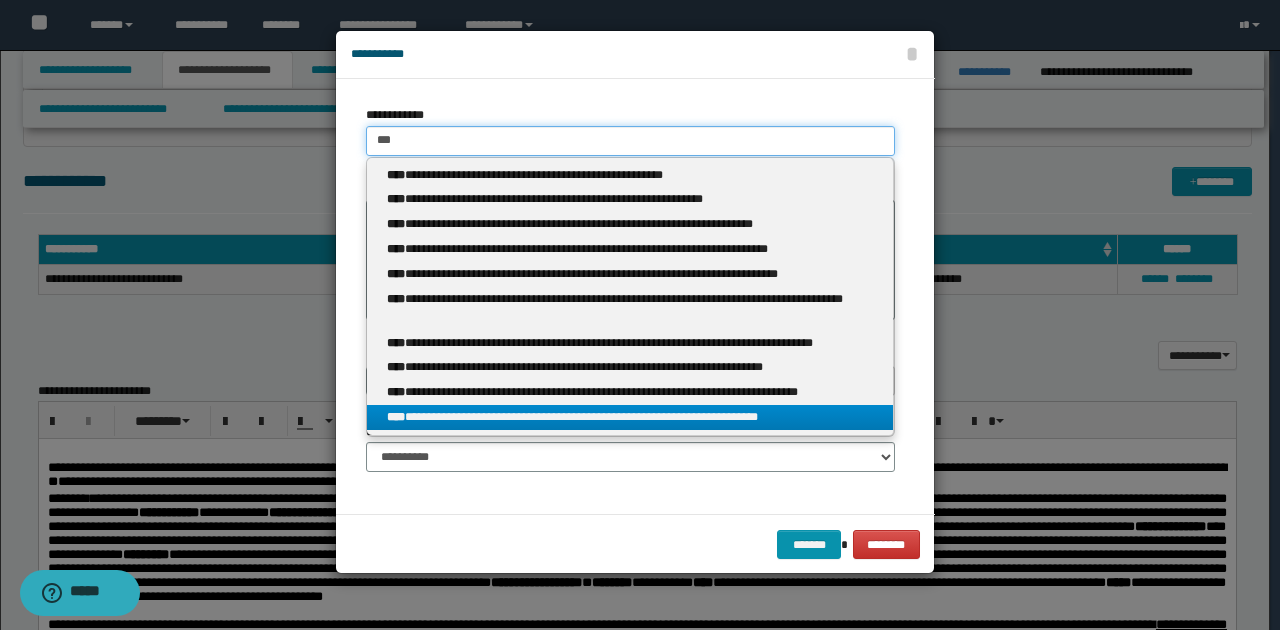 type 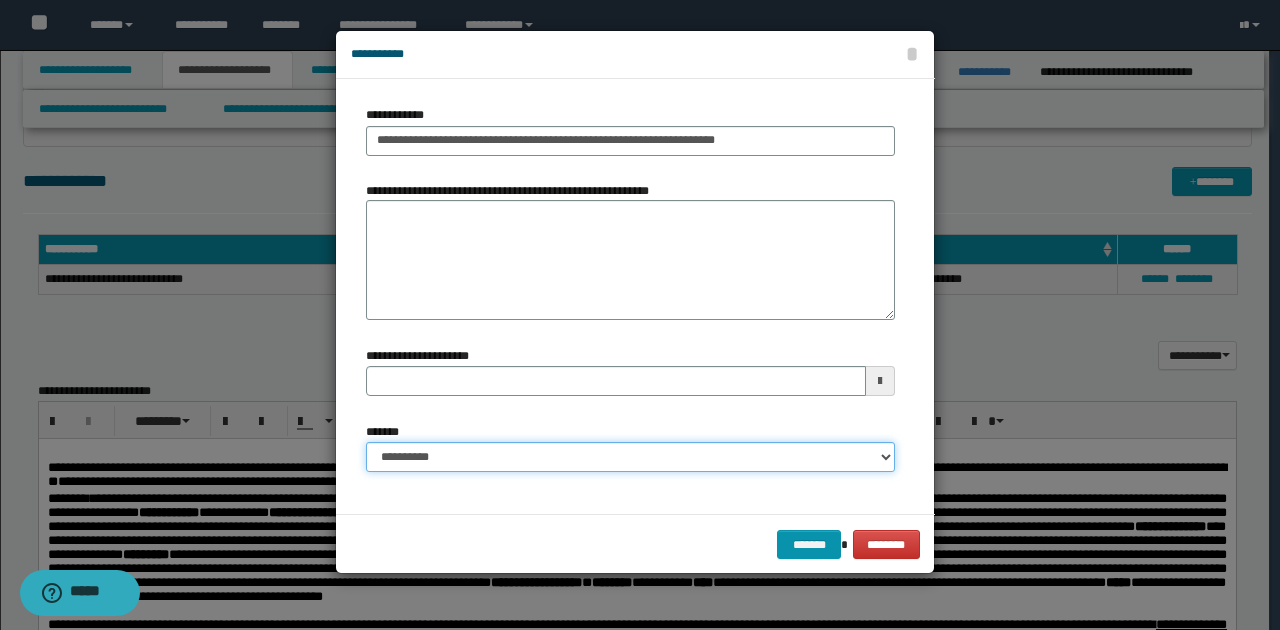 click on "**********" at bounding box center (630, 457) 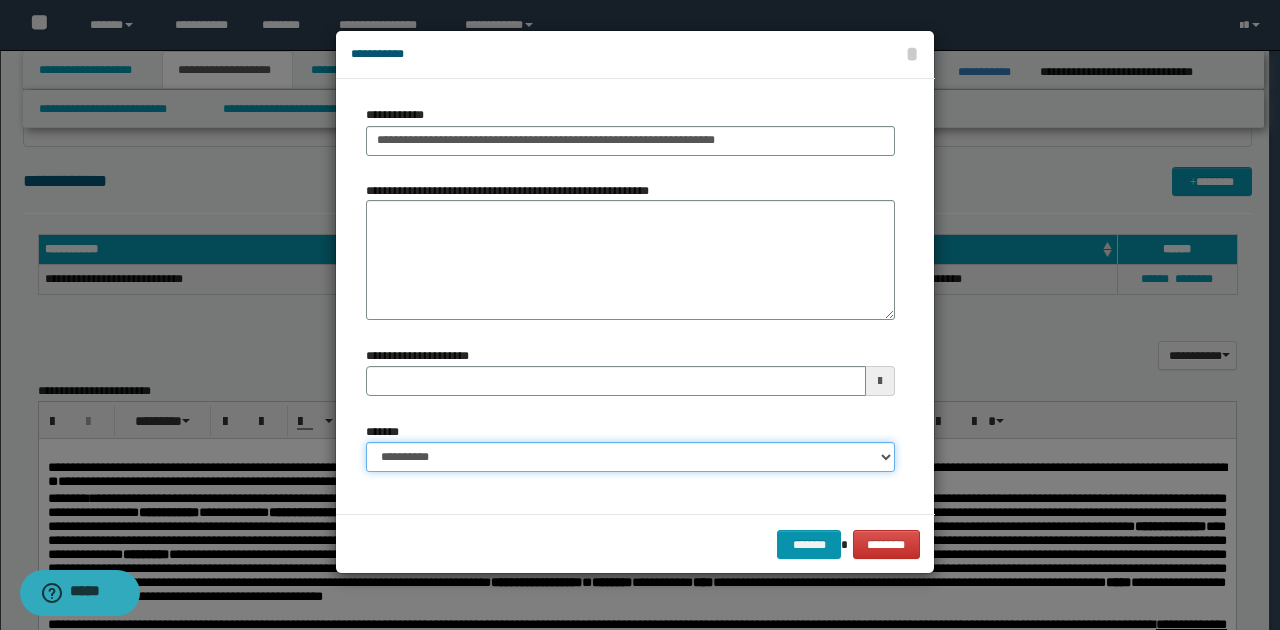 select on "*" 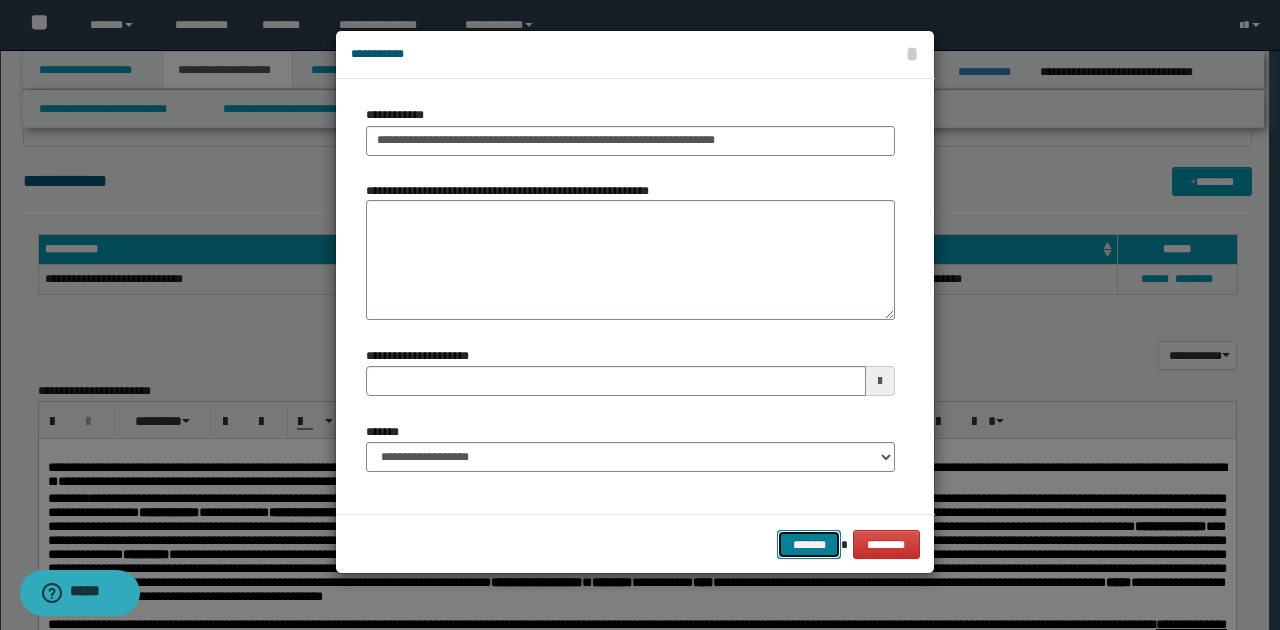 click on "*******" at bounding box center (809, 544) 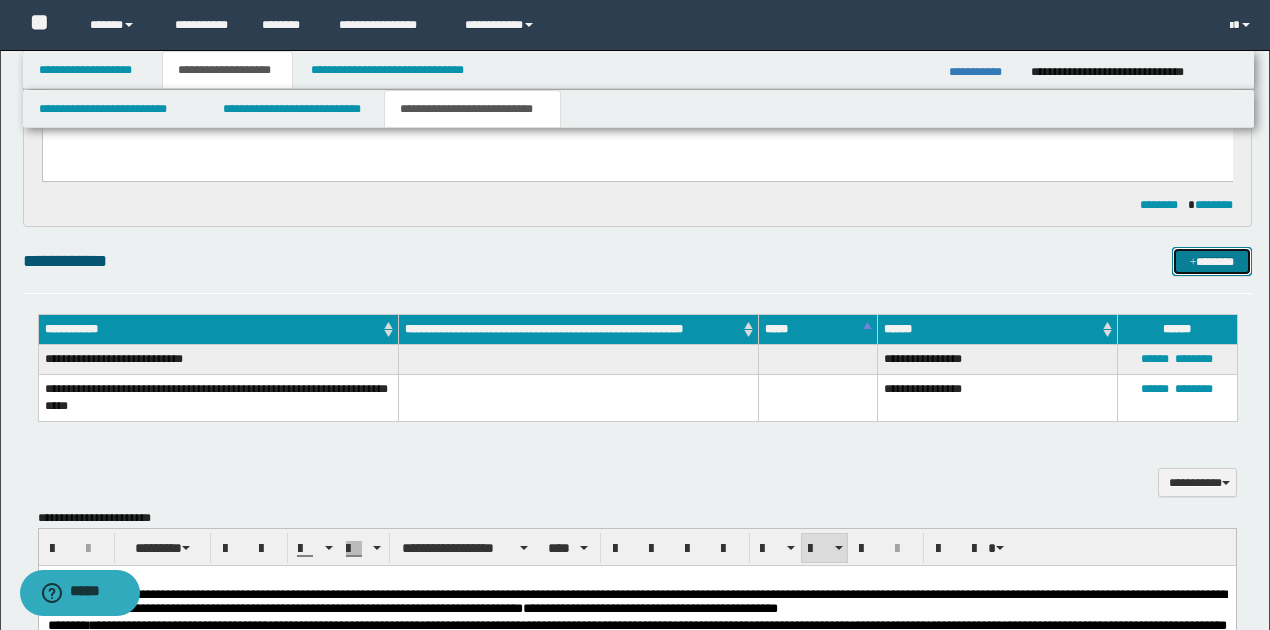 scroll, scrollTop: 868, scrollLeft: 0, axis: vertical 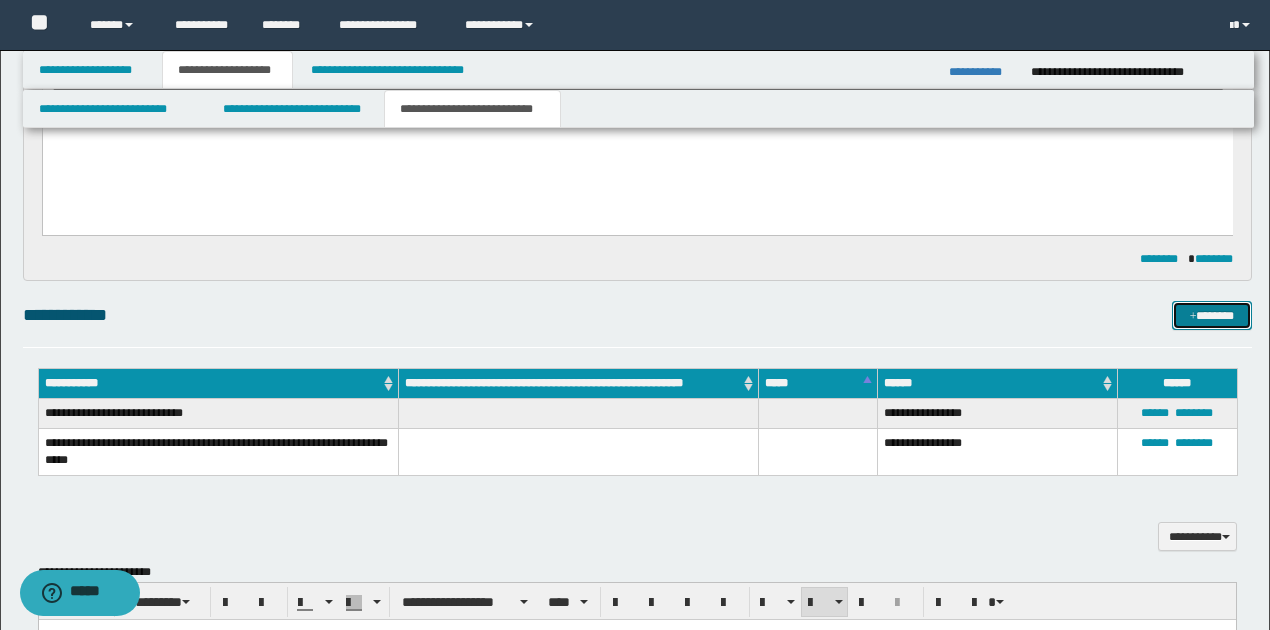 click on "*******" at bounding box center (1211, 315) 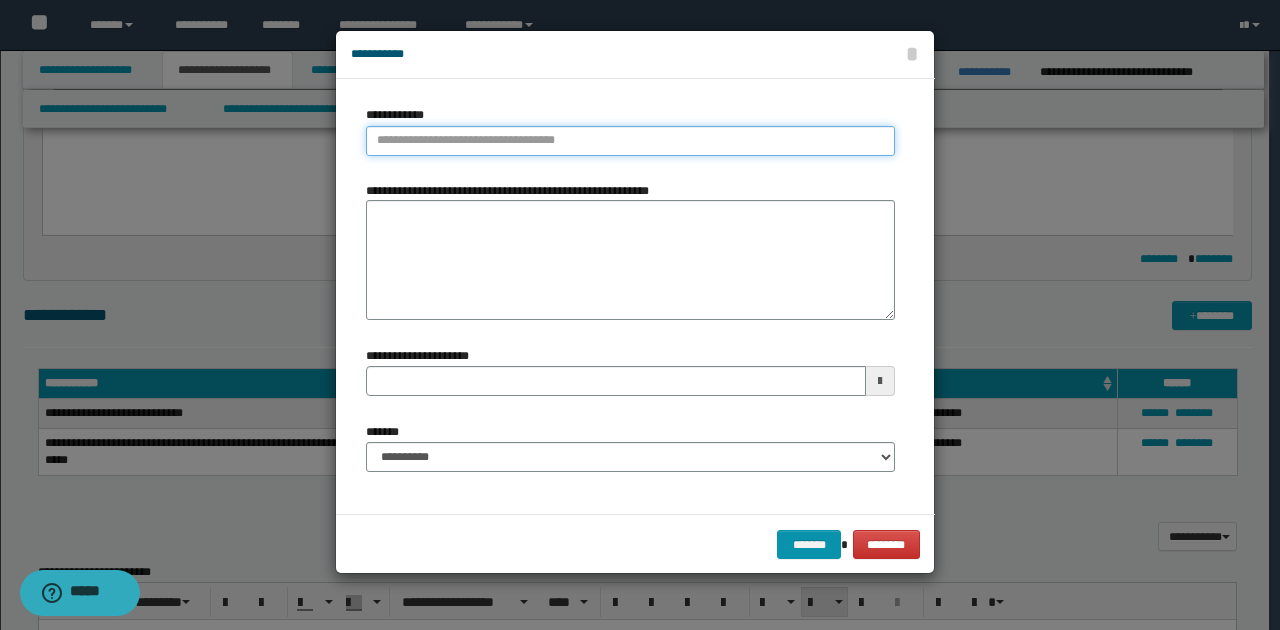 type on "**********" 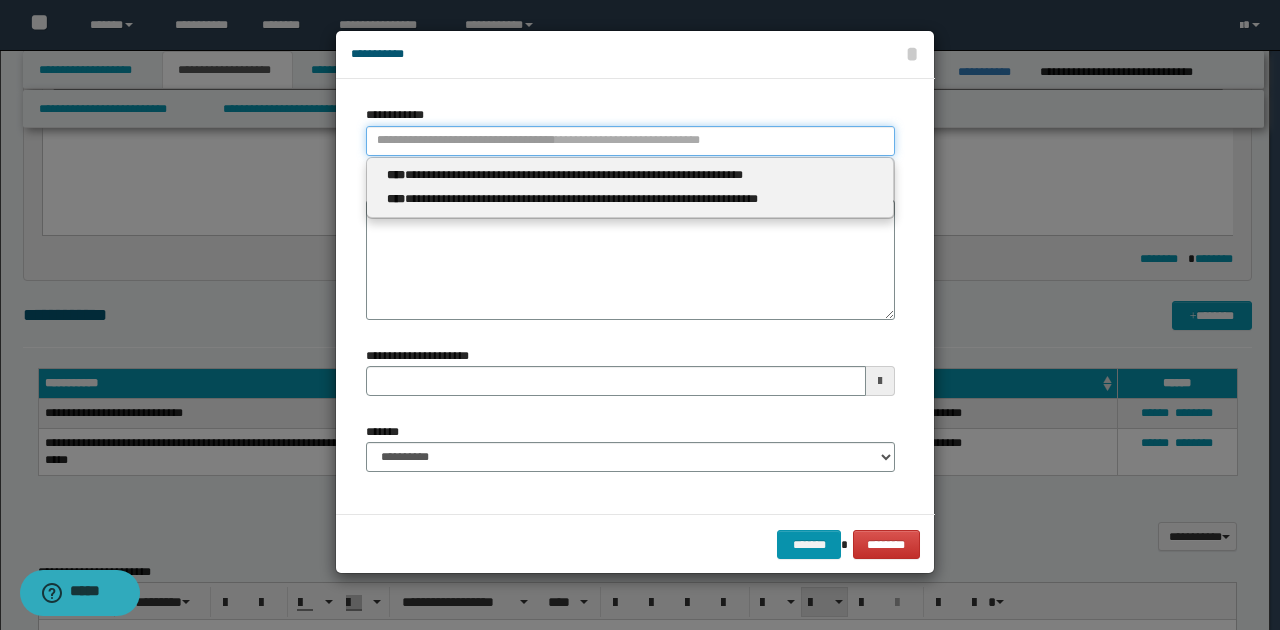 click on "**********" at bounding box center (630, 141) 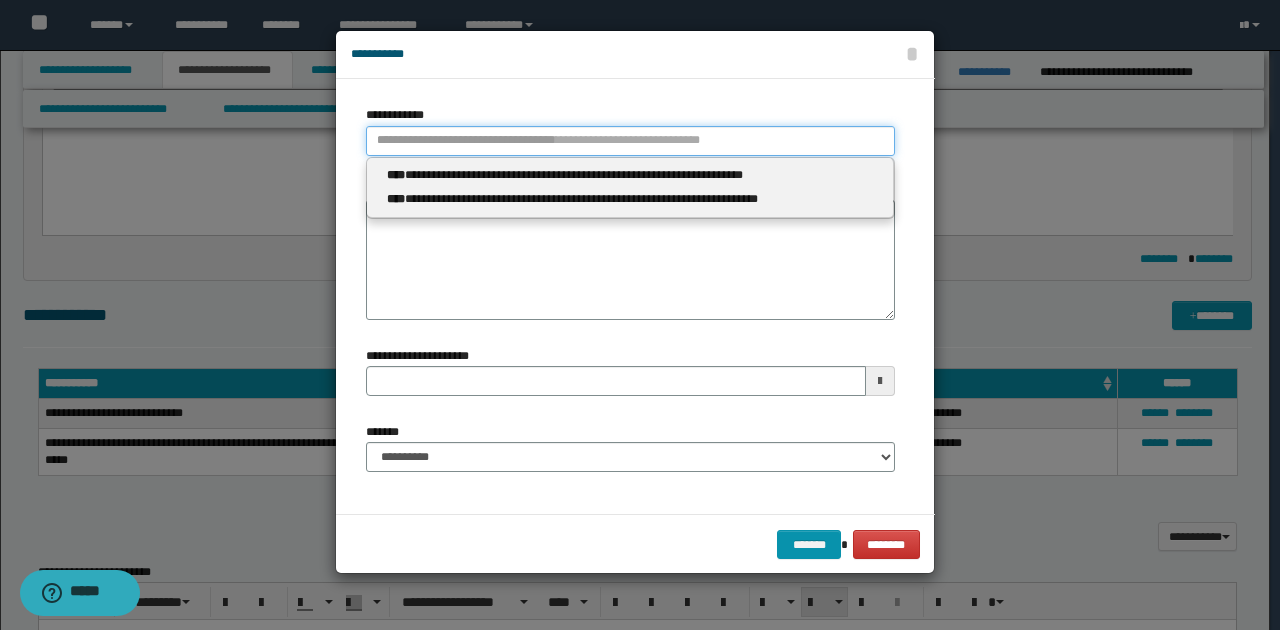 type 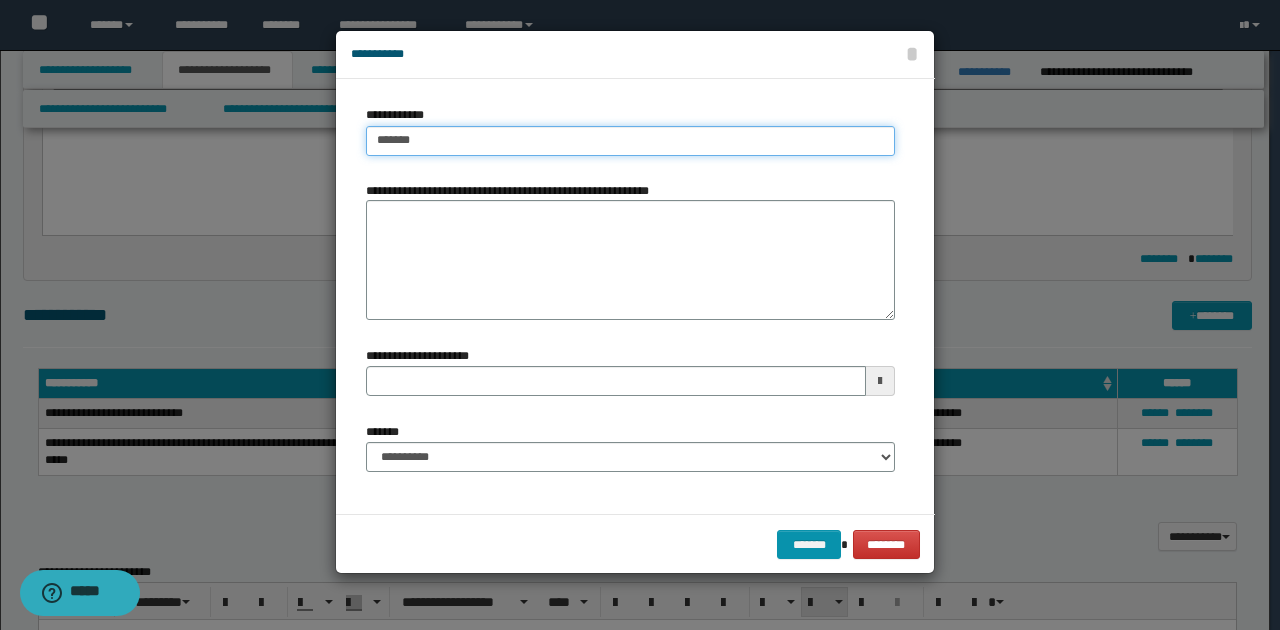 type on "********" 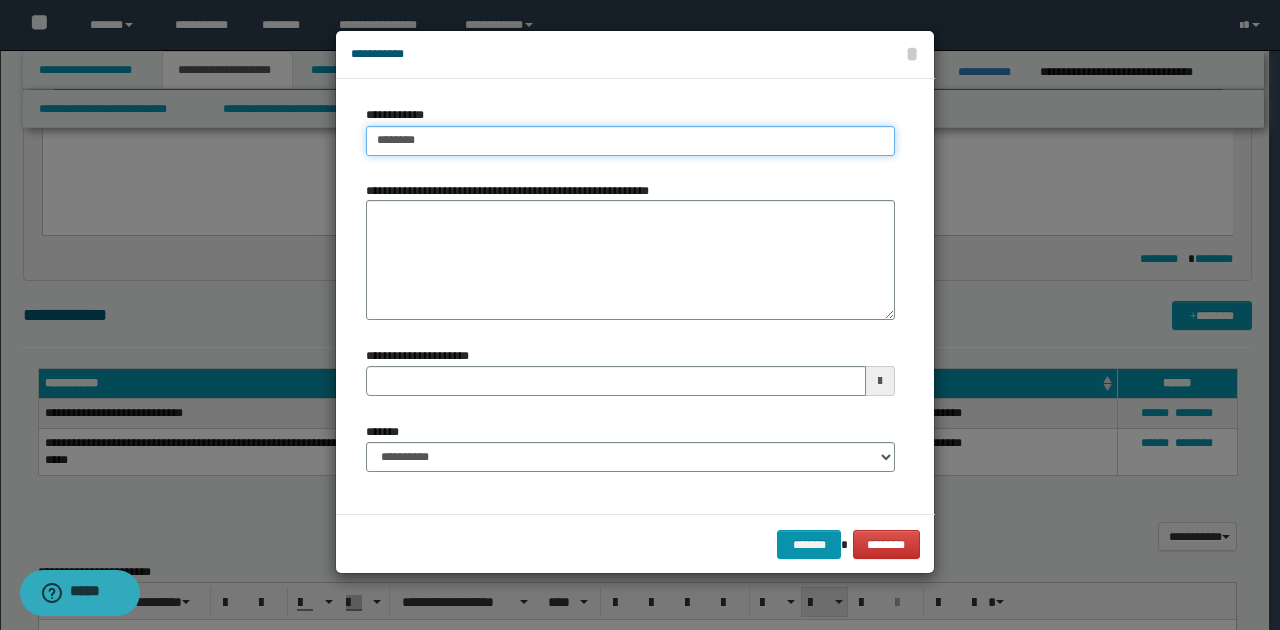 type on "**********" 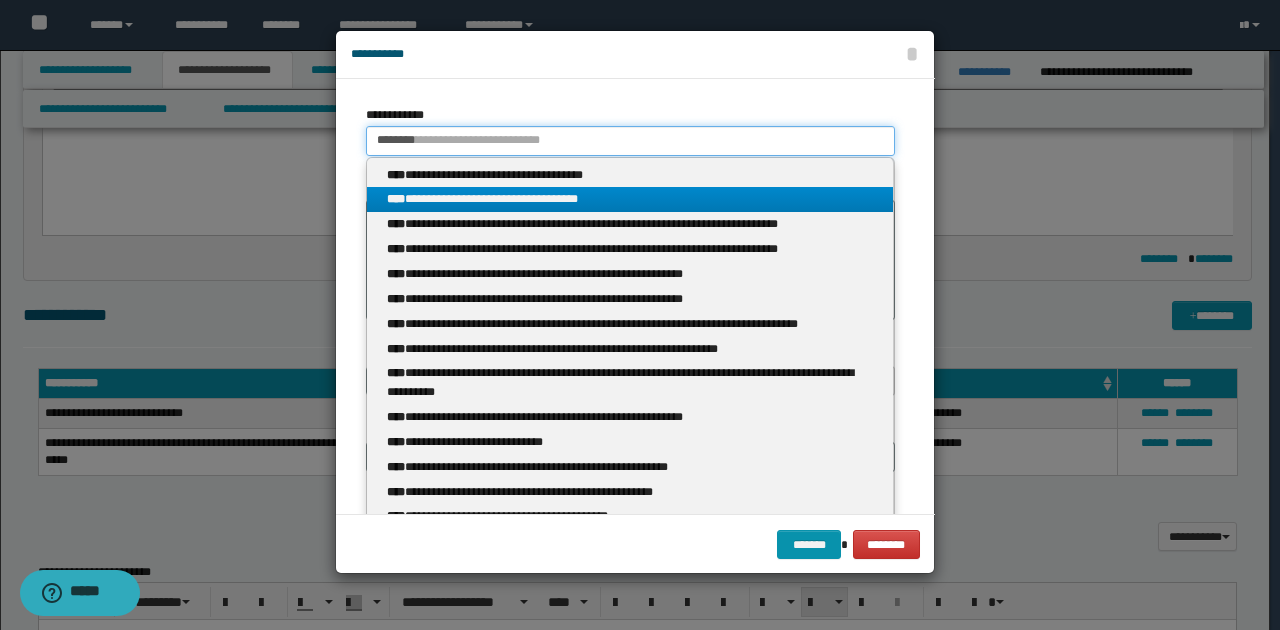 type on "********" 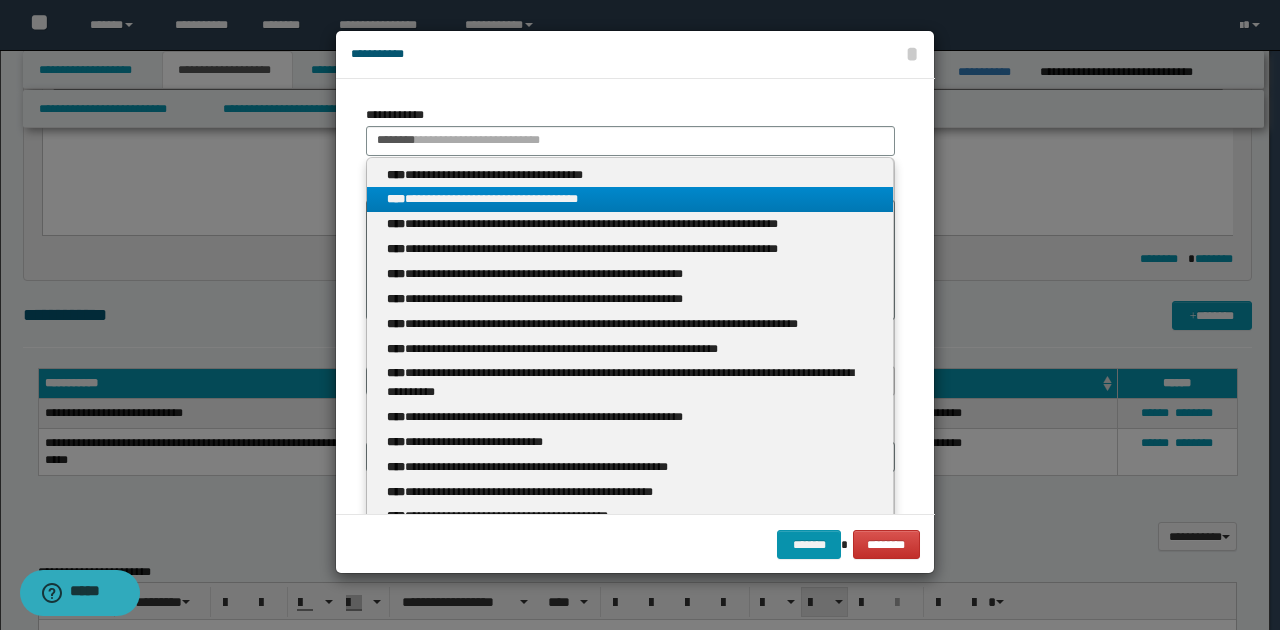 click on "**********" at bounding box center [630, 199] 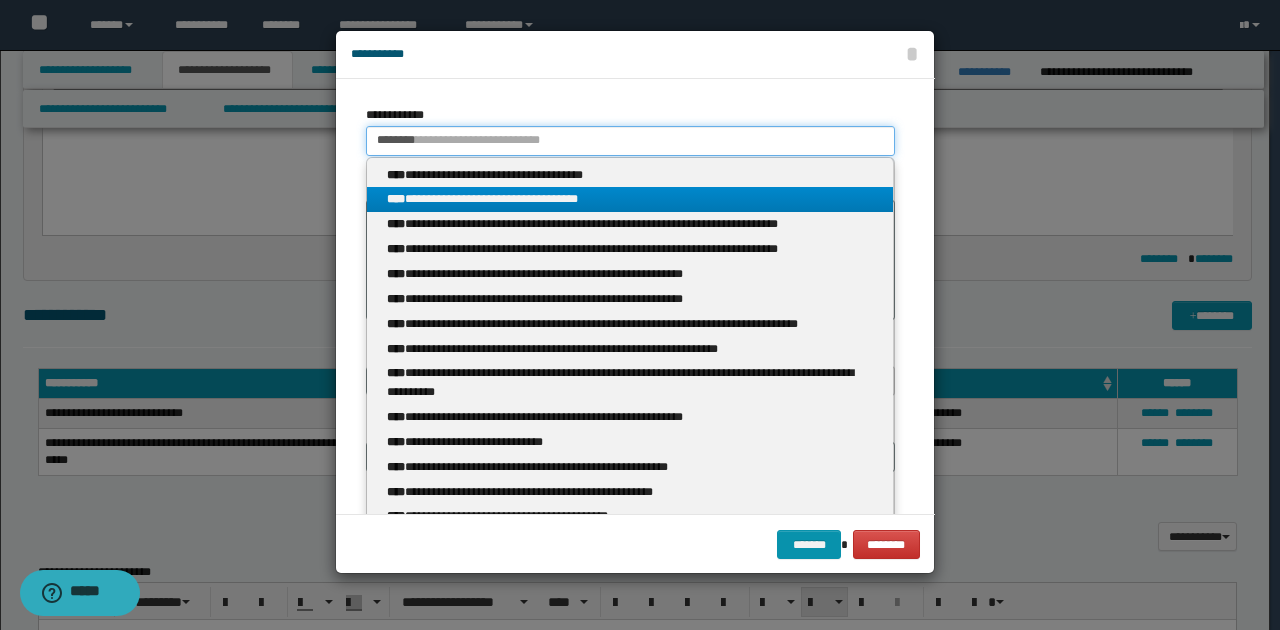 type 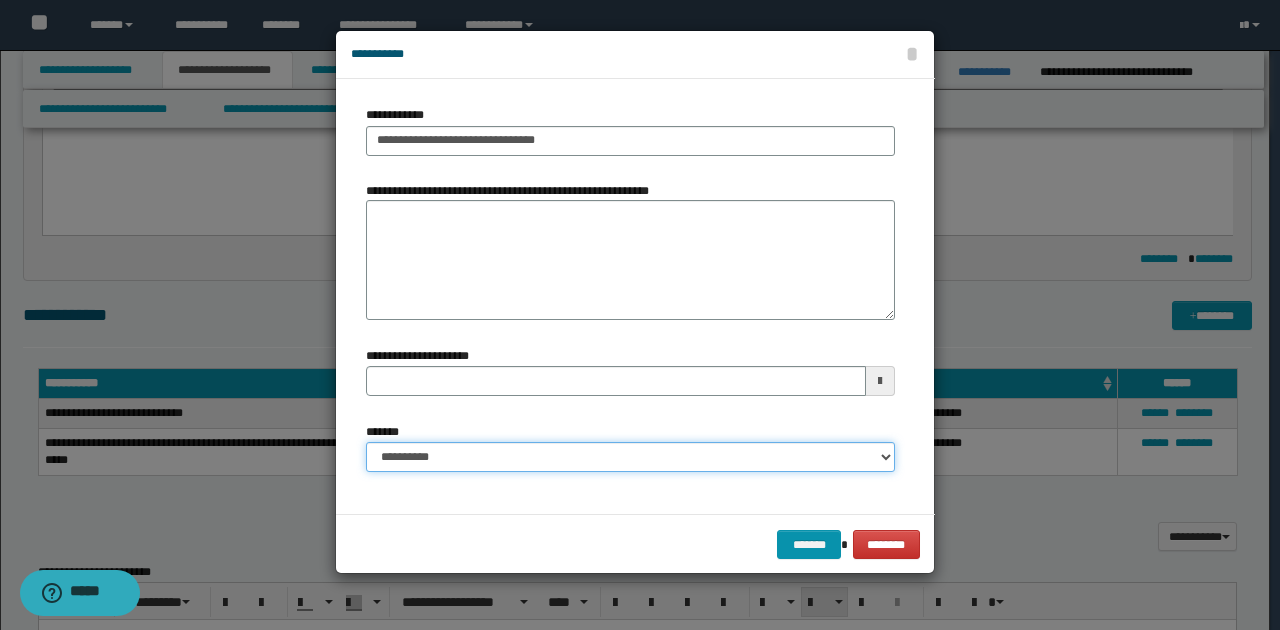 click on "**********" at bounding box center [630, 457] 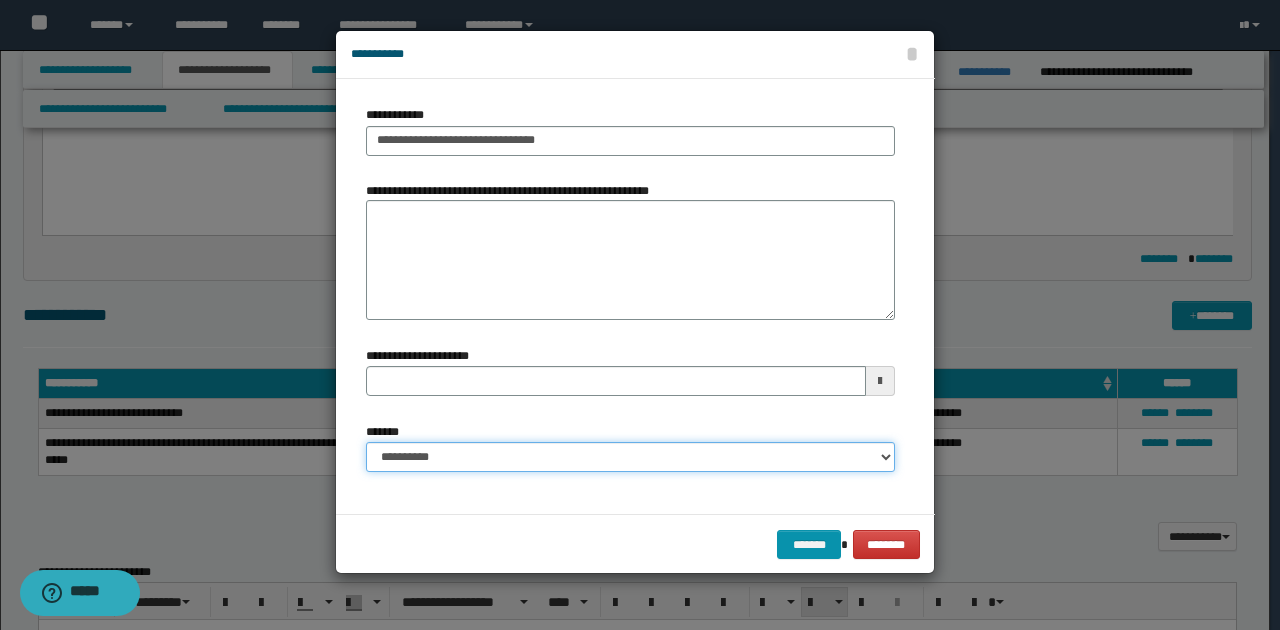 select on "*" 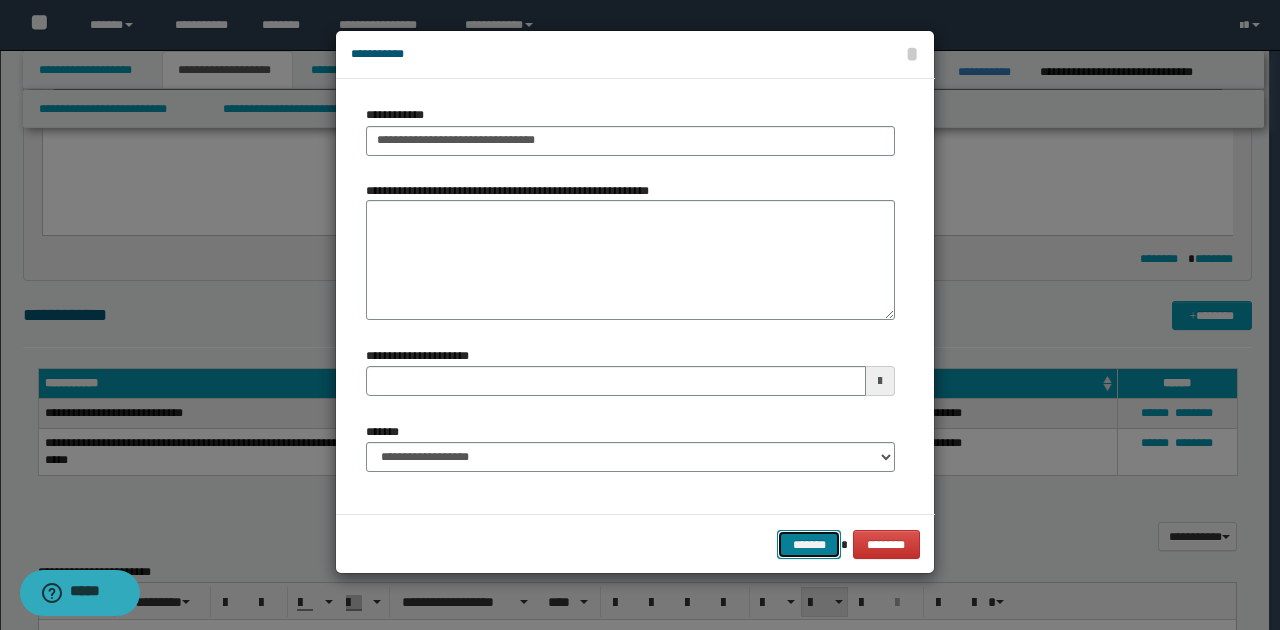 click on "*******" at bounding box center [809, 544] 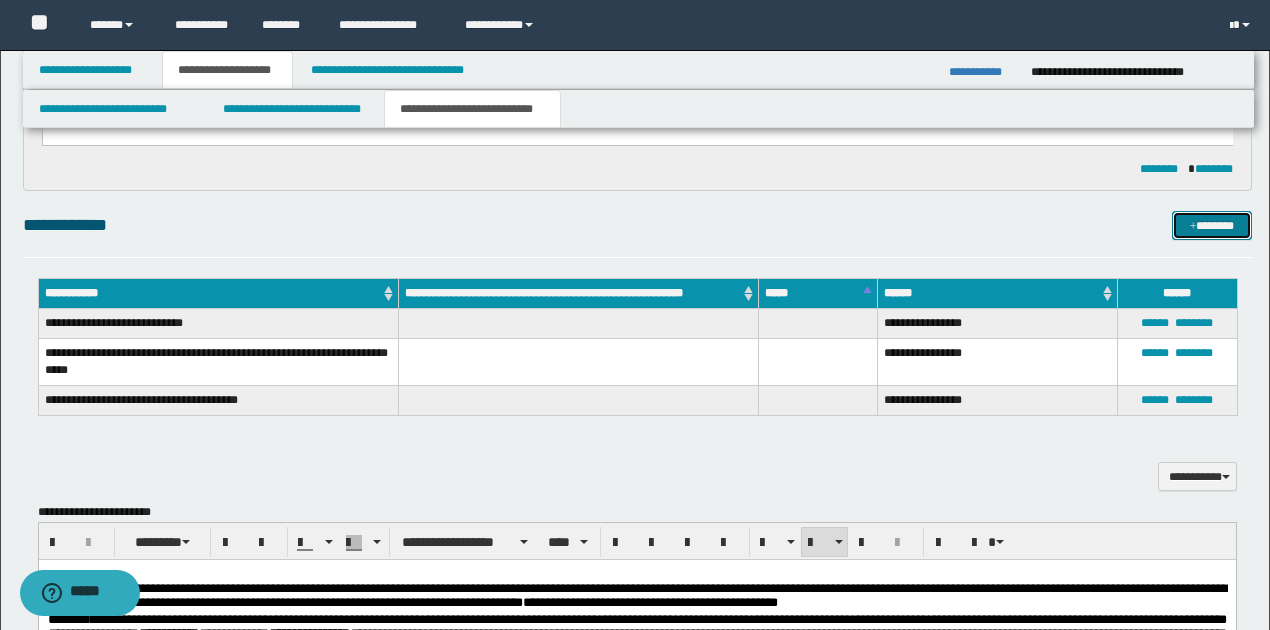 scroll, scrollTop: 935, scrollLeft: 0, axis: vertical 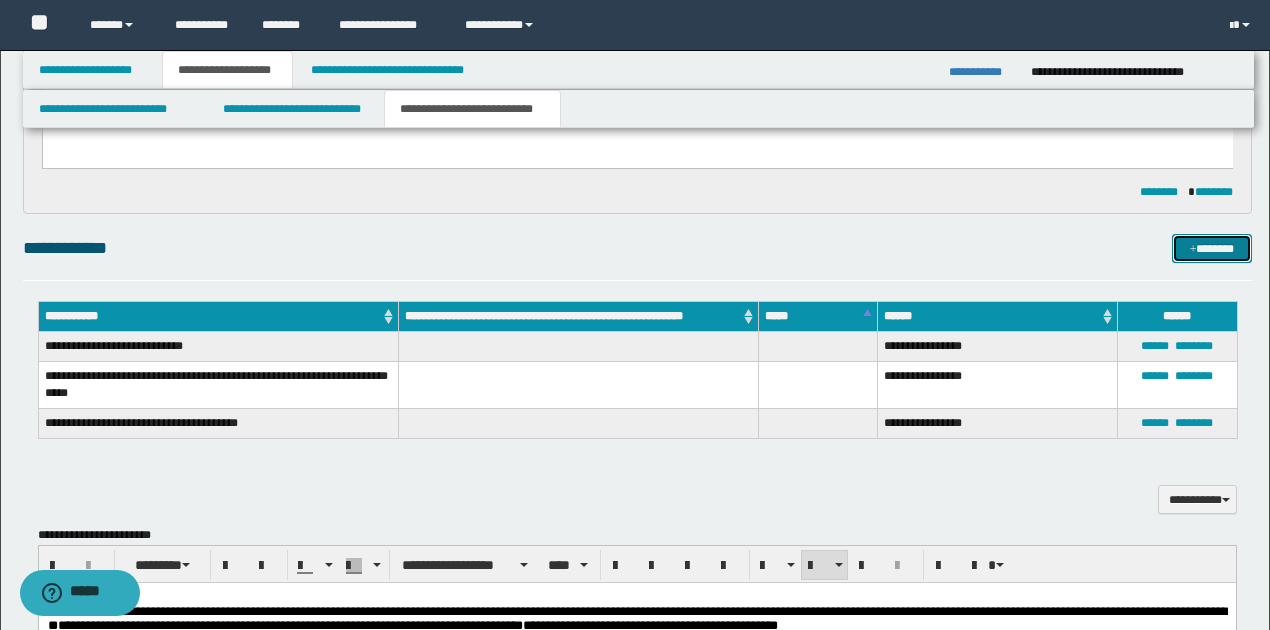 click on "*******" at bounding box center (1211, 248) 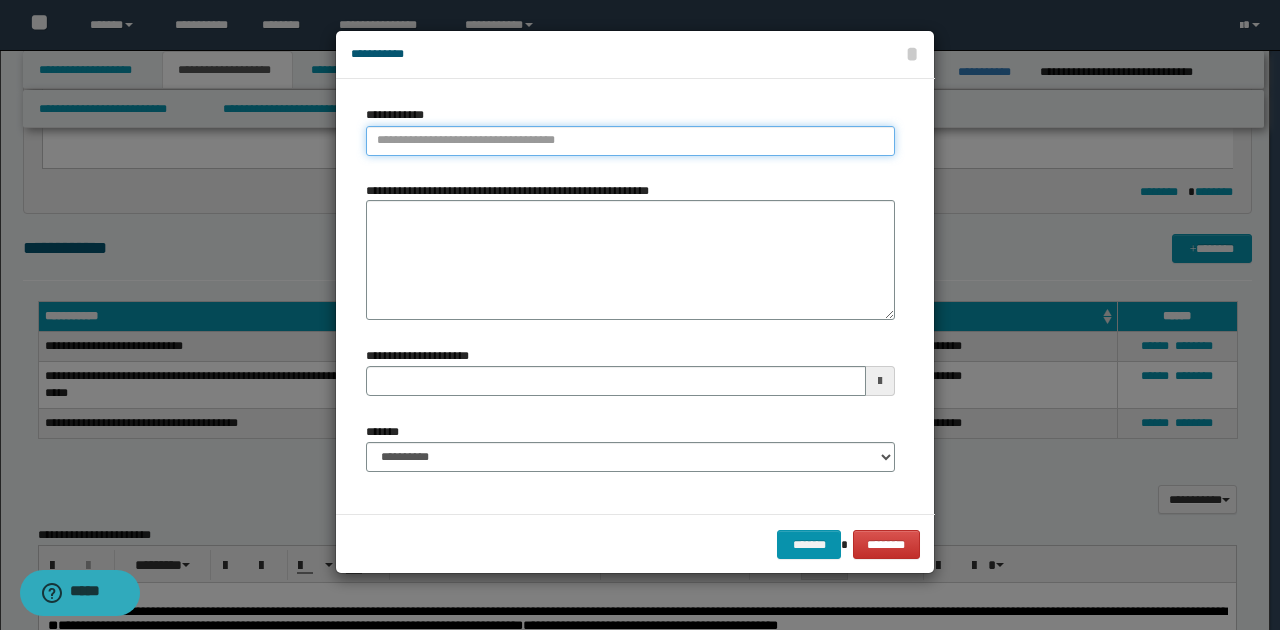 type on "**********" 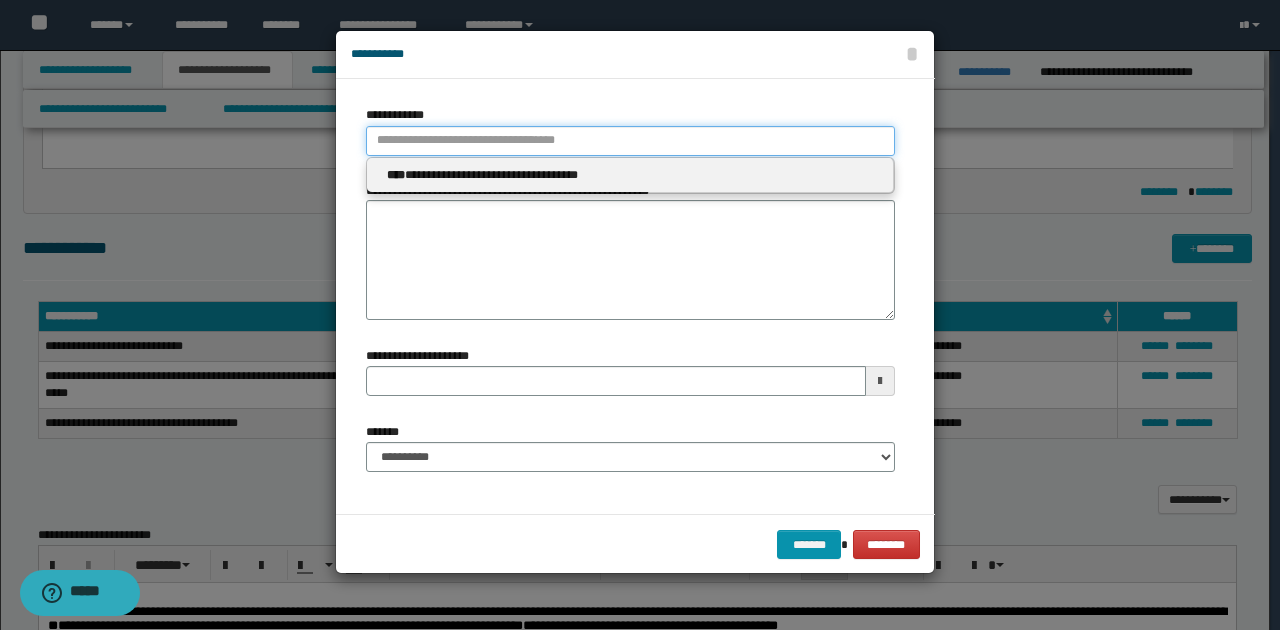 click on "**********" at bounding box center (630, 141) 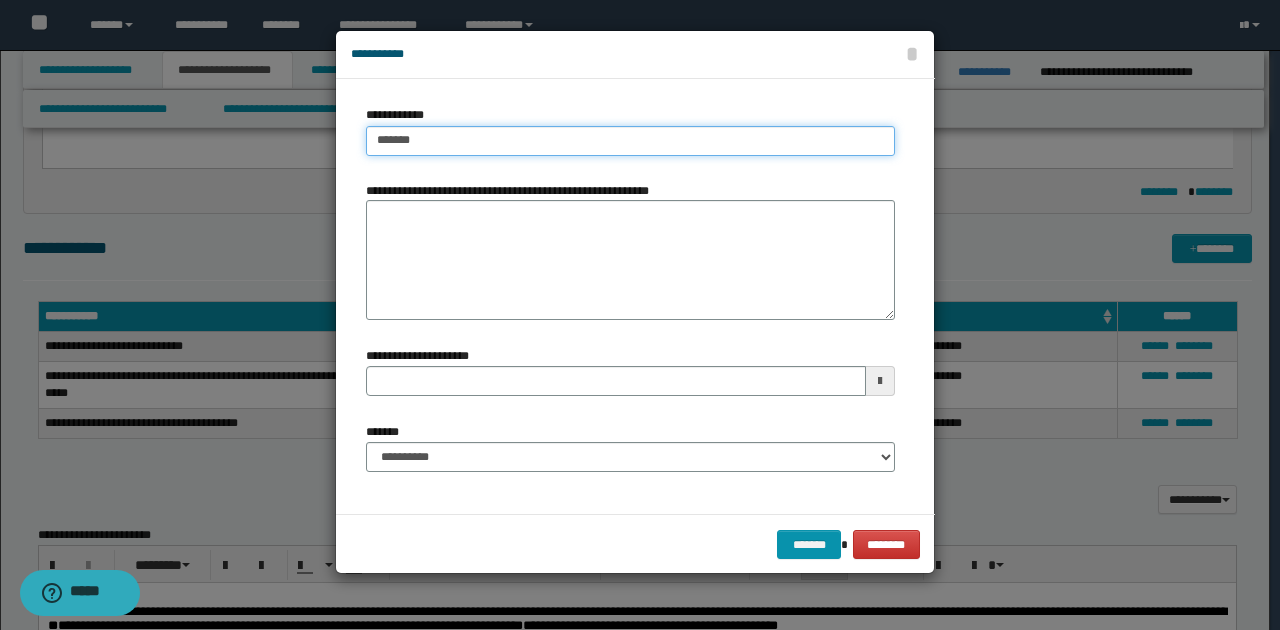 type on "********" 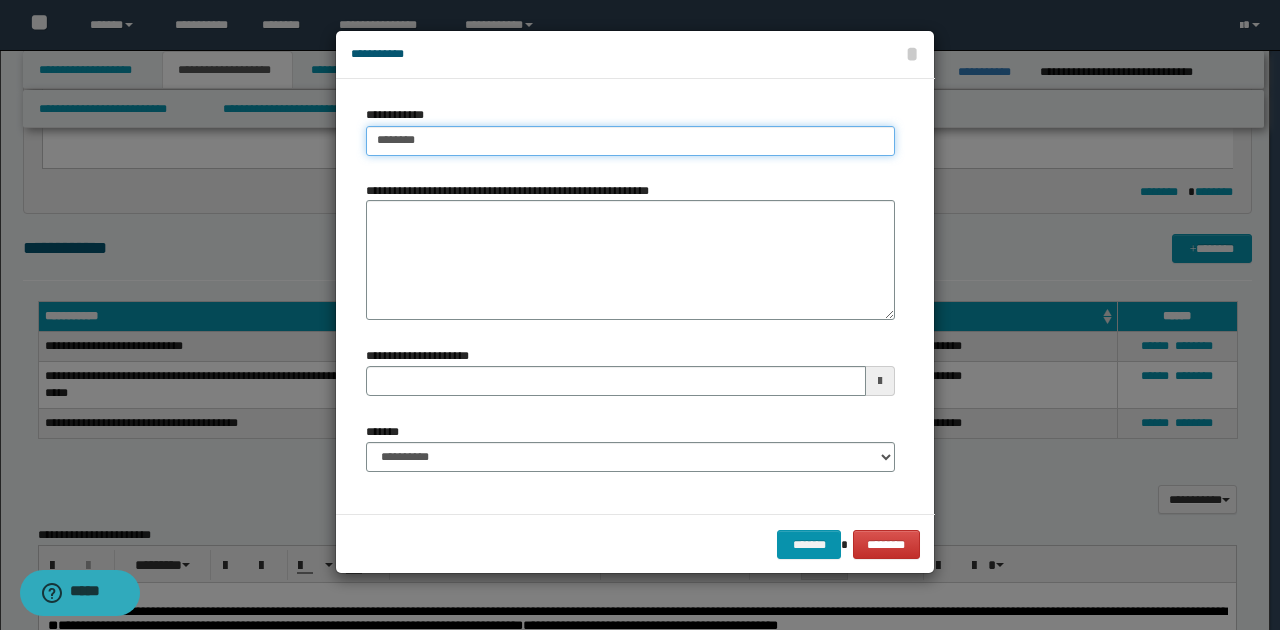 type on "**********" 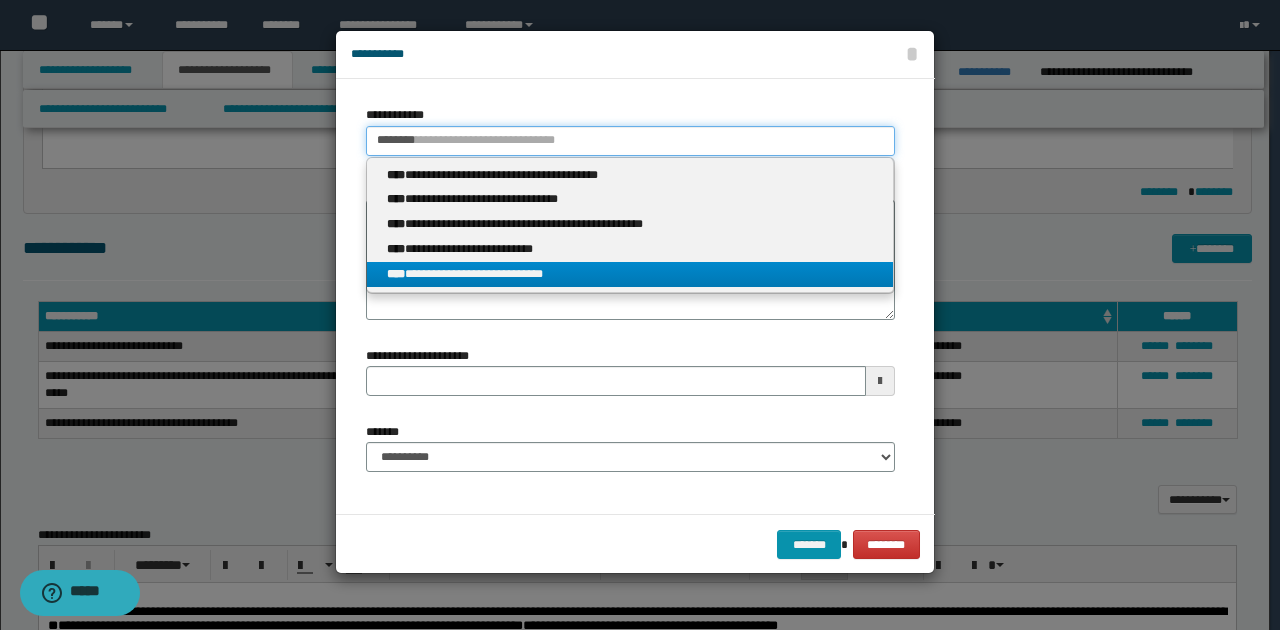 type on "********" 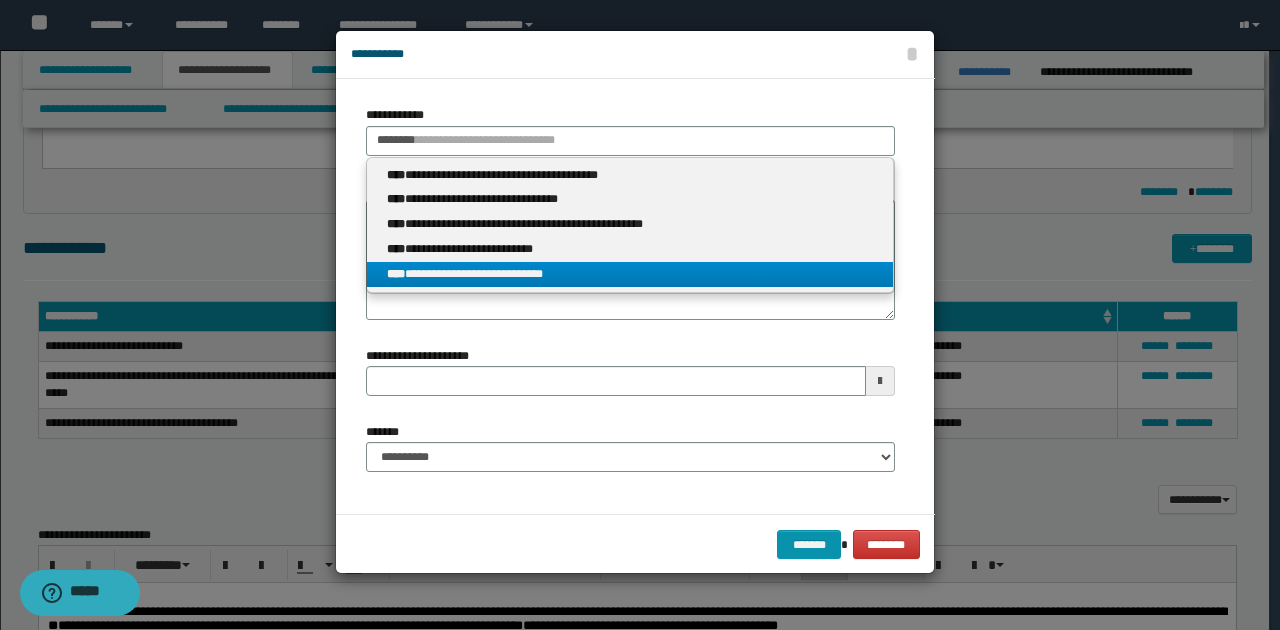 click on "**********" at bounding box center (630, 274) 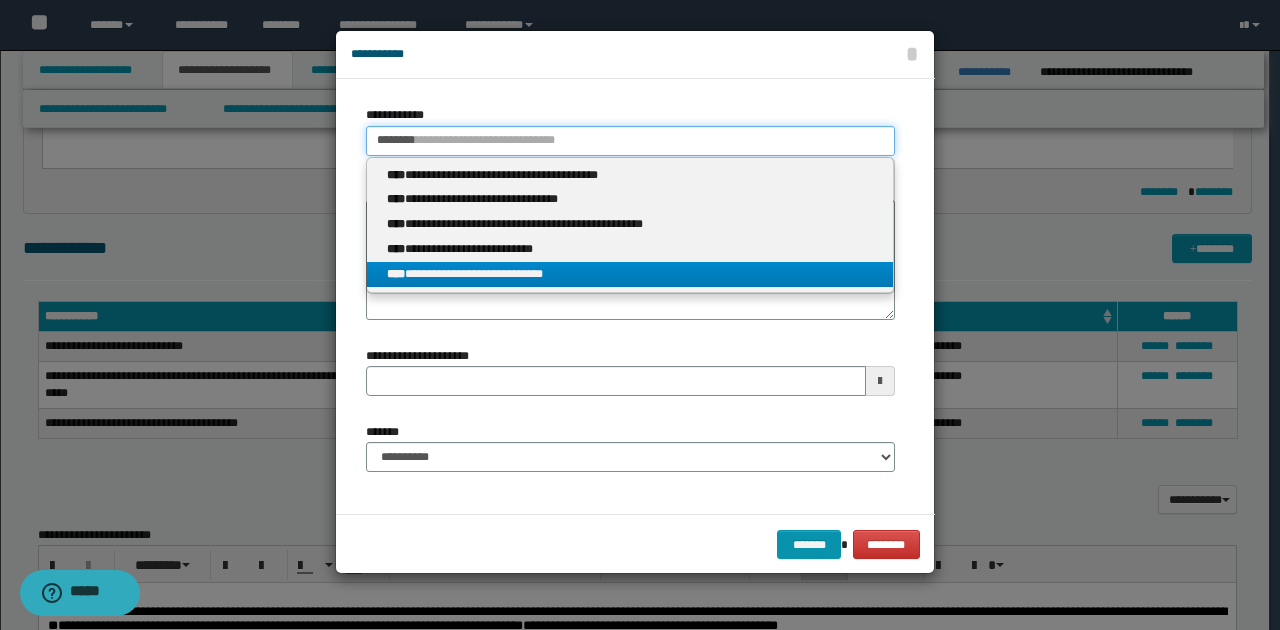 type 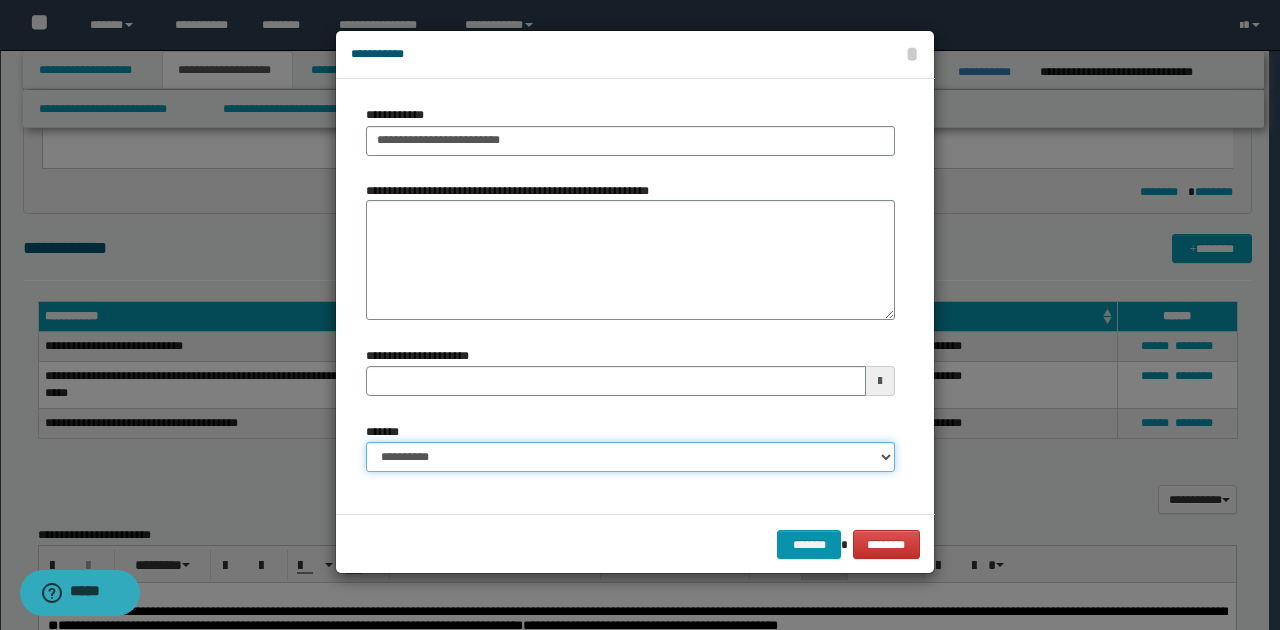 click on "**********" at bounding box center [630, 457] 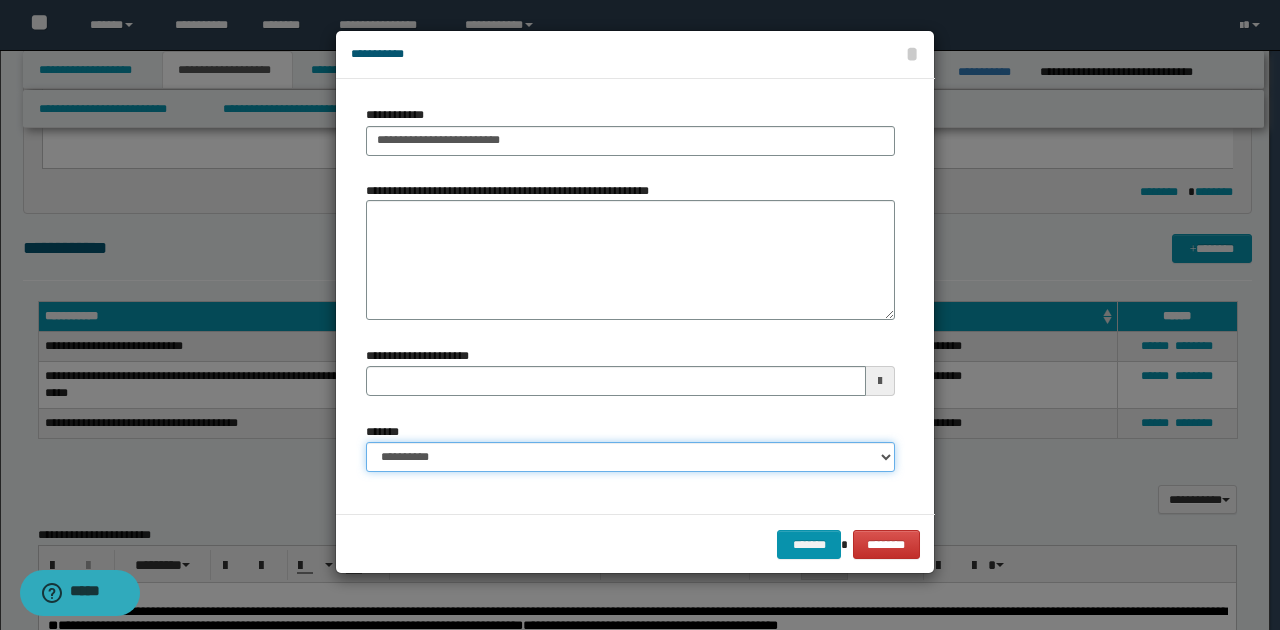 select on "*" 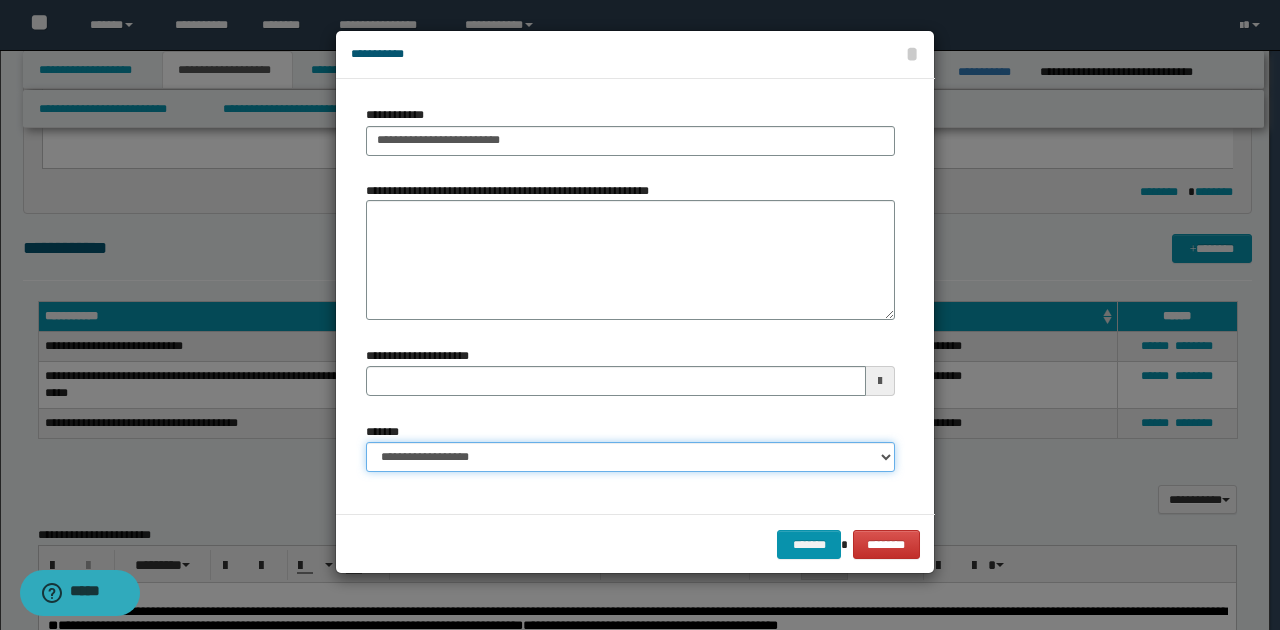 click on "**********" at bounding box center [630, 457] 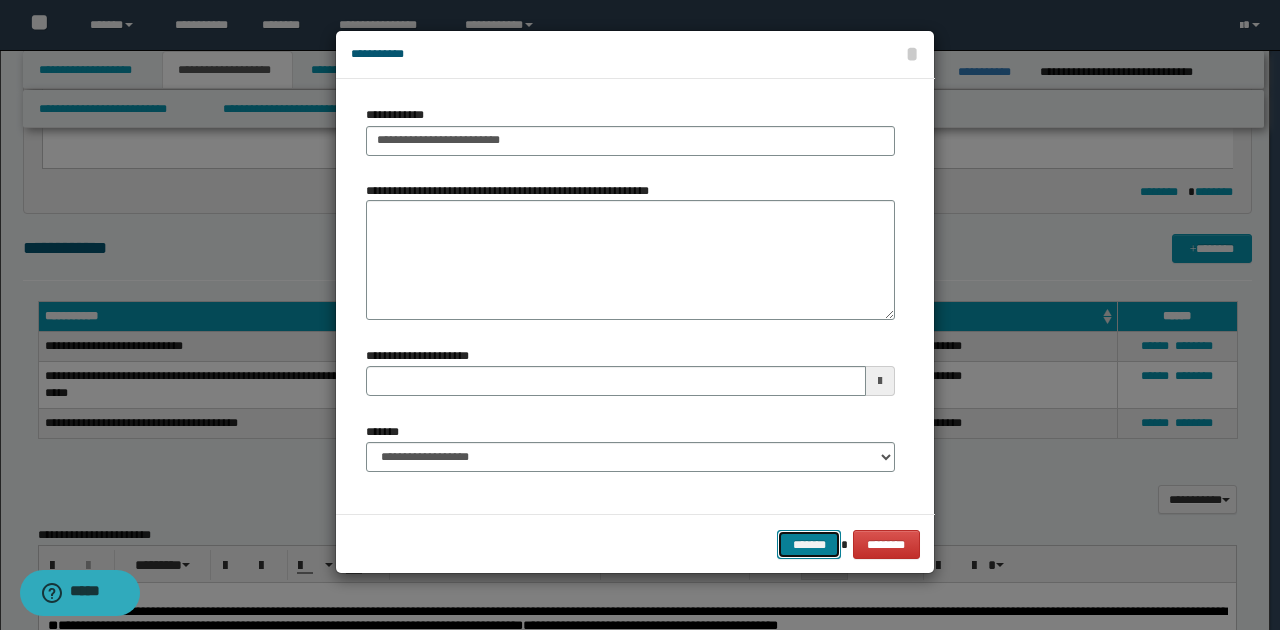 drag, startPoint x: 808, startPoint y: 546, endPoint x: 840, endPoint y: 538, distance: 32.984844 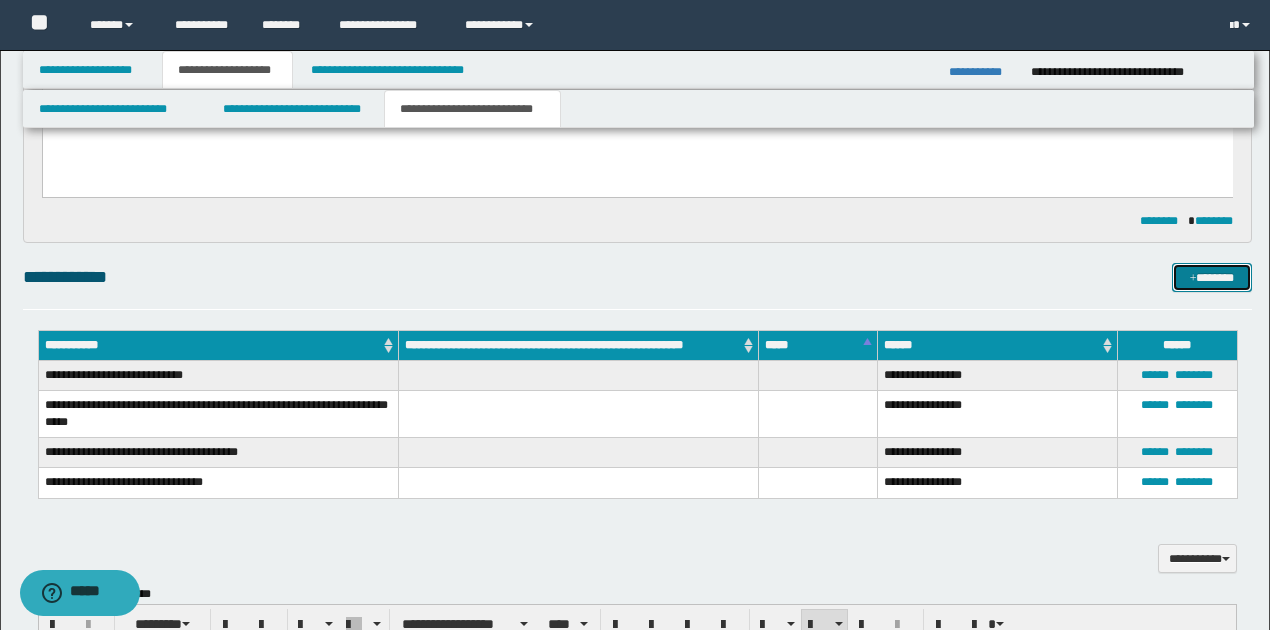 scroll, scrollTop: 868, scrollLeft: 0, axis: vertical 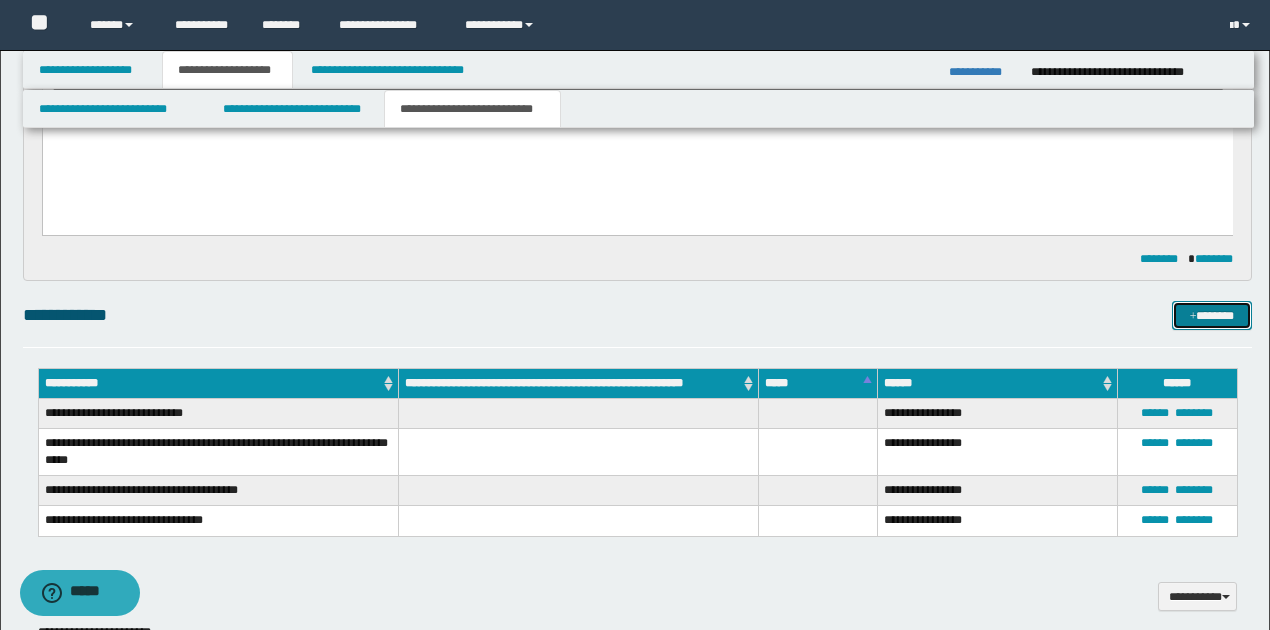 click on "*******" at bounding box center [1211, 315] 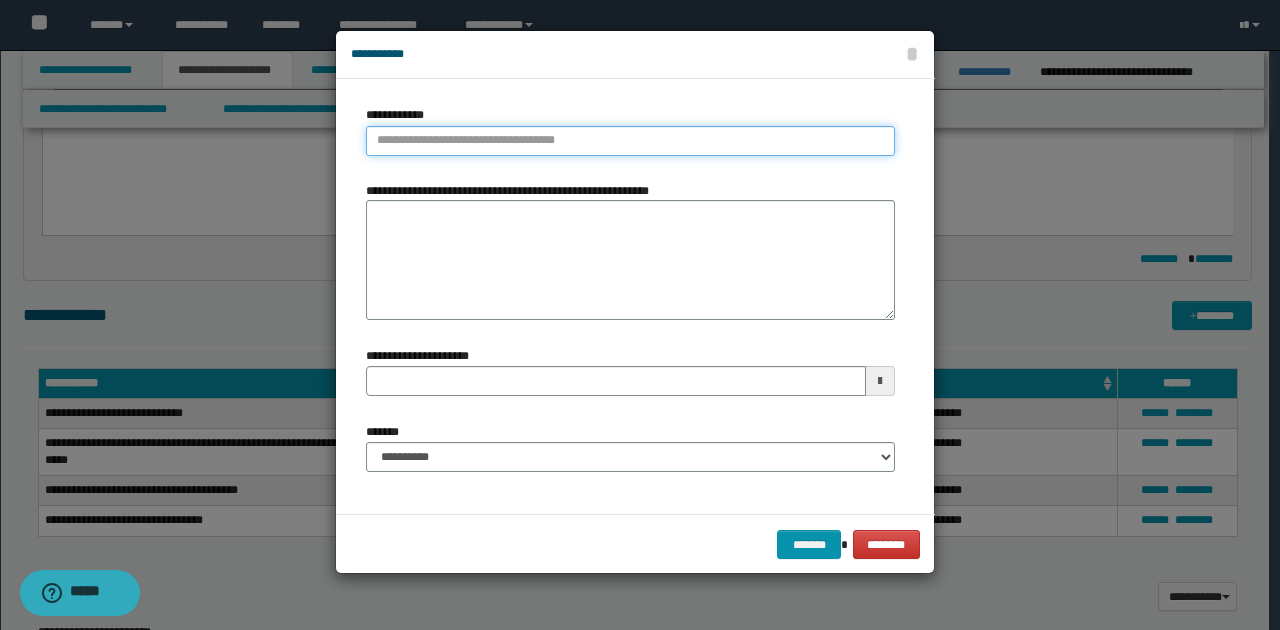 type on "**********" 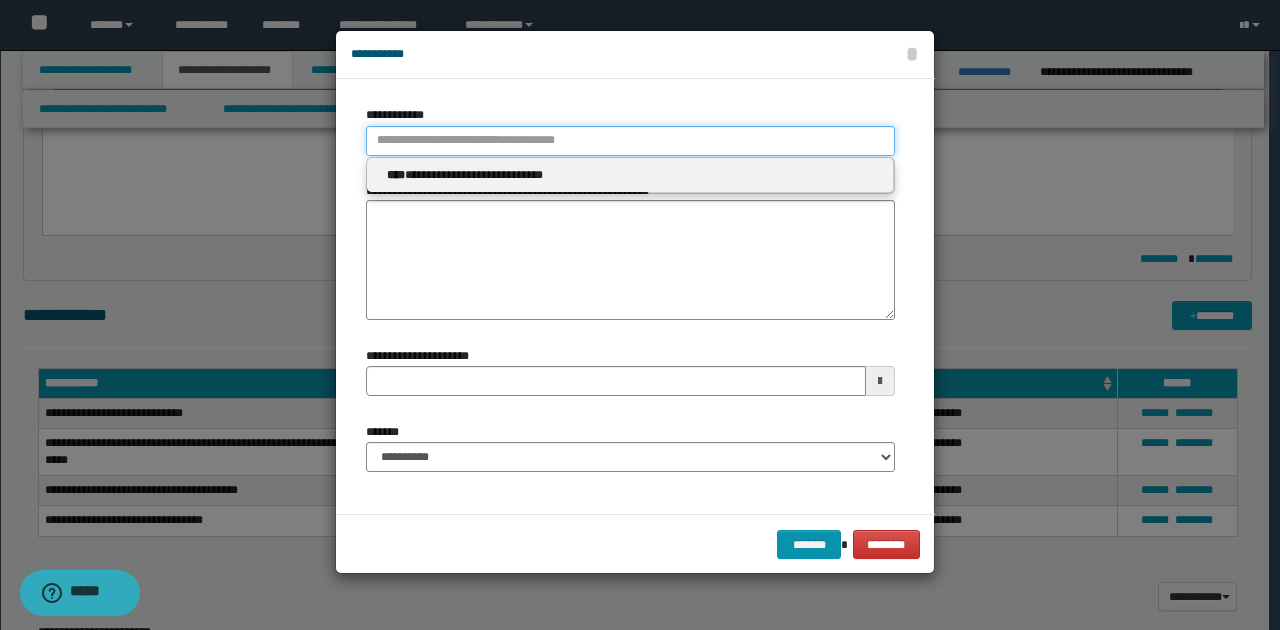 click on "**********" at bounding box center (630, 141) 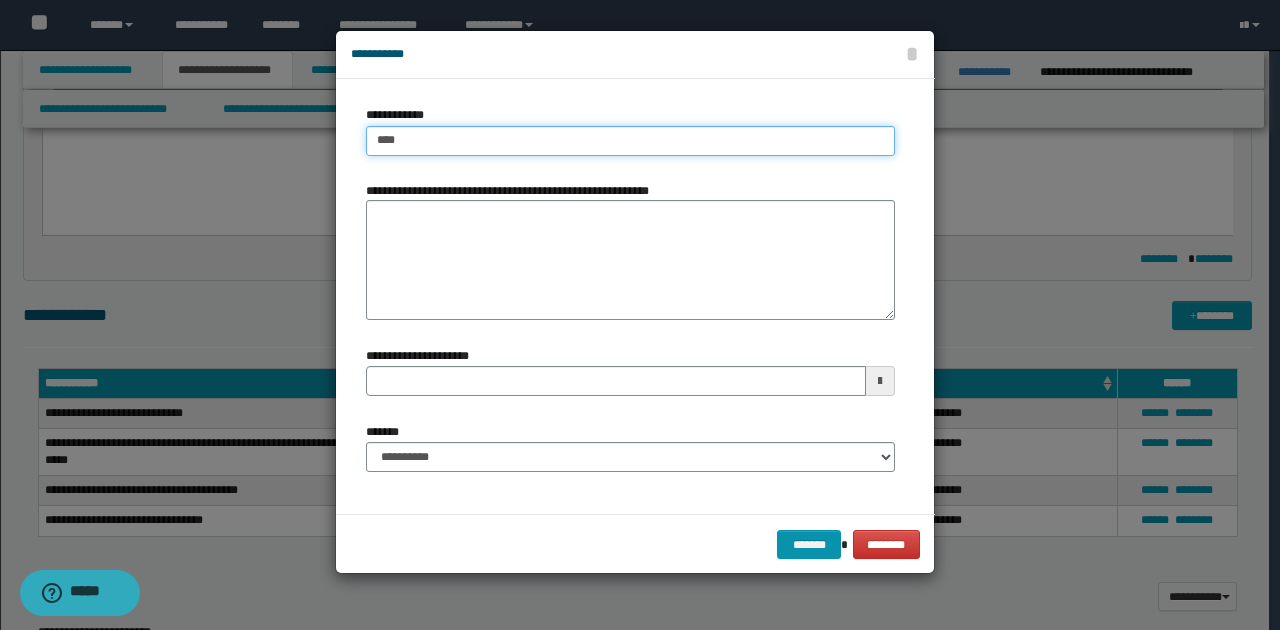 type on "*****" 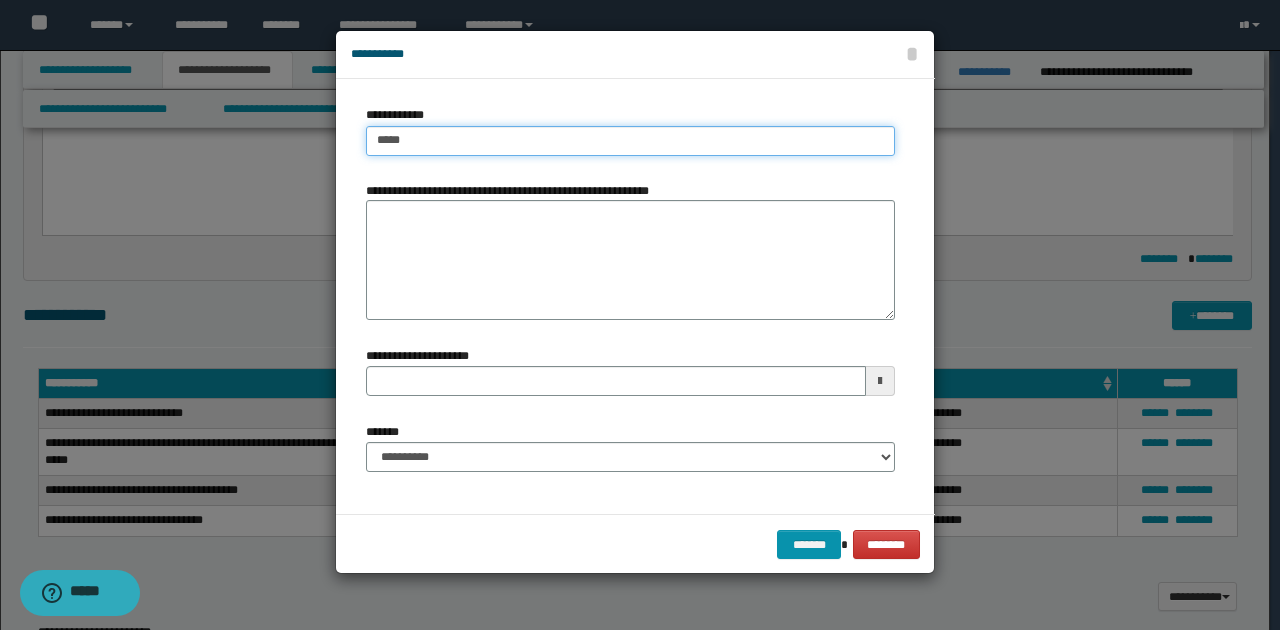 type on "**********" 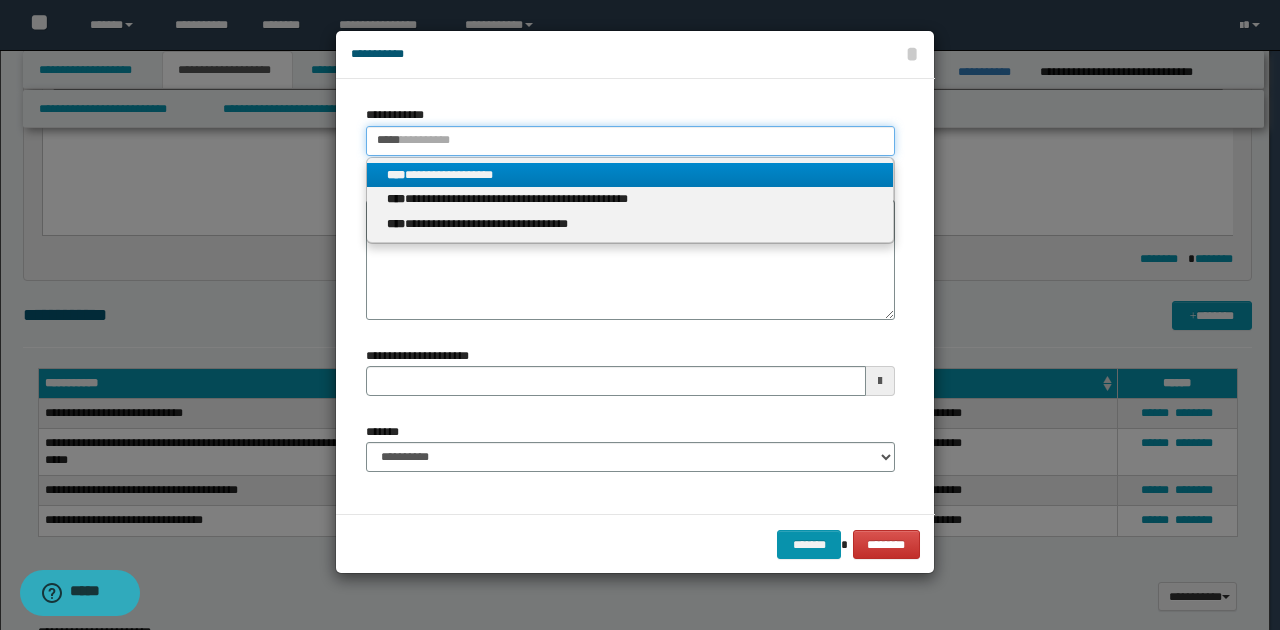 type on "*****" 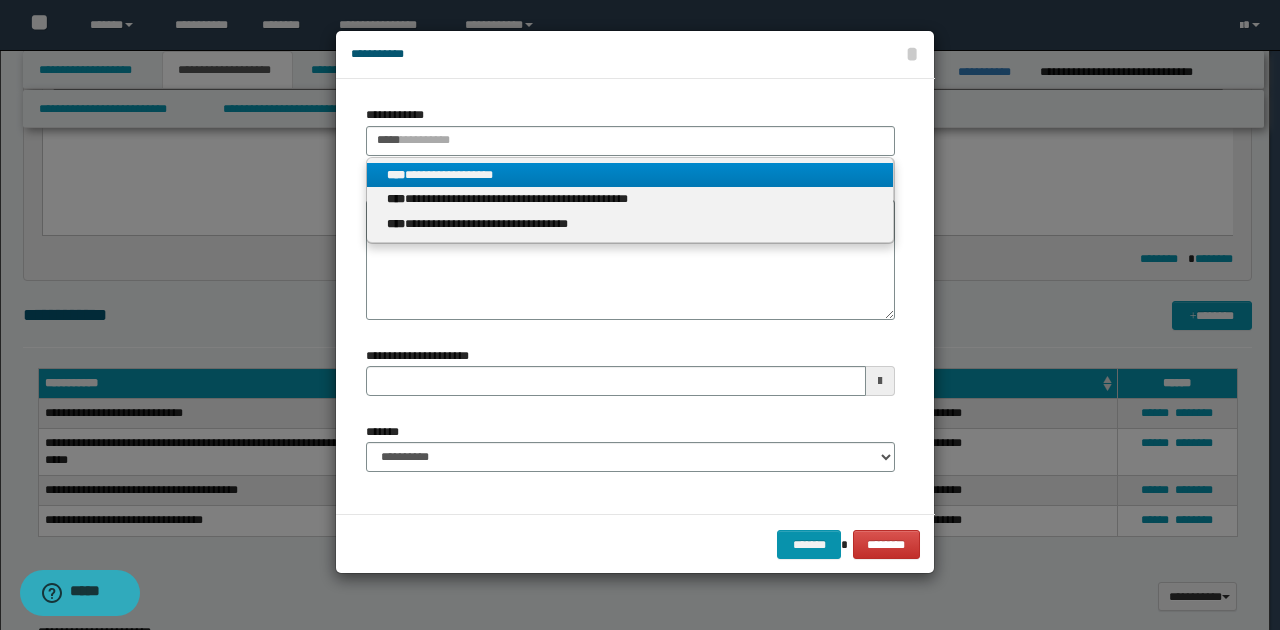 click on "**********" at bounding box center [630, 175] 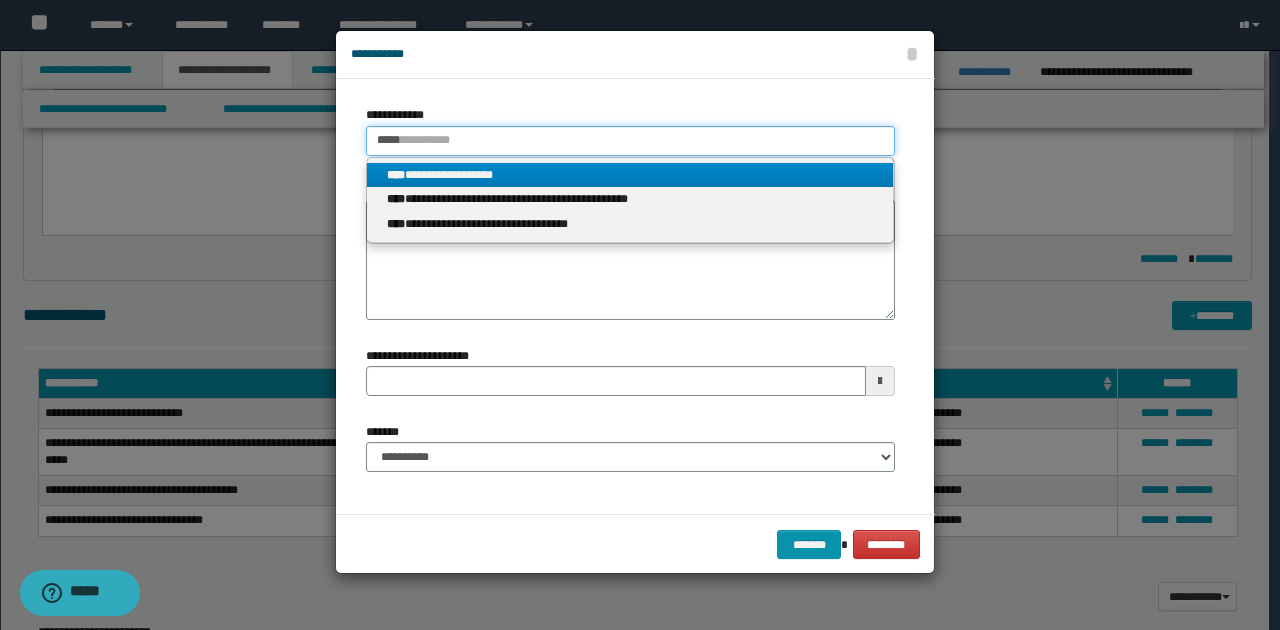 type 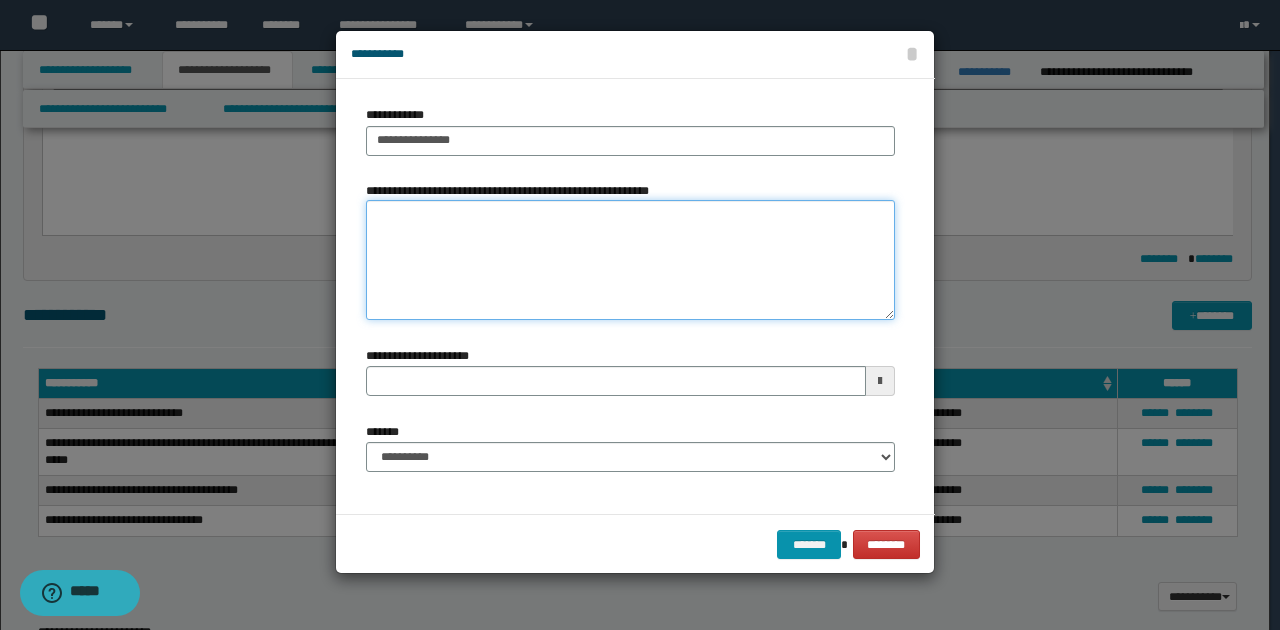 click on "**********" at bounding box center (630, 260) 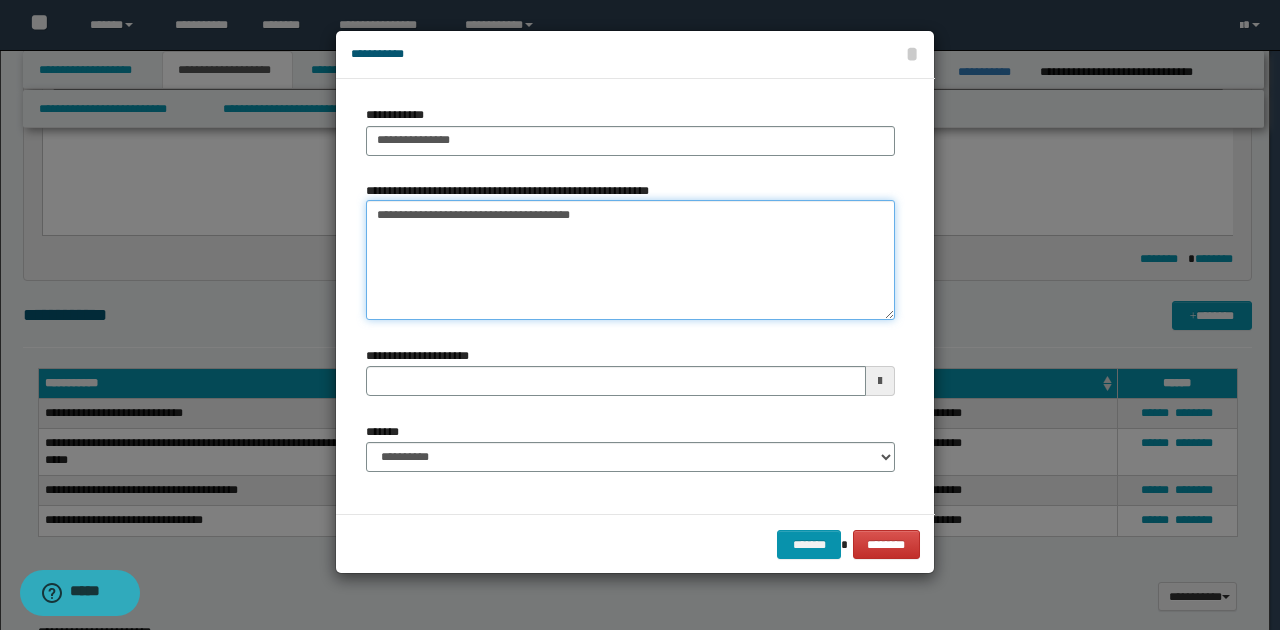 type on "**********" 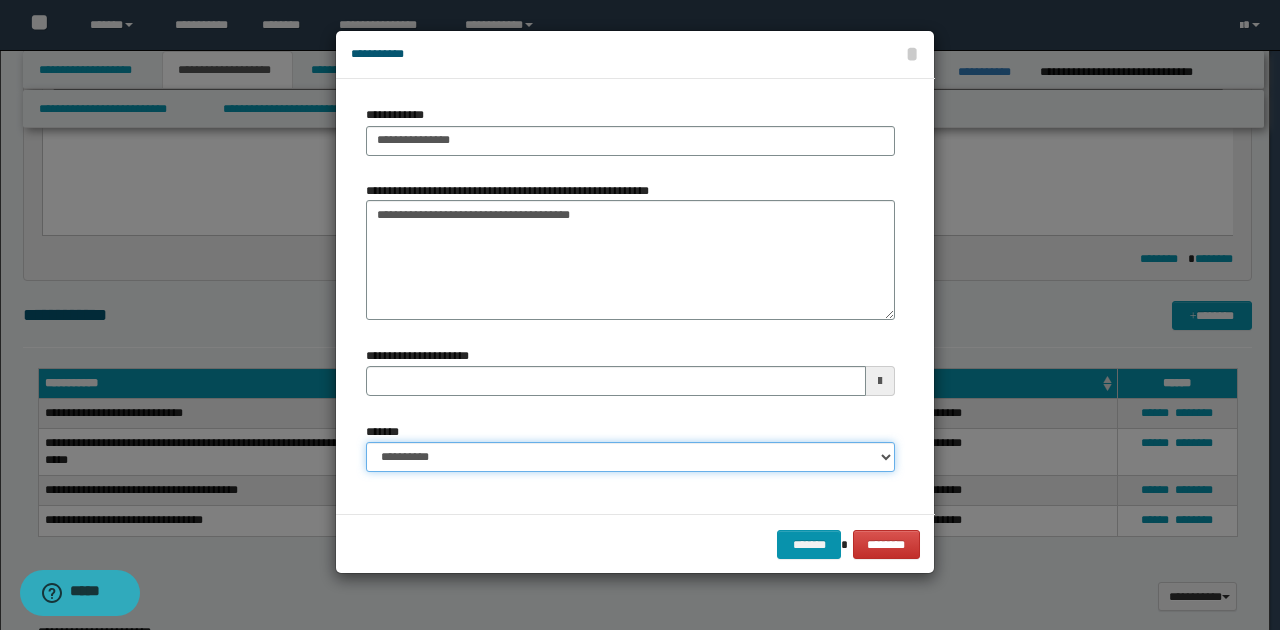 click on "**********" at bounding box center [630, 457] 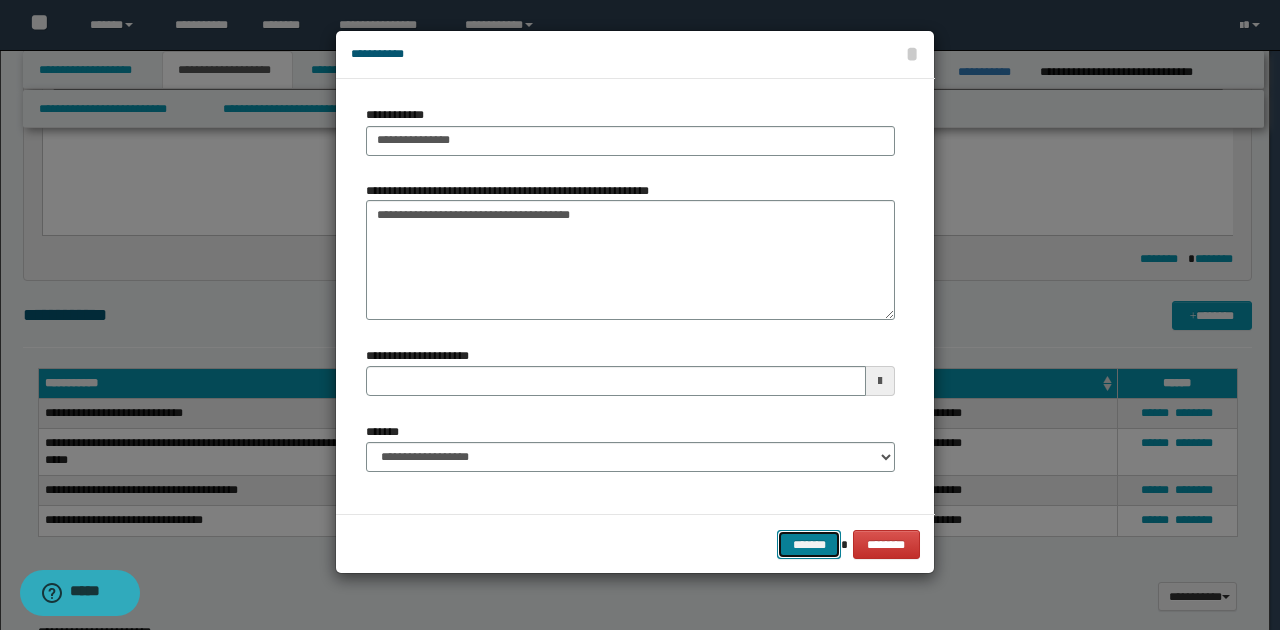 click on "*******" at bounding box center [809, 544] 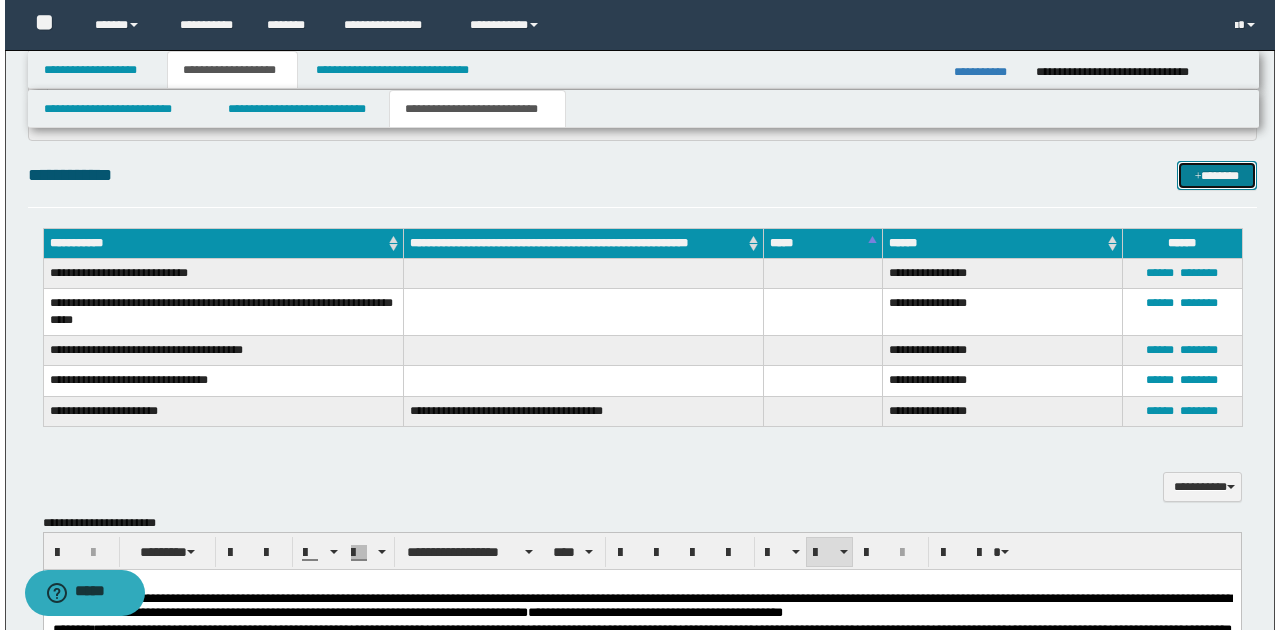 scroll, scrollTop: 802, scrollLeft: 0, axis: vertical 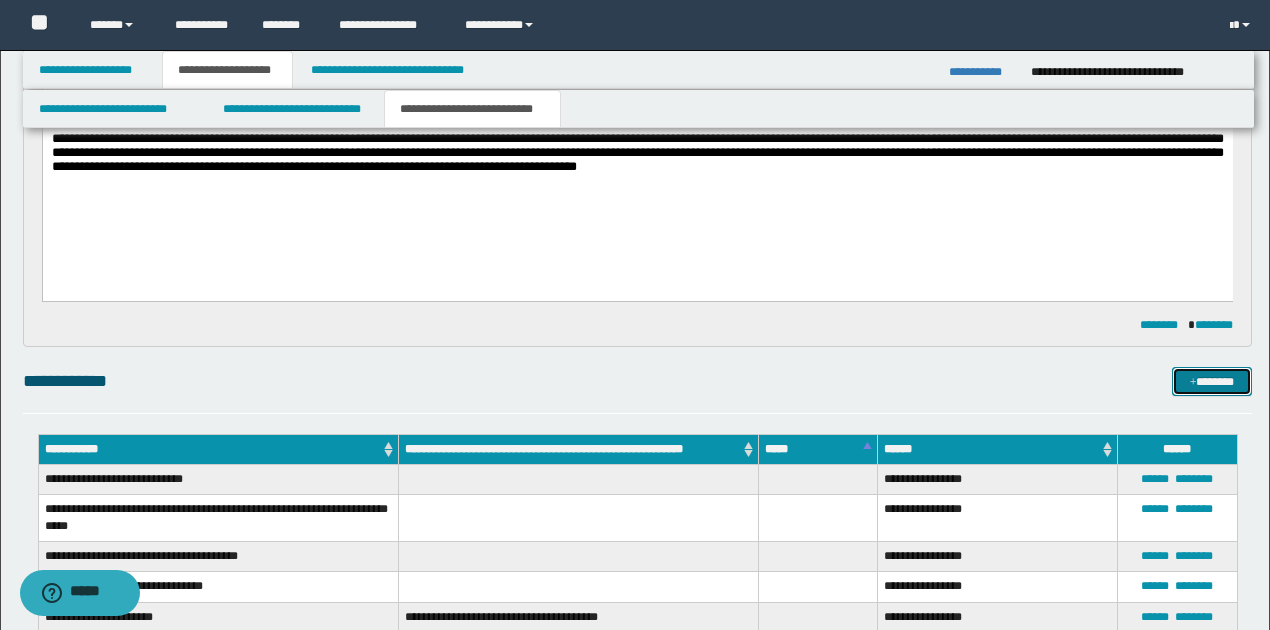 click on "*******" at bounding box center [1211, 381] 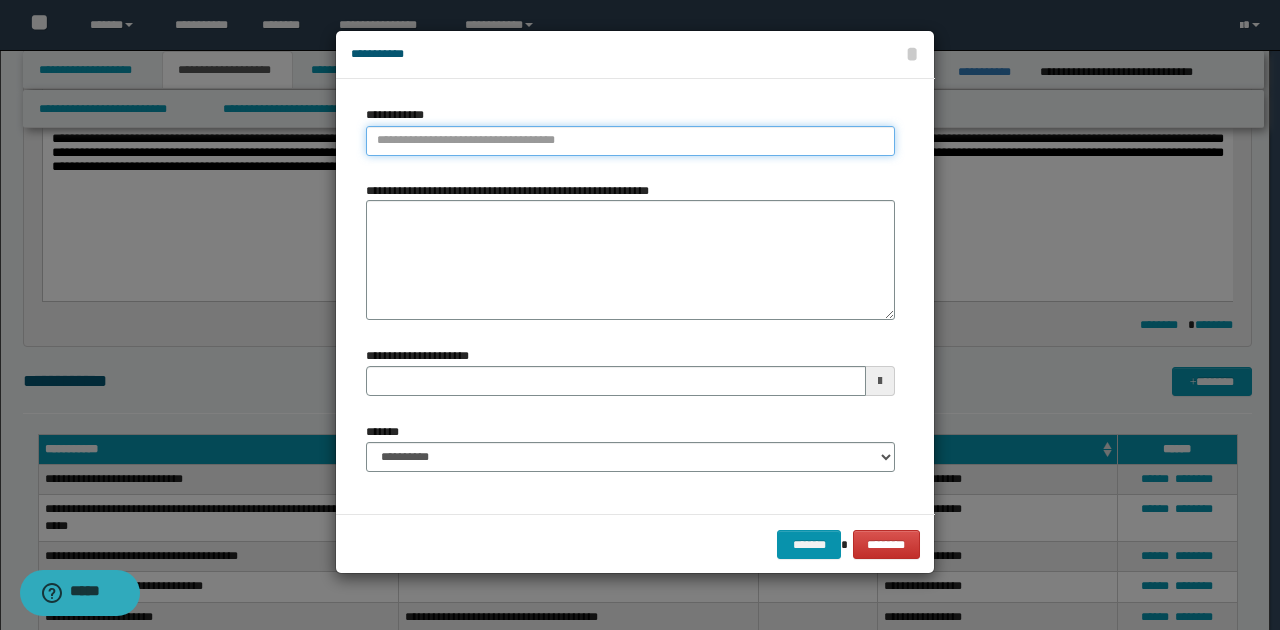 type on "**********" 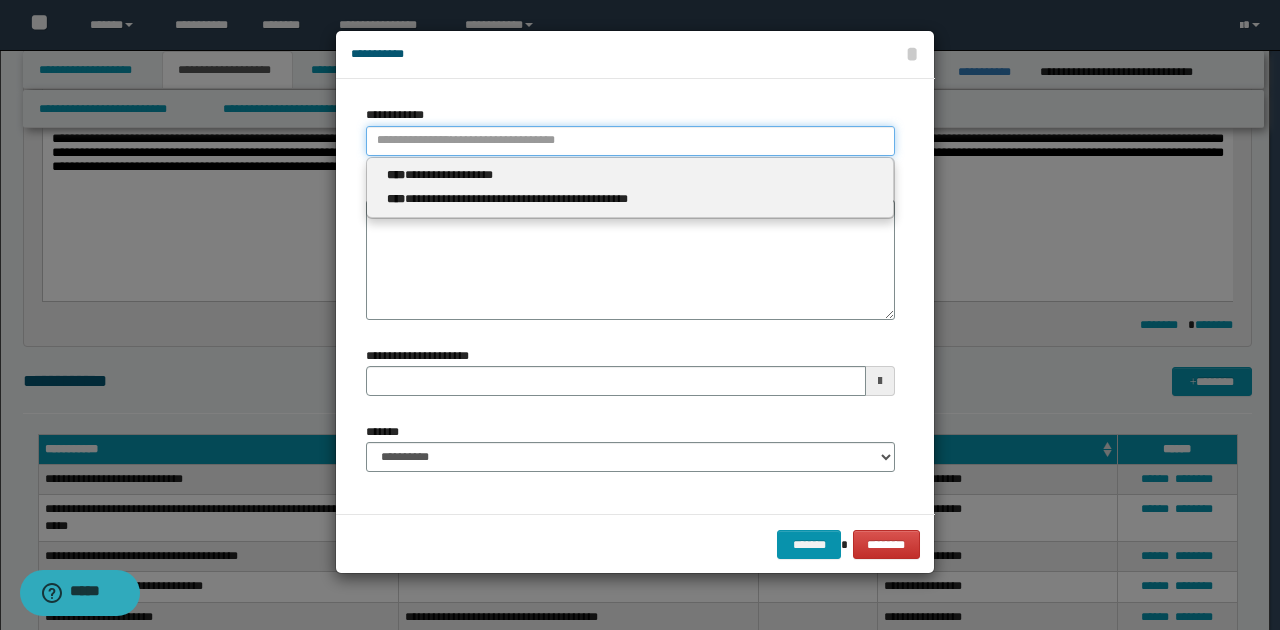 click on "**********" at bounding box center (630, 141) 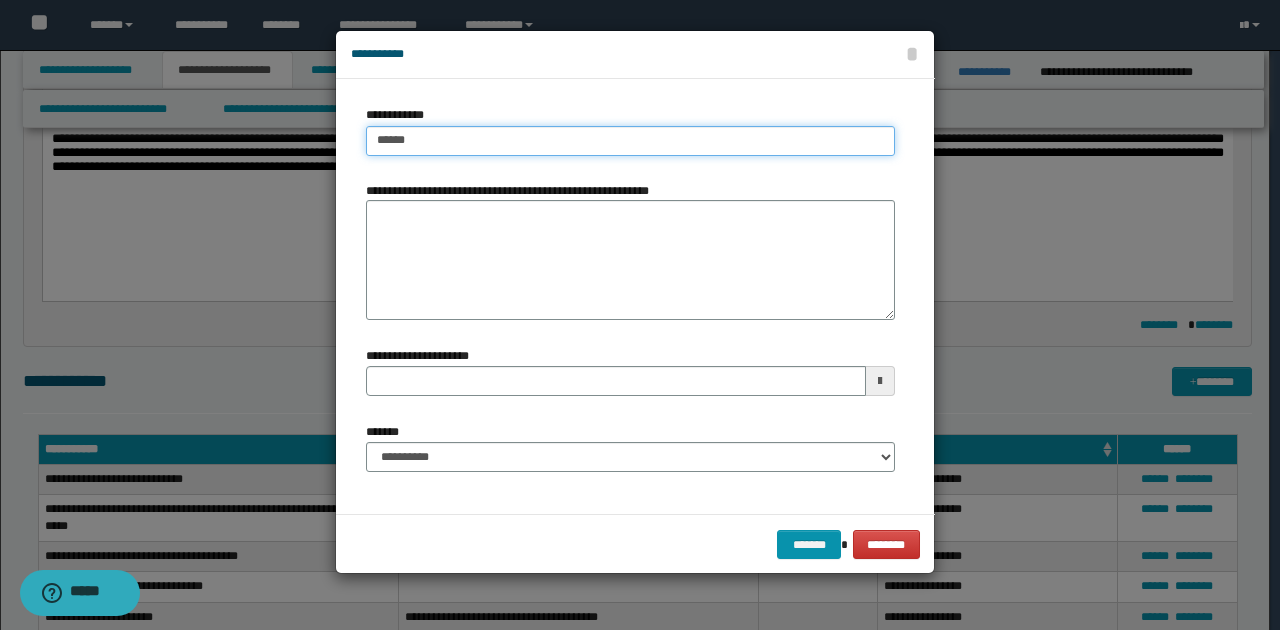 type on "*******" 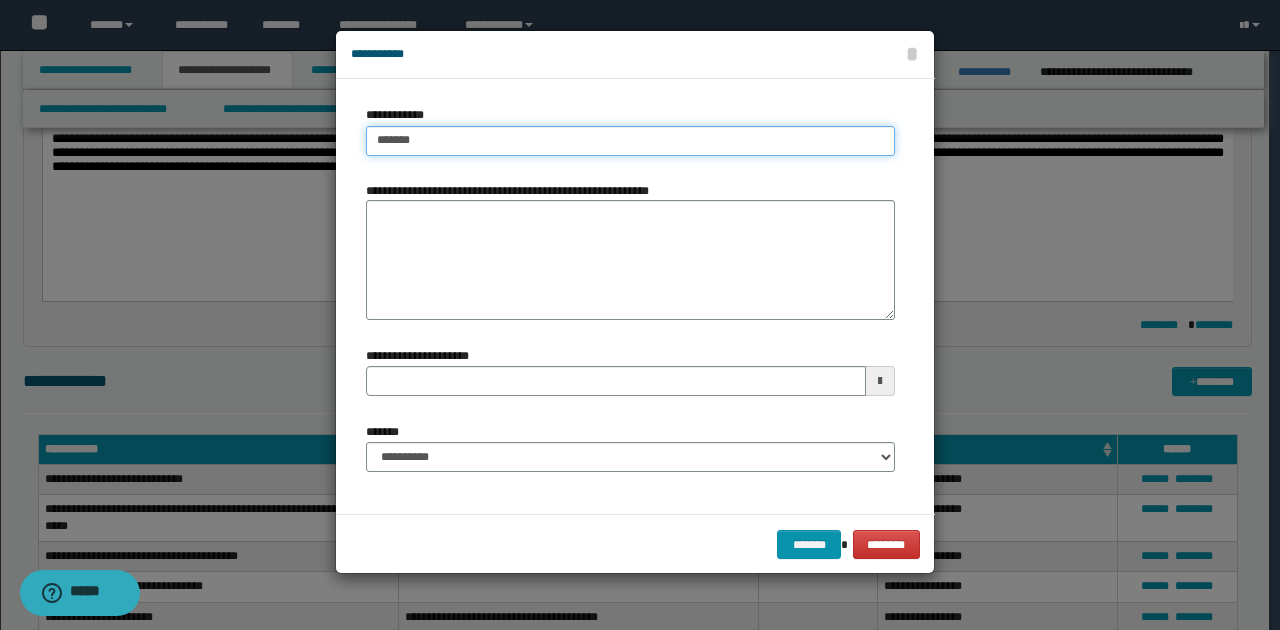 type on "*******" 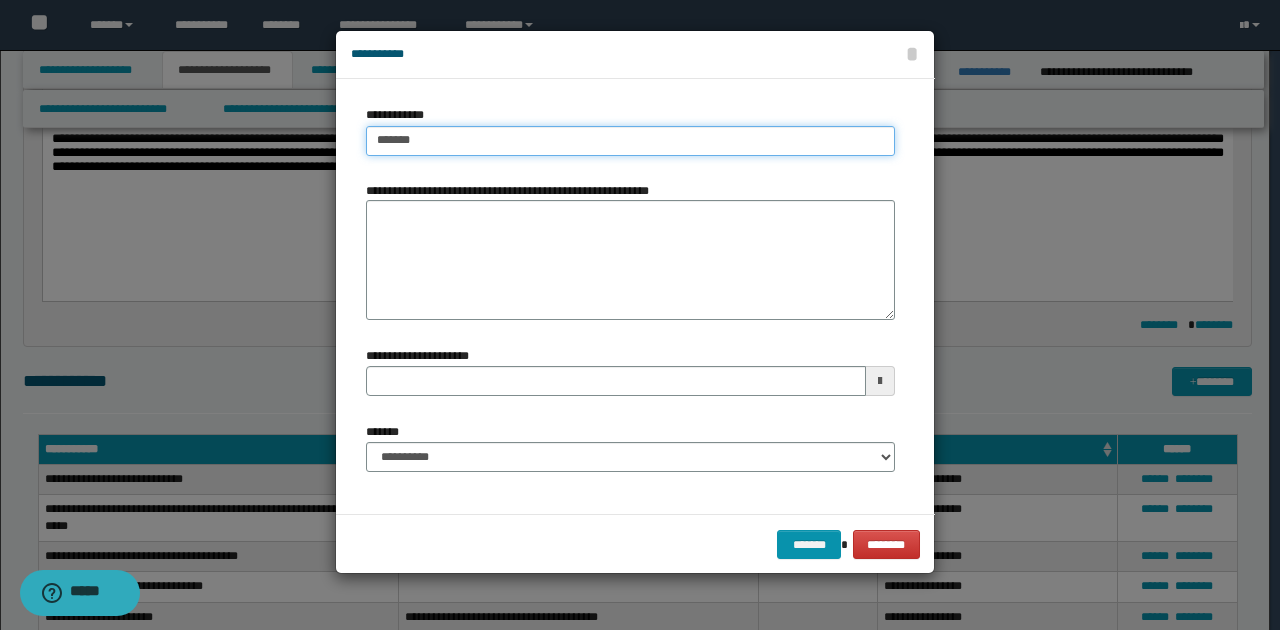 type 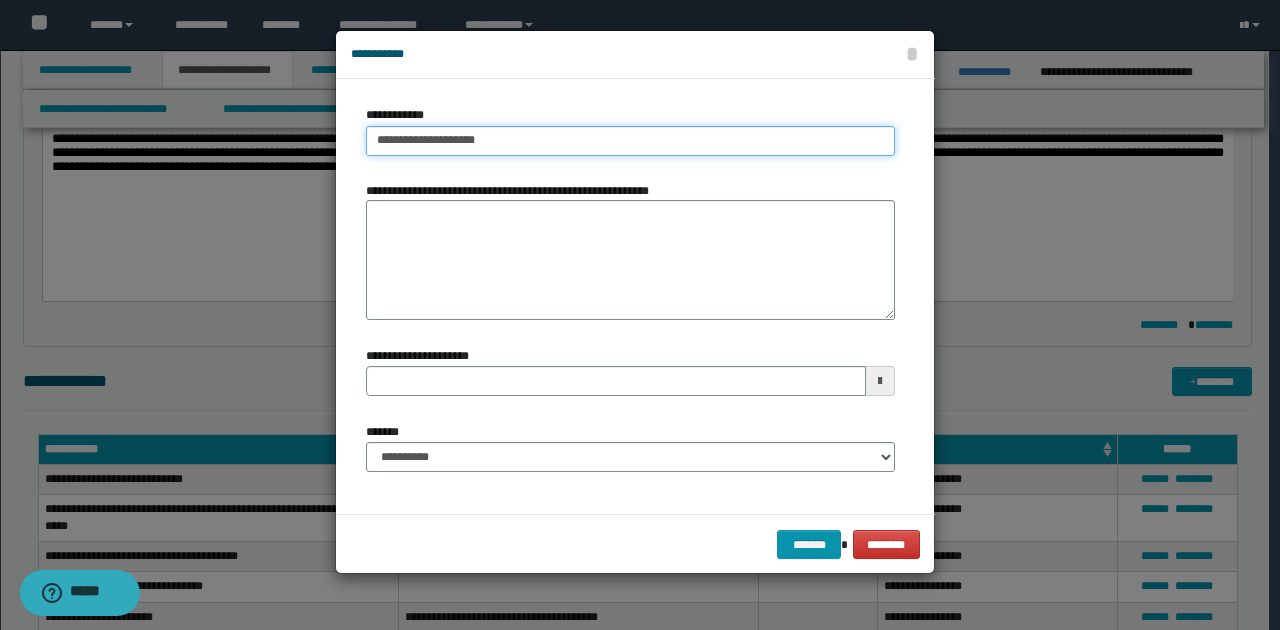 click on "**********" at bounding box center [630, 141] 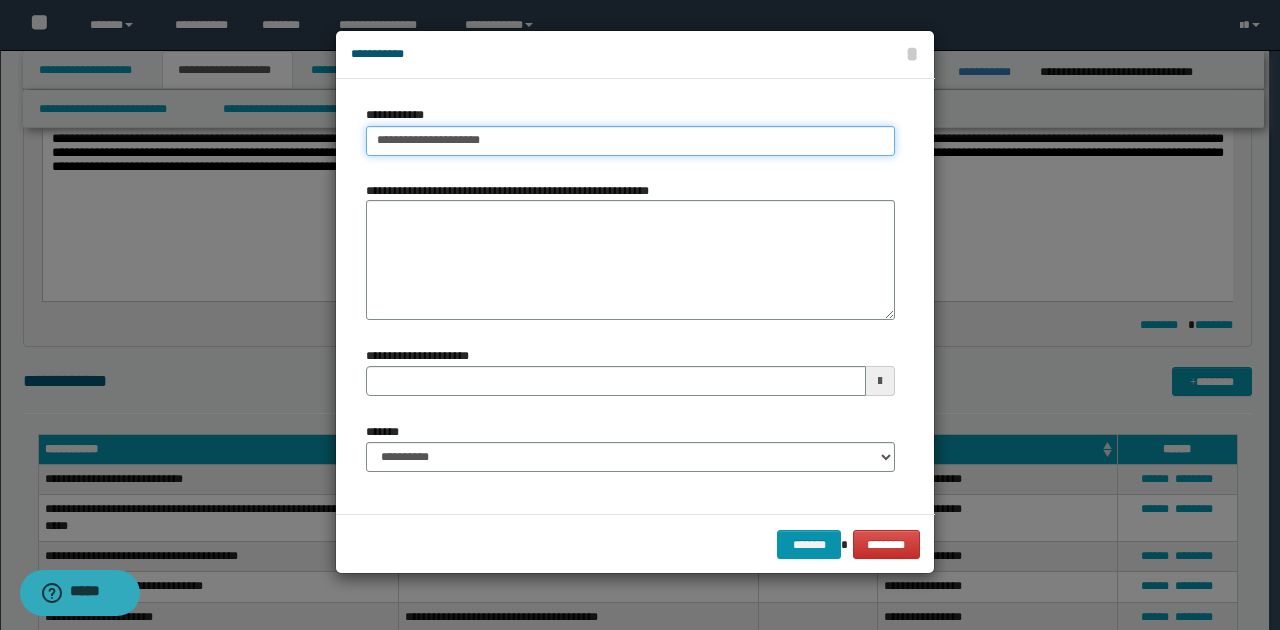 type on "**********" 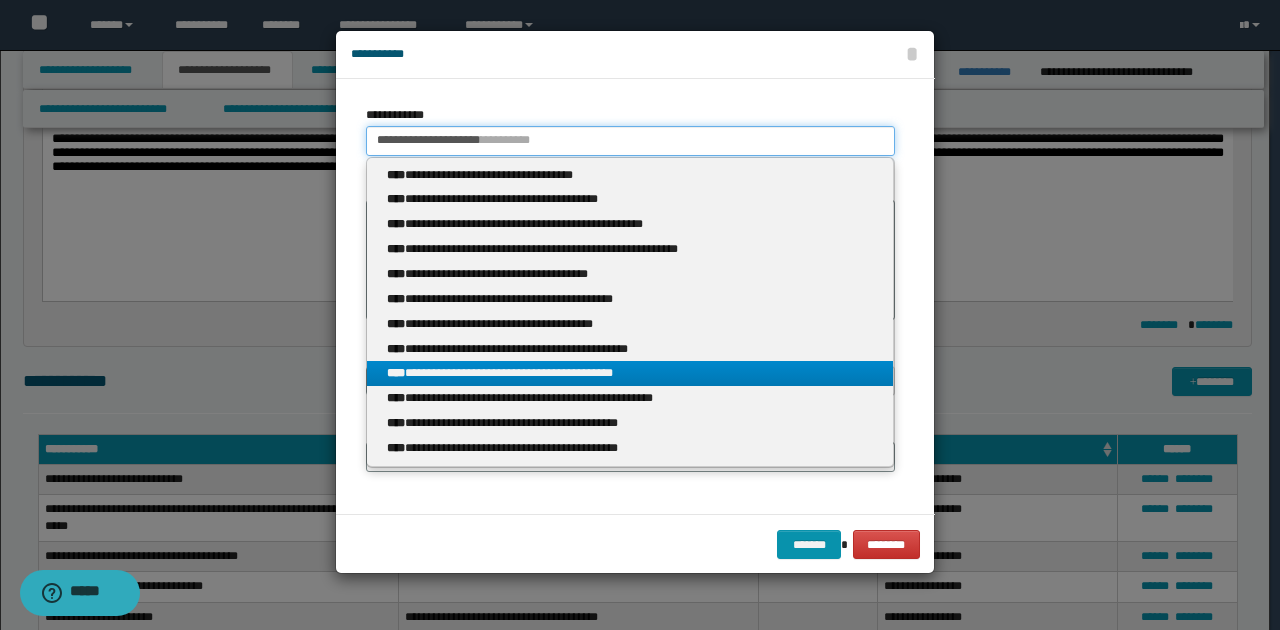 type on "**********" 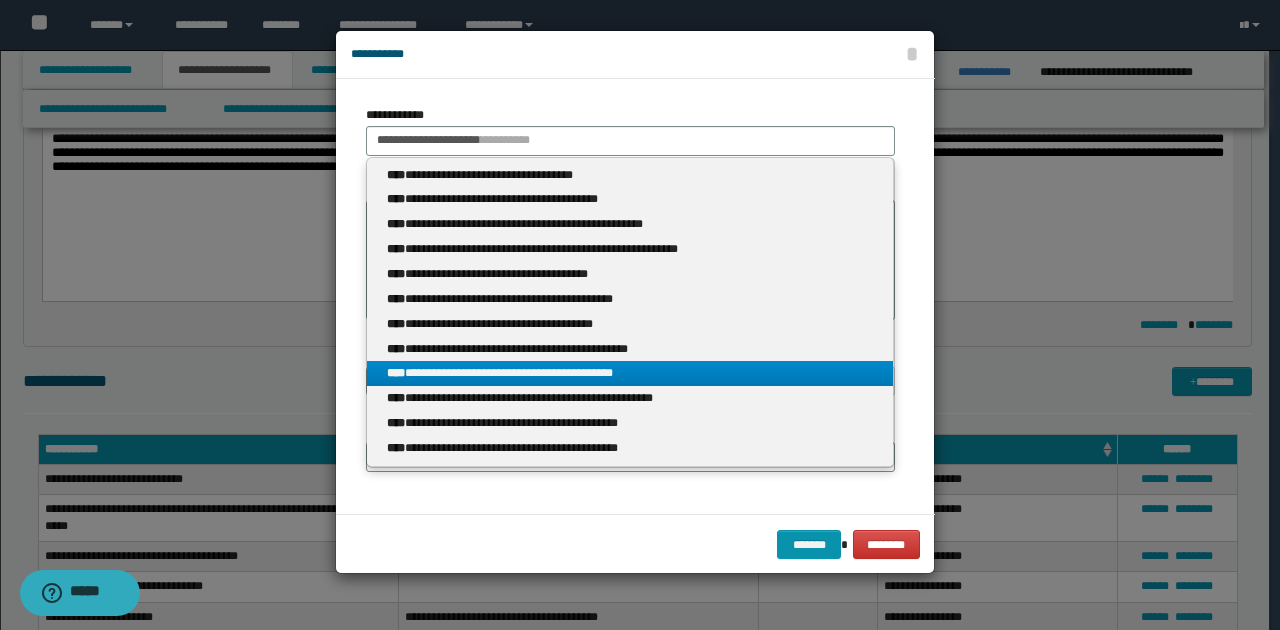 click on "**********" at bounding box center (630, 373) 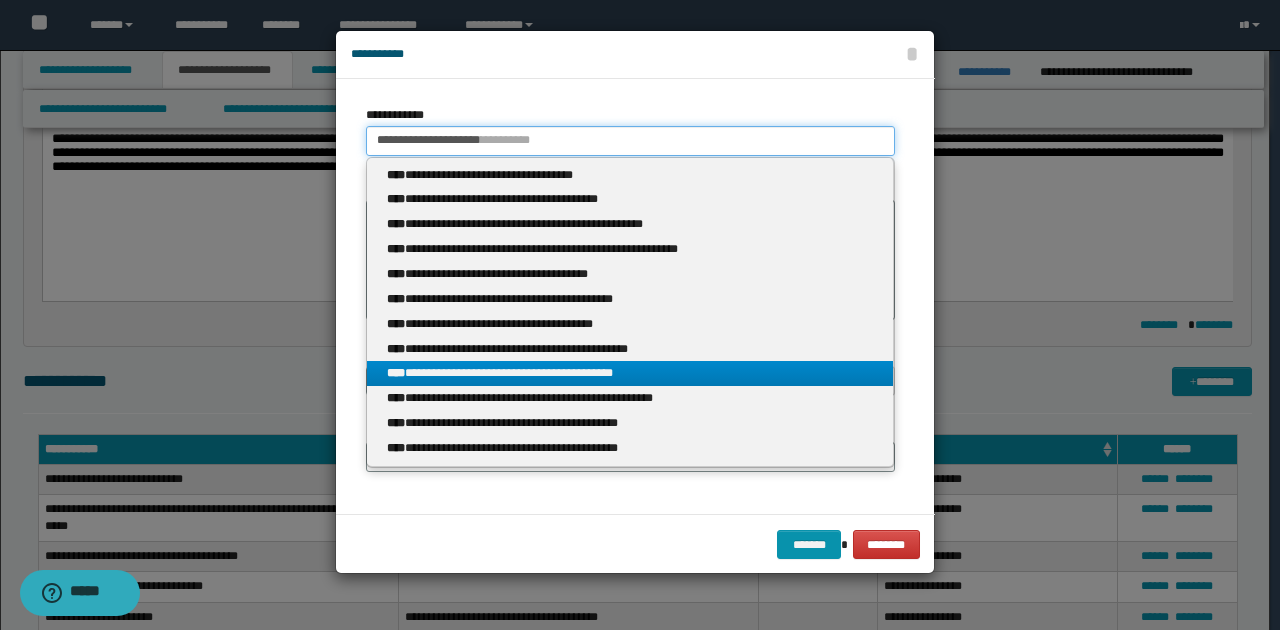 type 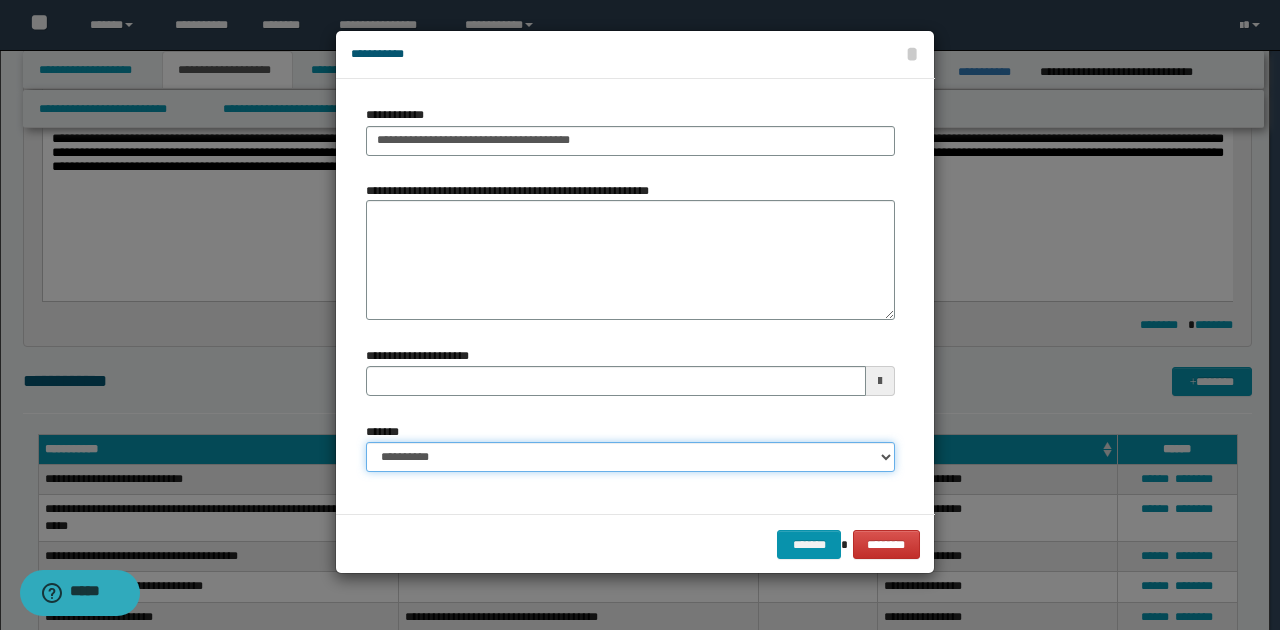 click on "**********" at bounding box center [630, 457] 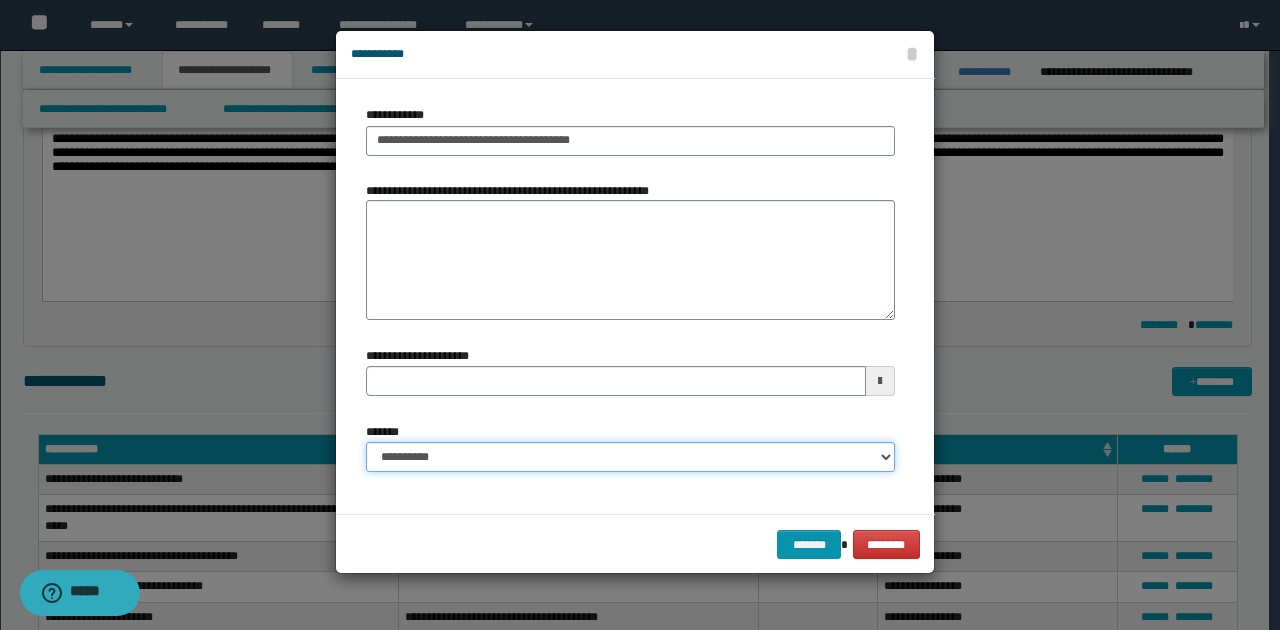 select on "*" 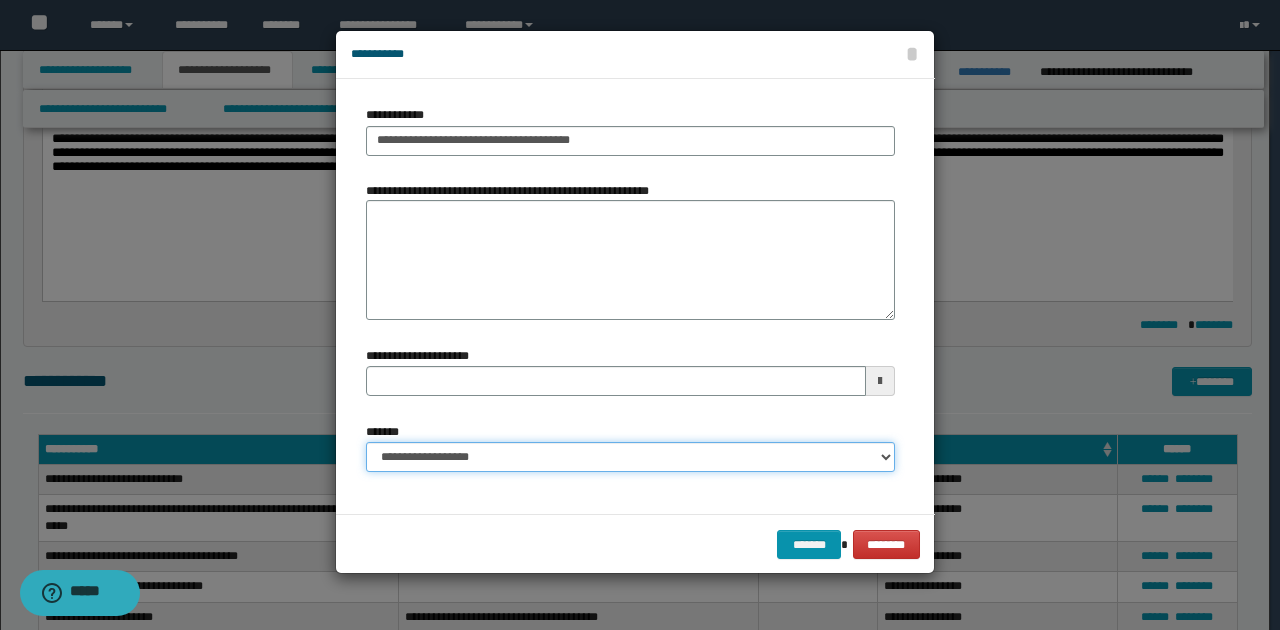 click on "**********" at bounding box center (630, 457) 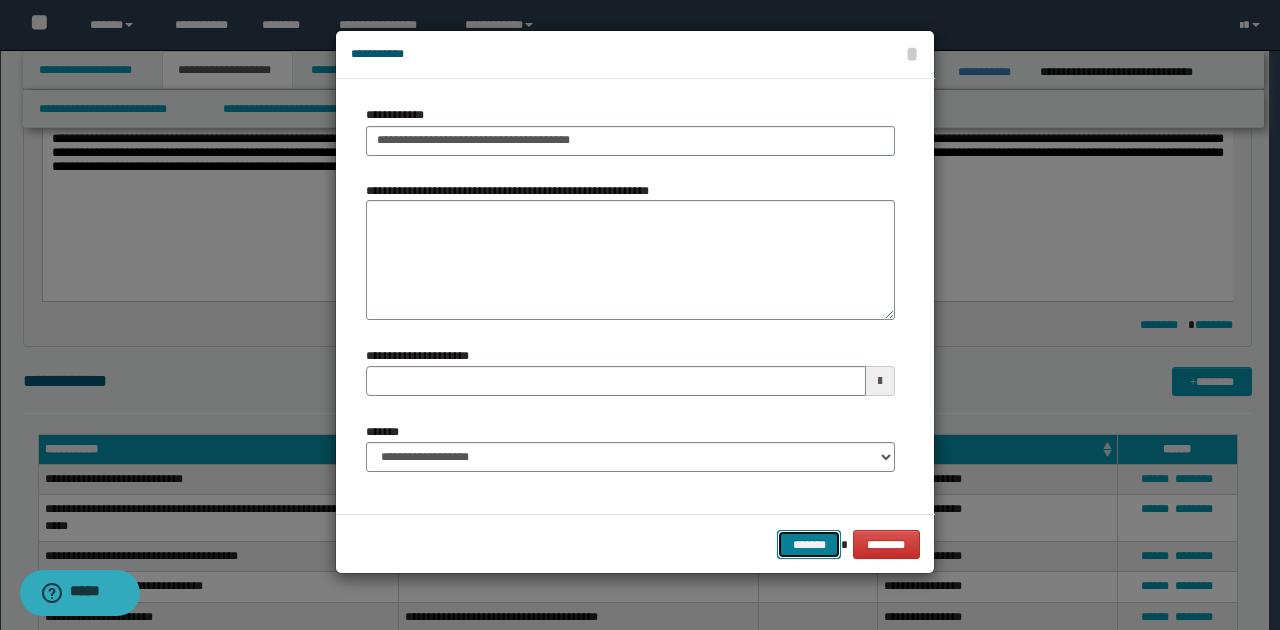 click on "*******" at bounding box center (809, 544) 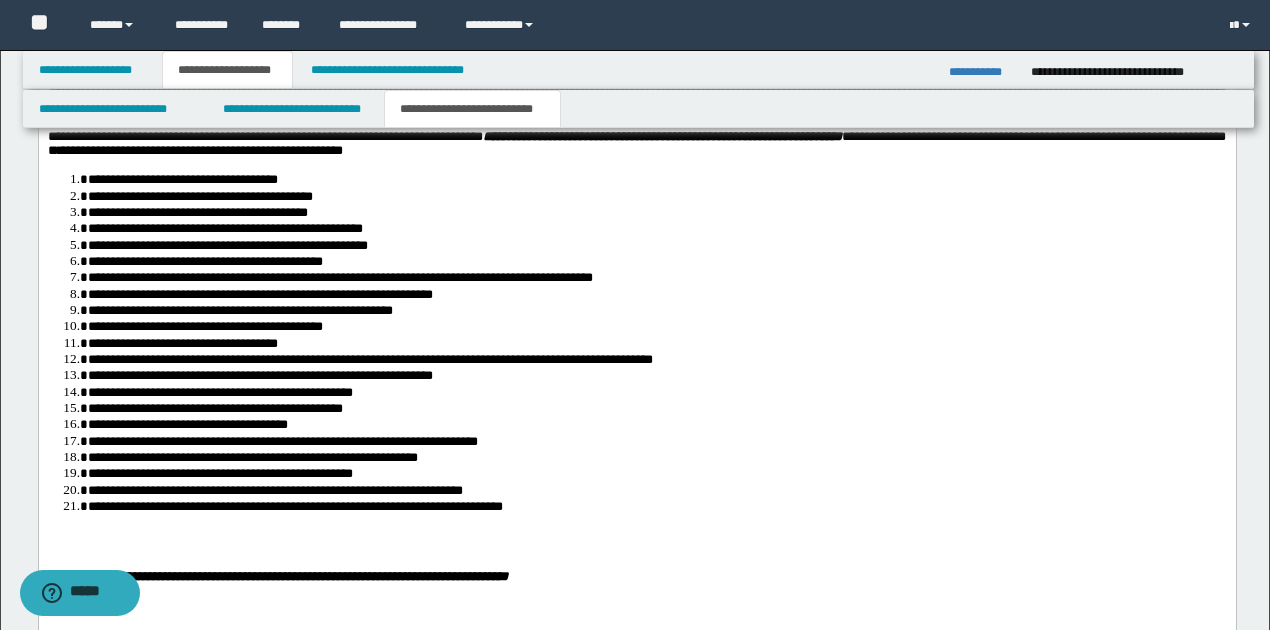 scroll, scrollTop: 1802, scrollLeft: 0, axis: vertical 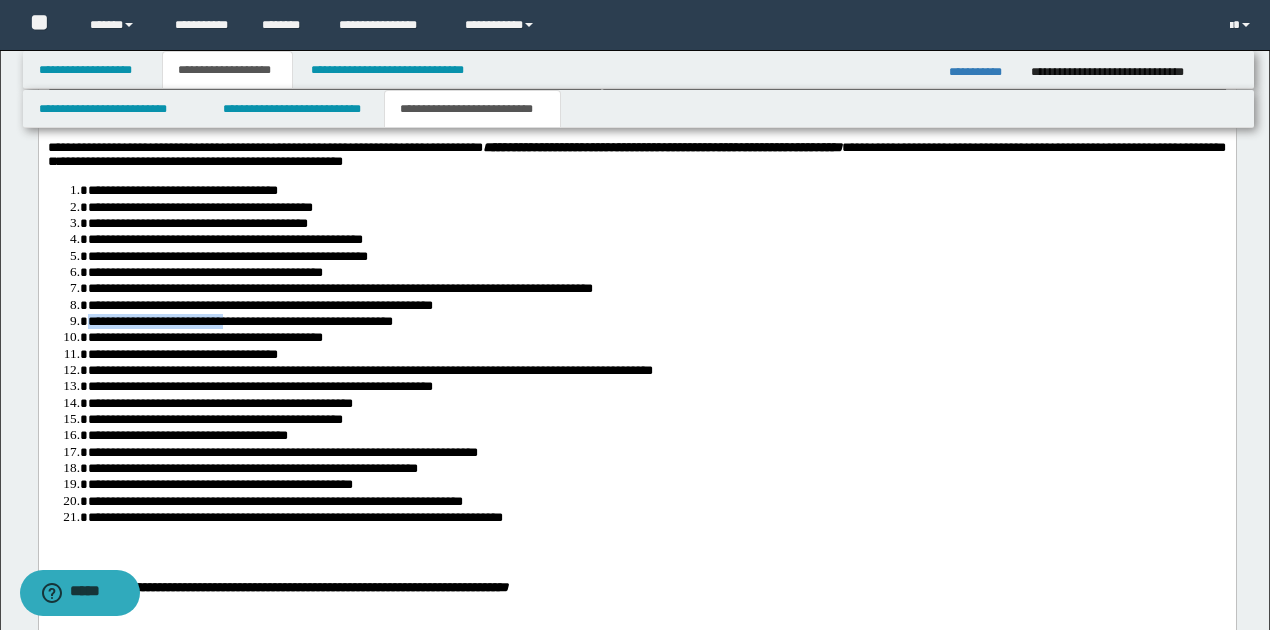 drag, startPoint x: 87, startPoint y: 356, endPoint x: 220, endPoint y: 362, distance: 133.13527 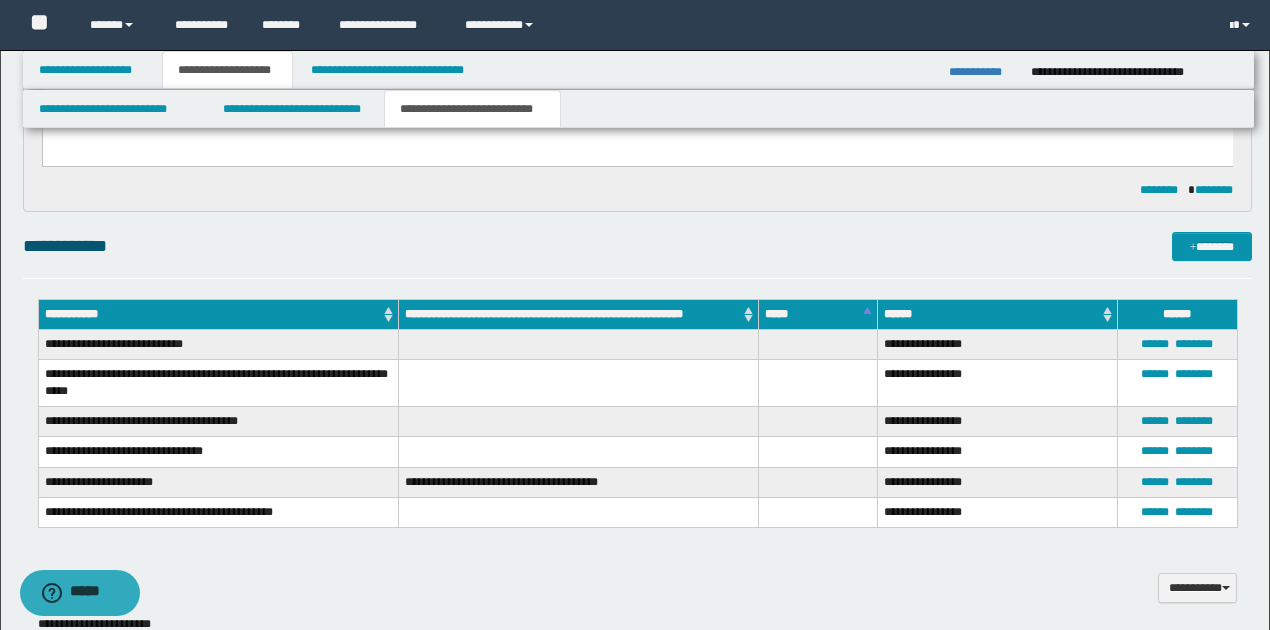 scroll, scrollTop: 935, scrollLeft: 0, axis: vertical 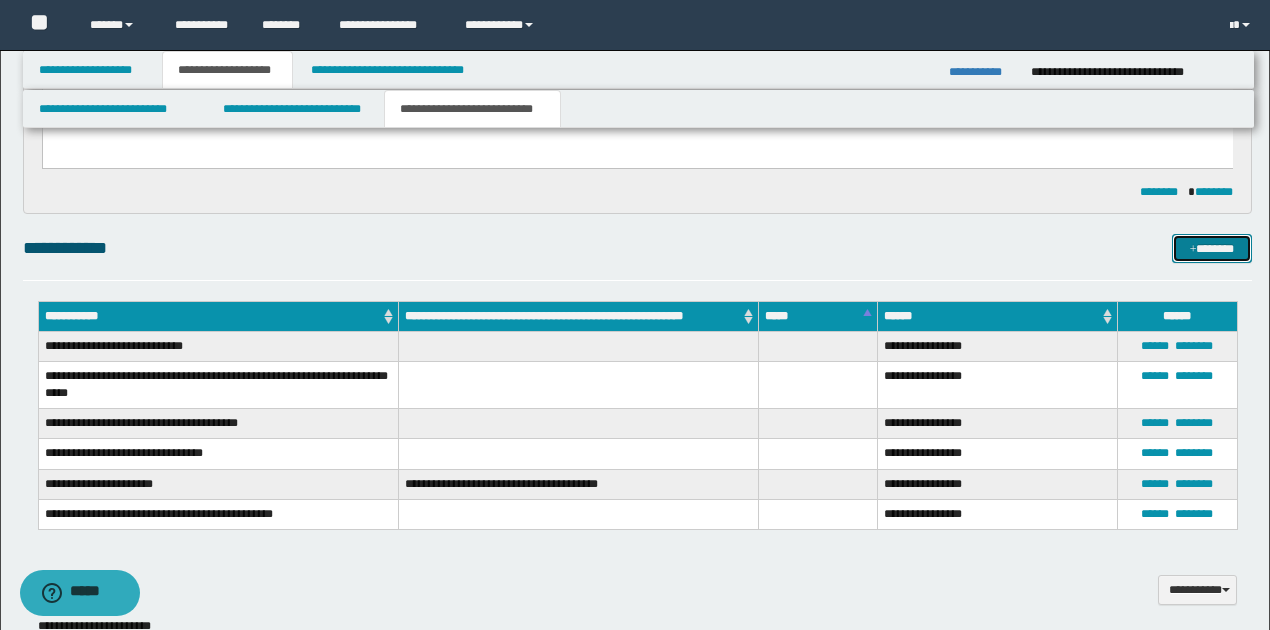 click on "*******" at bounding box center [1211, 248] 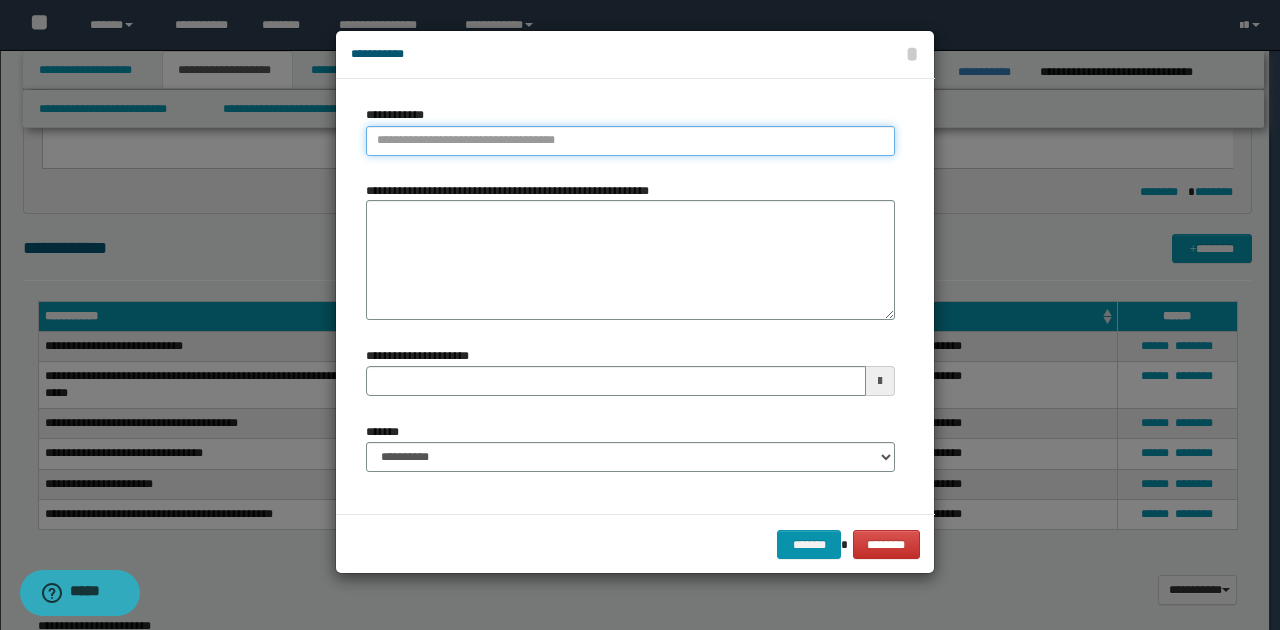 type on "**********" 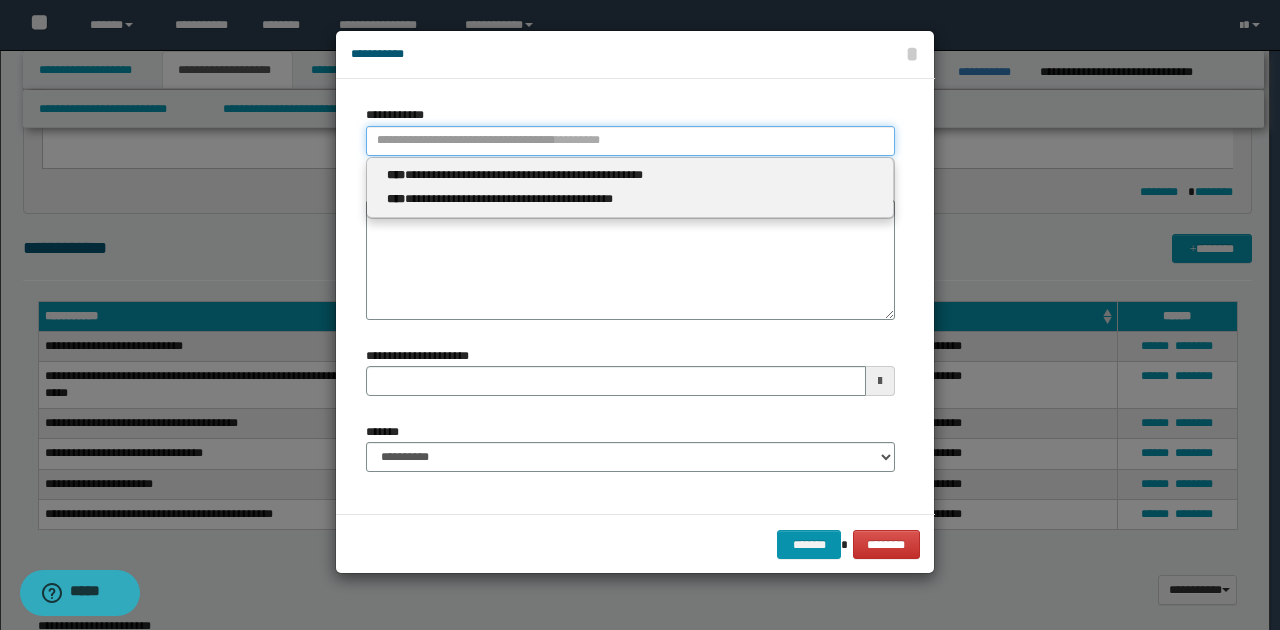 paste on "**********" 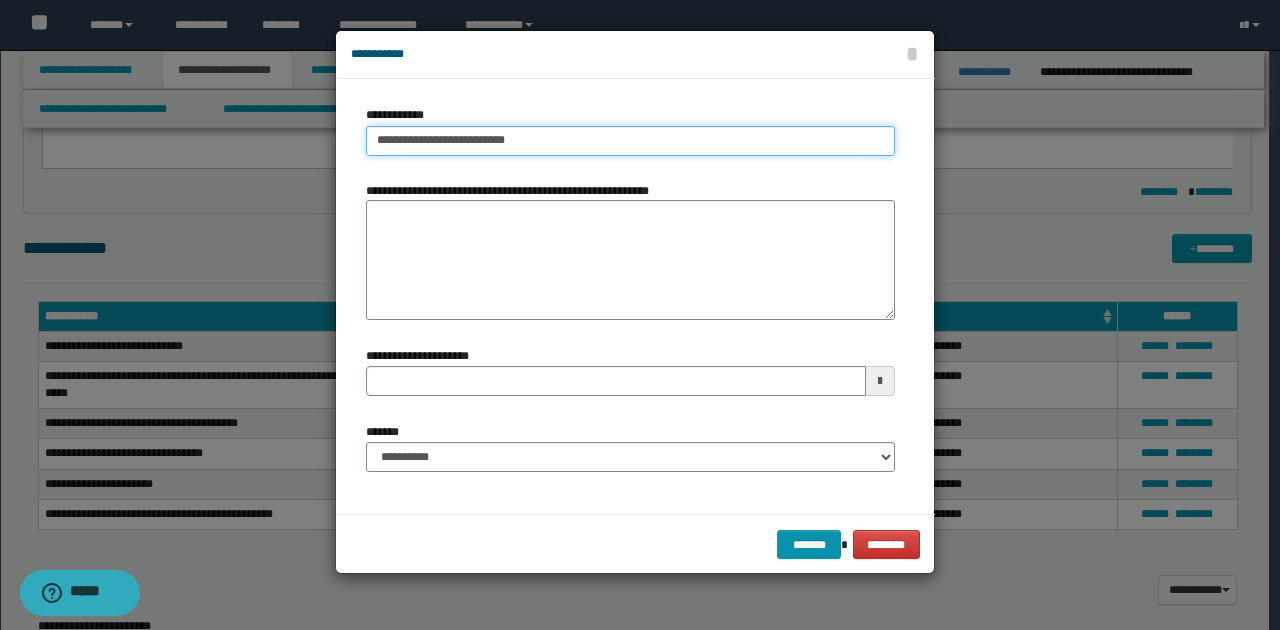 drag, startPoint x: 414, startPoint y: 139, endPoint x: 520, endPoint y: 135, distance: 106.07545 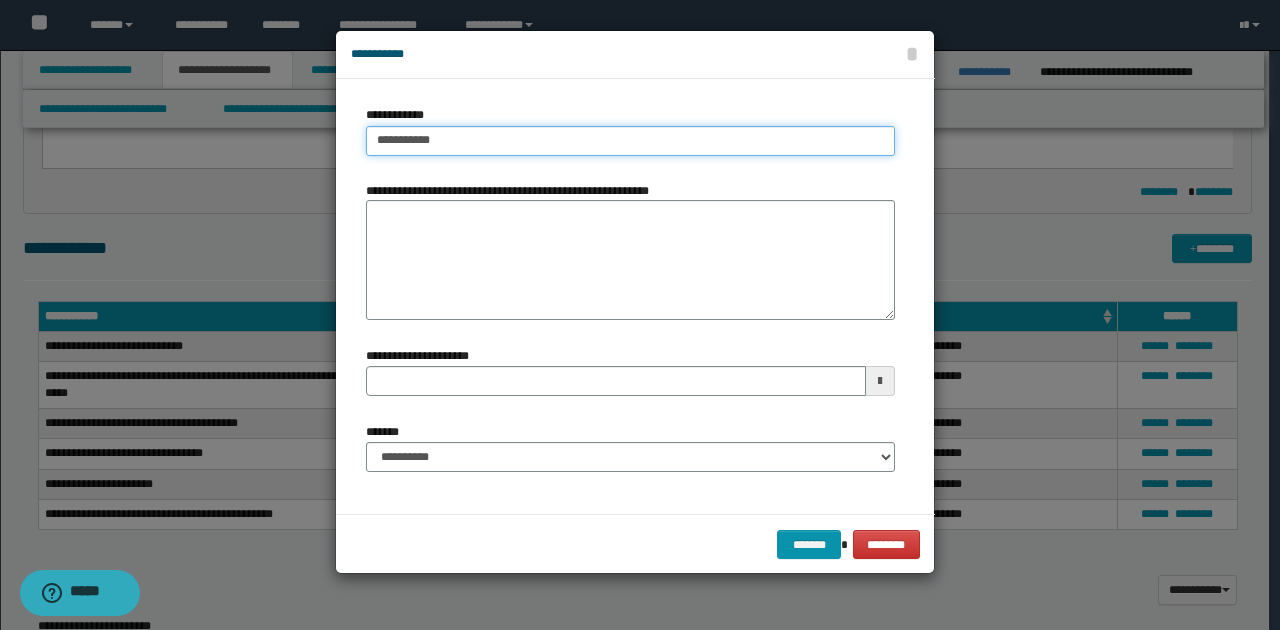 type on "**********" 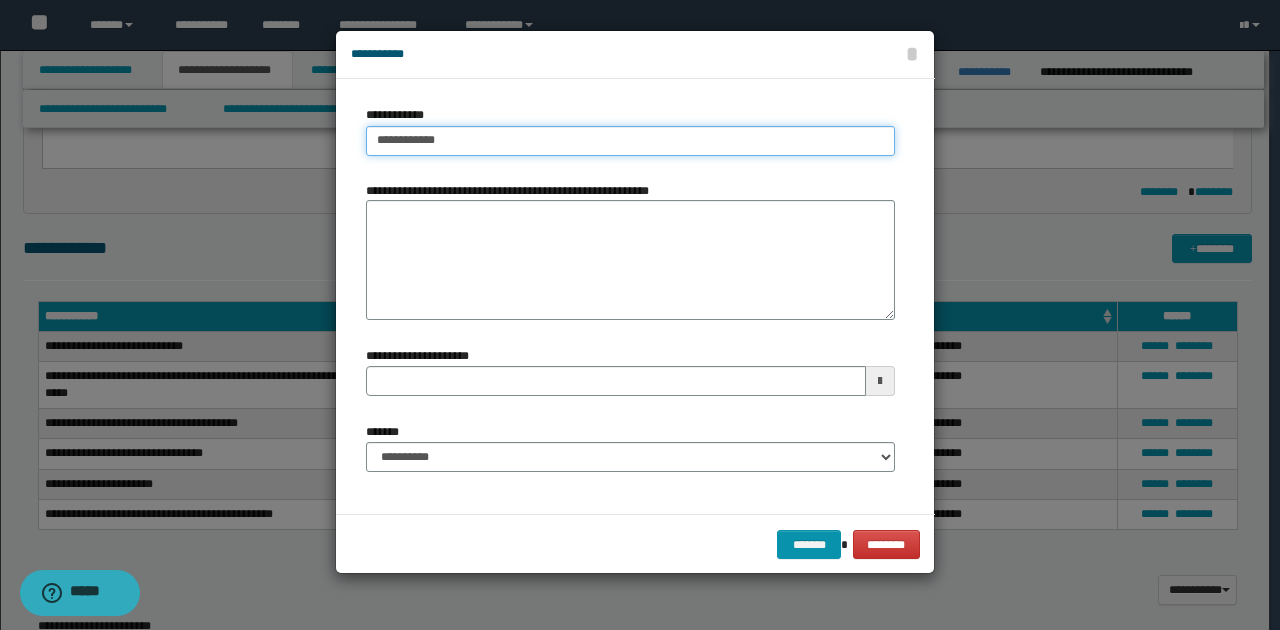 type on "**********" 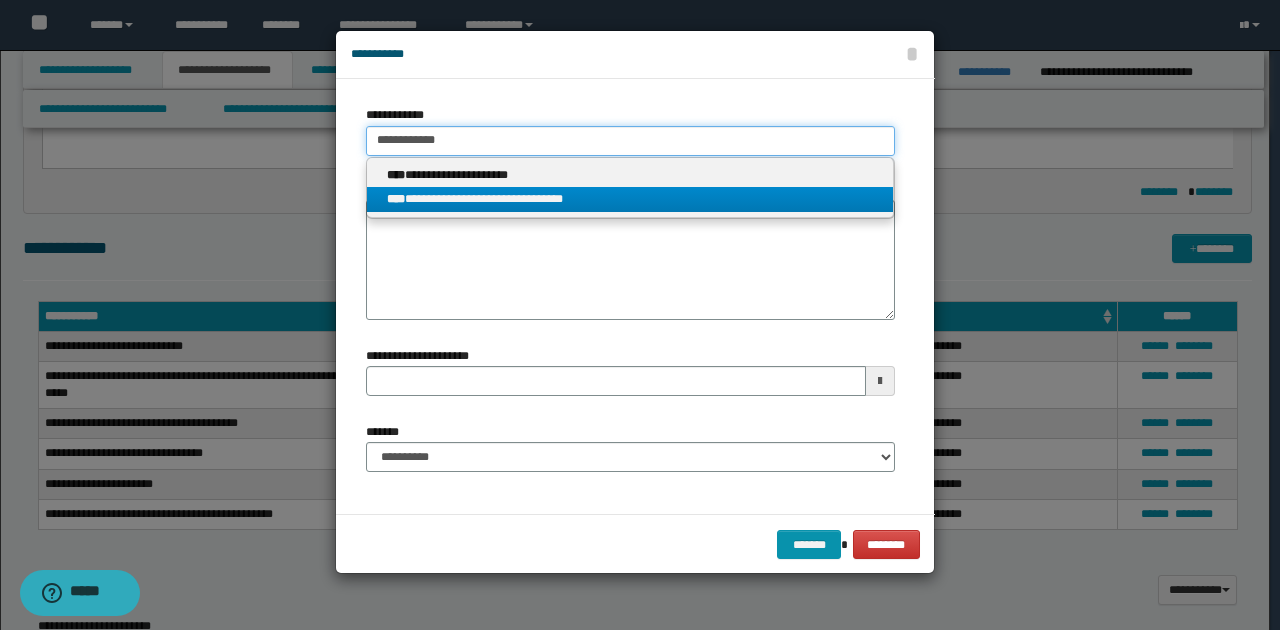 type on "**********" 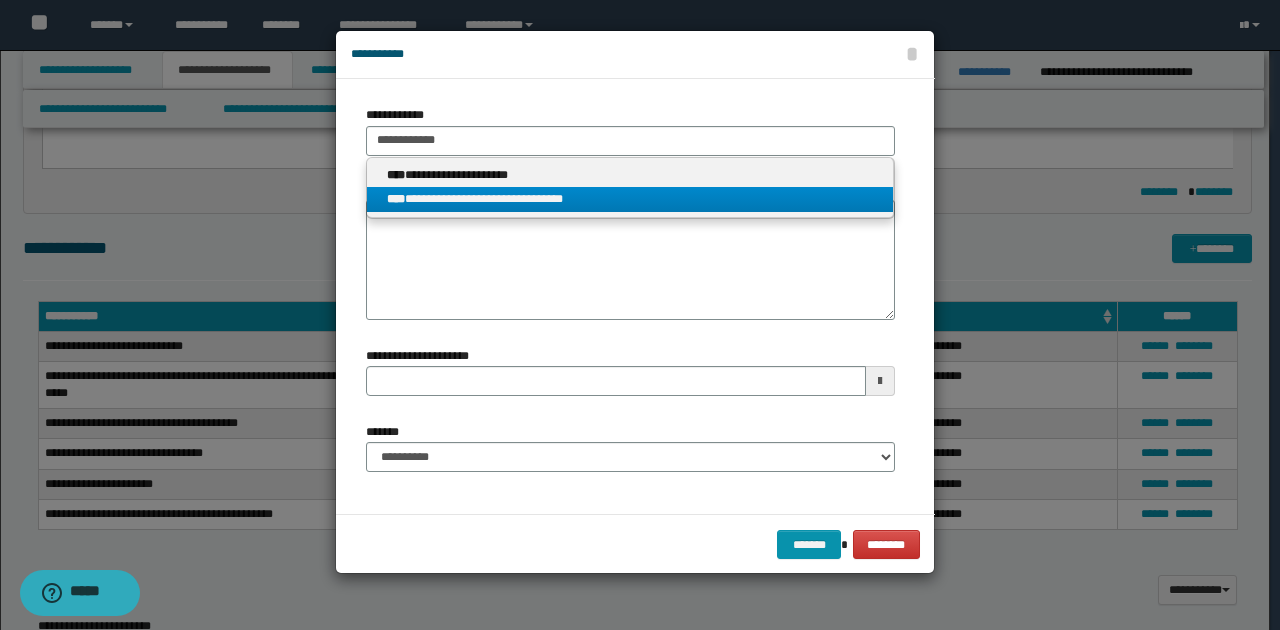 click on "**********" at bounding box center [630, 199] 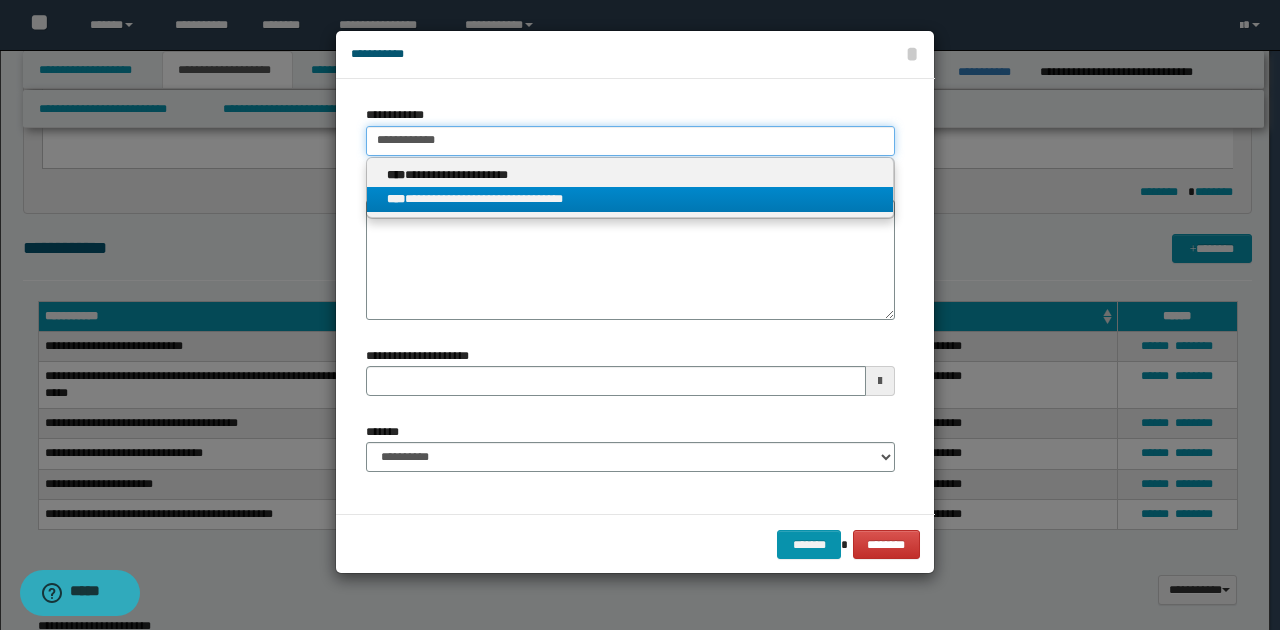 type 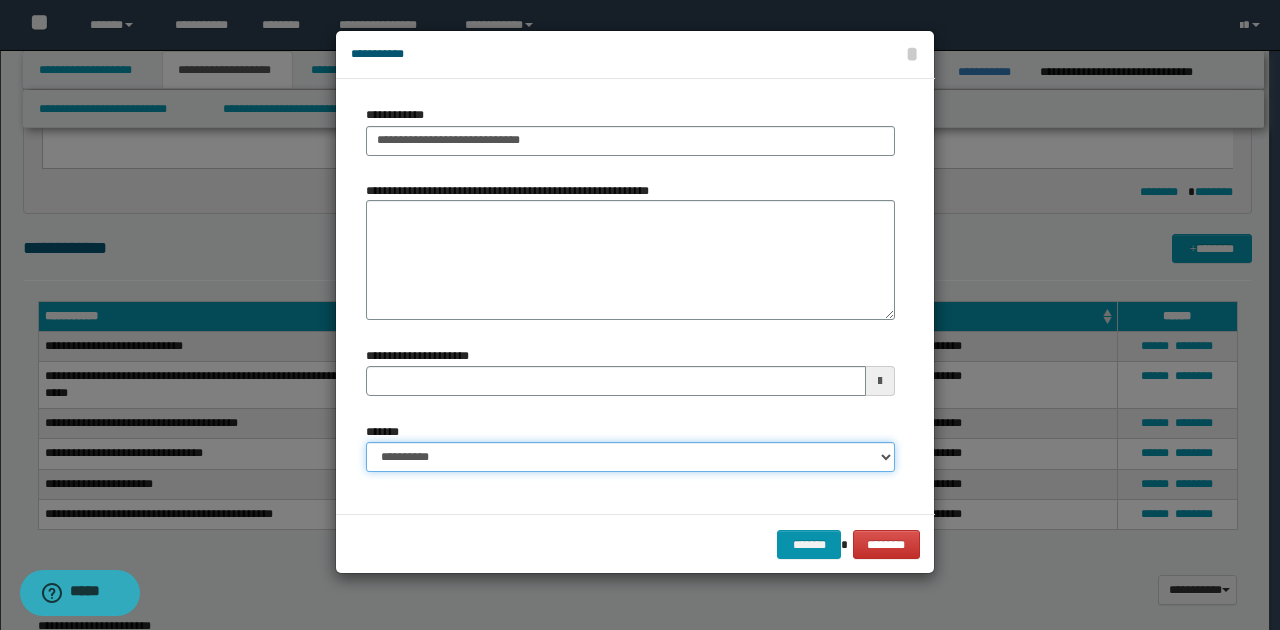 click on "**********" at bounding box center (630, 457) 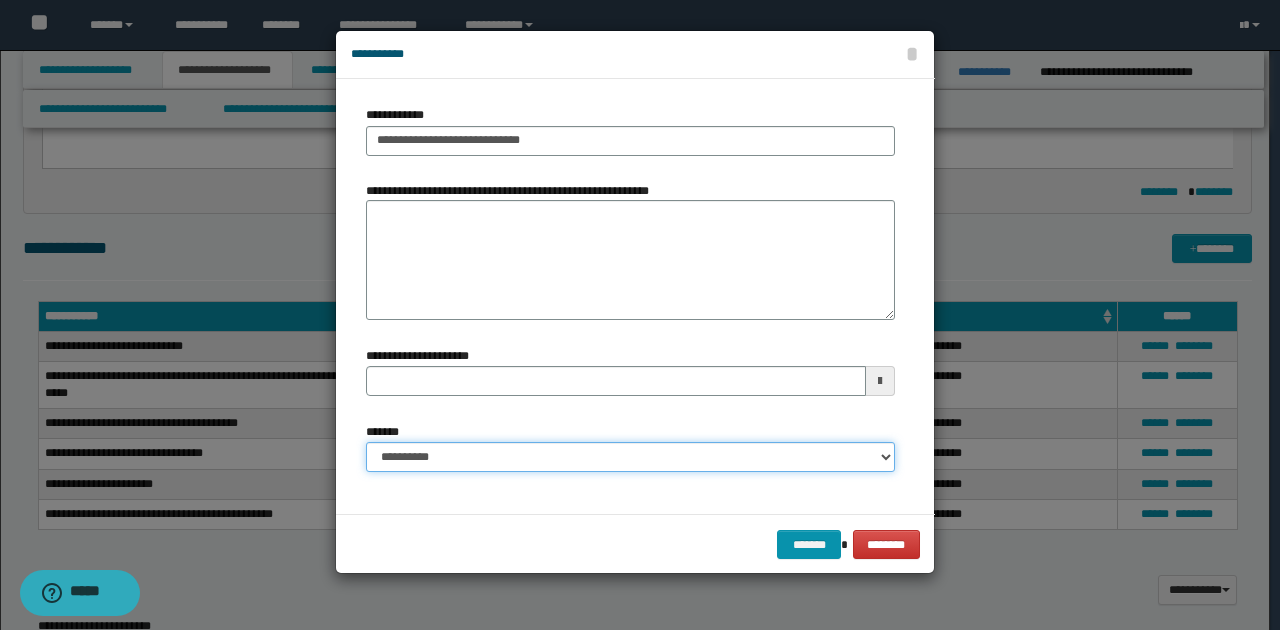 select on "*" 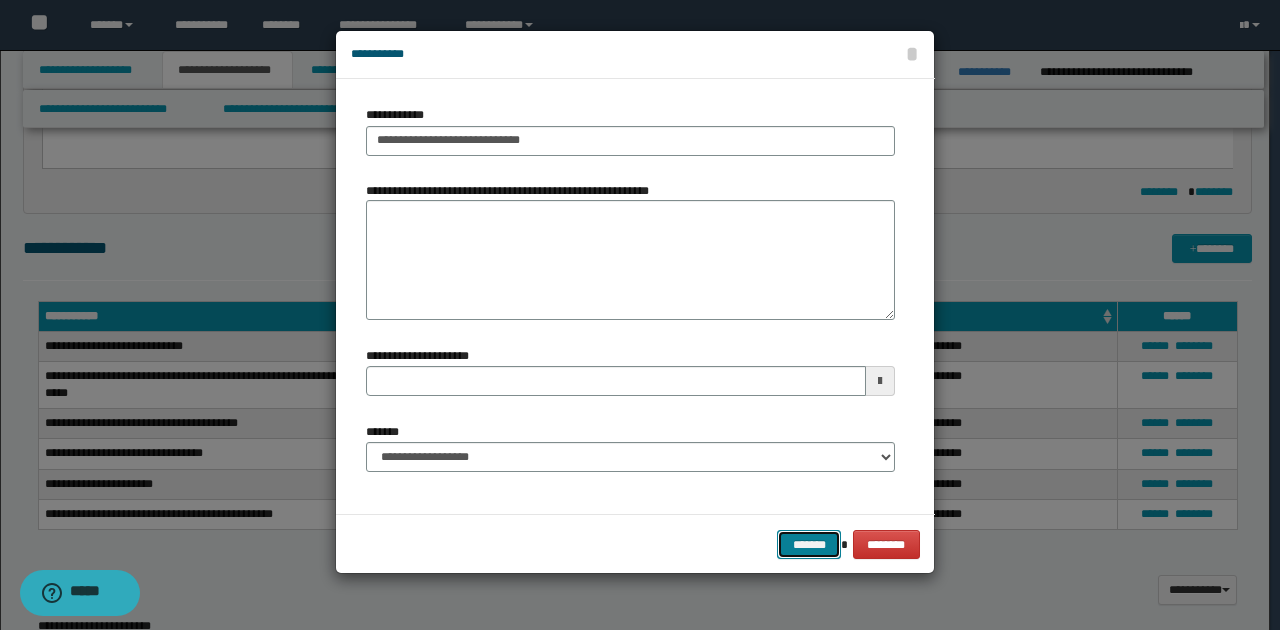 click on "*******" at bounding box center [809, 544] 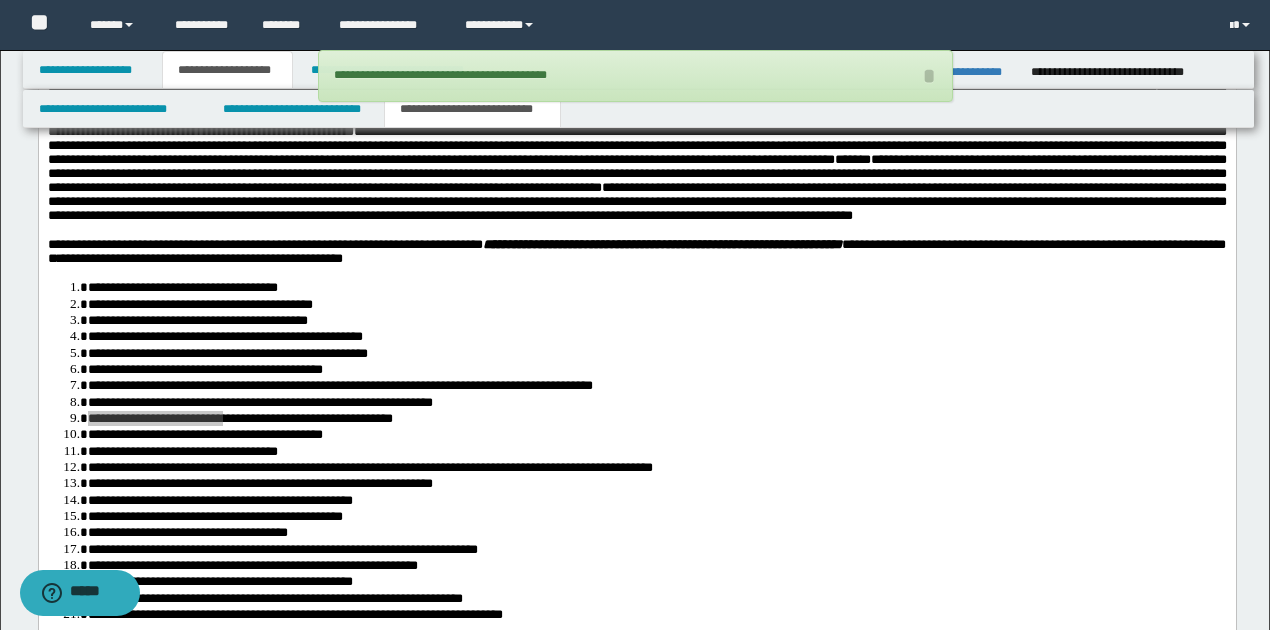 scroll, scrollTop: 2002, scrollLeft: 0, axis: vertical 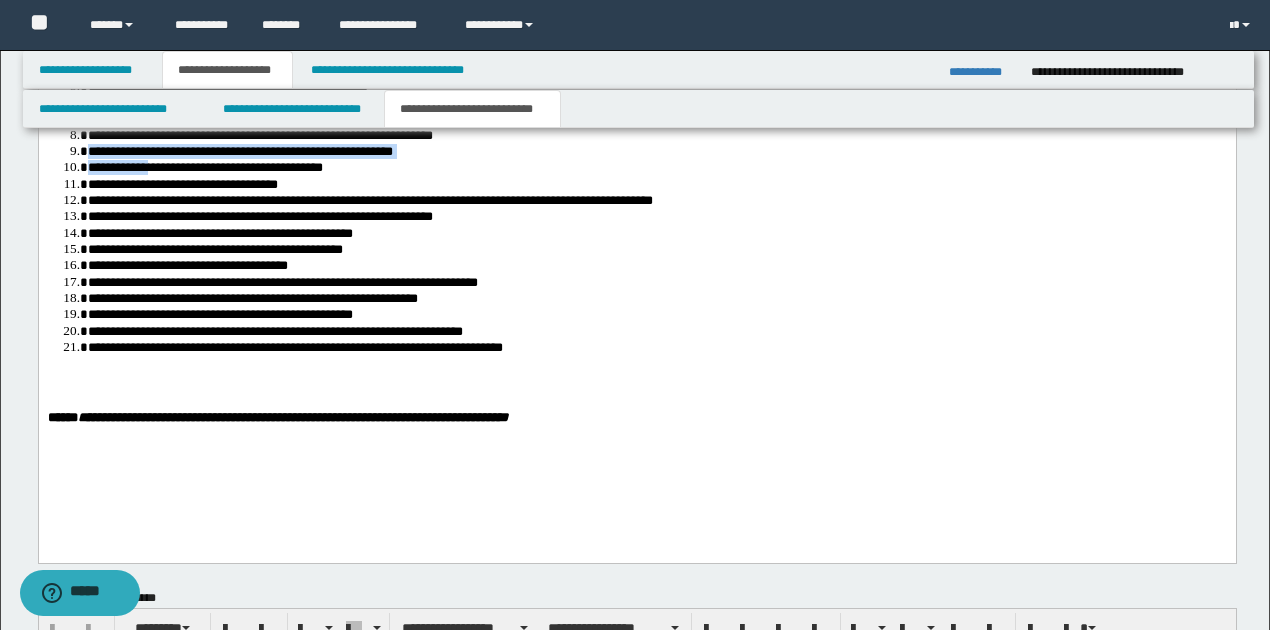 drag, startPoint x: 88, startPoint y: 204, endPoint x: 155, endPoint y: 204, distance: 67 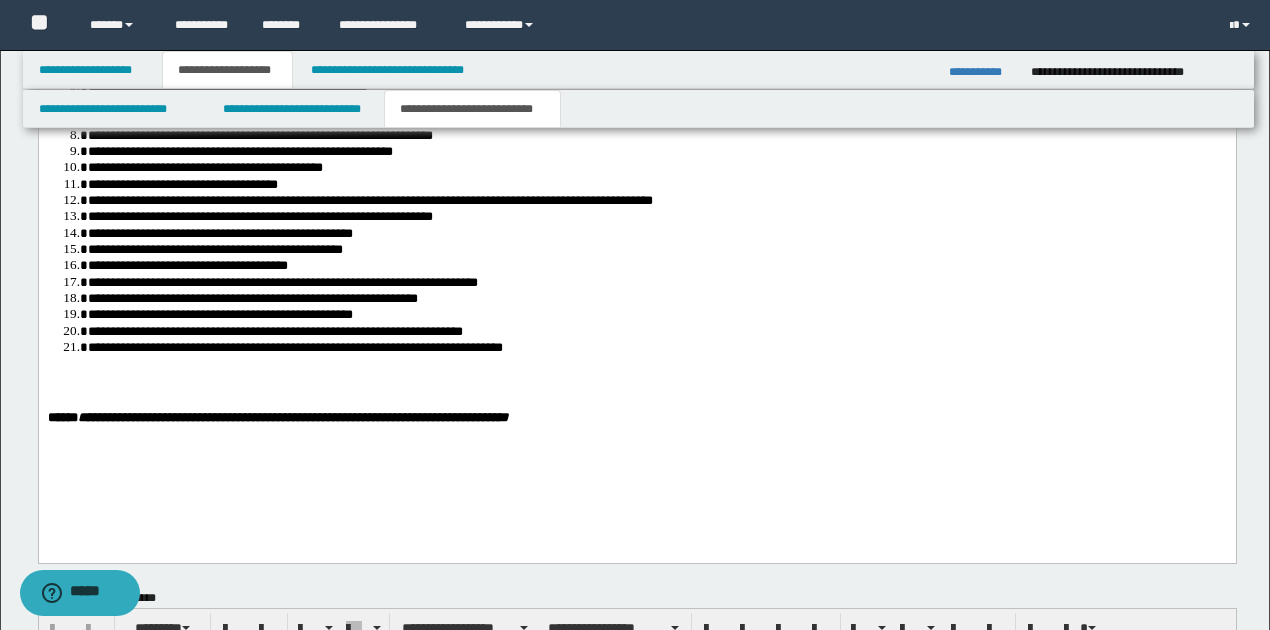 drag, startPoint x: 148, startPoint y: 204, endPoint x: 189, endPoint y: 196, distance: 41.773197 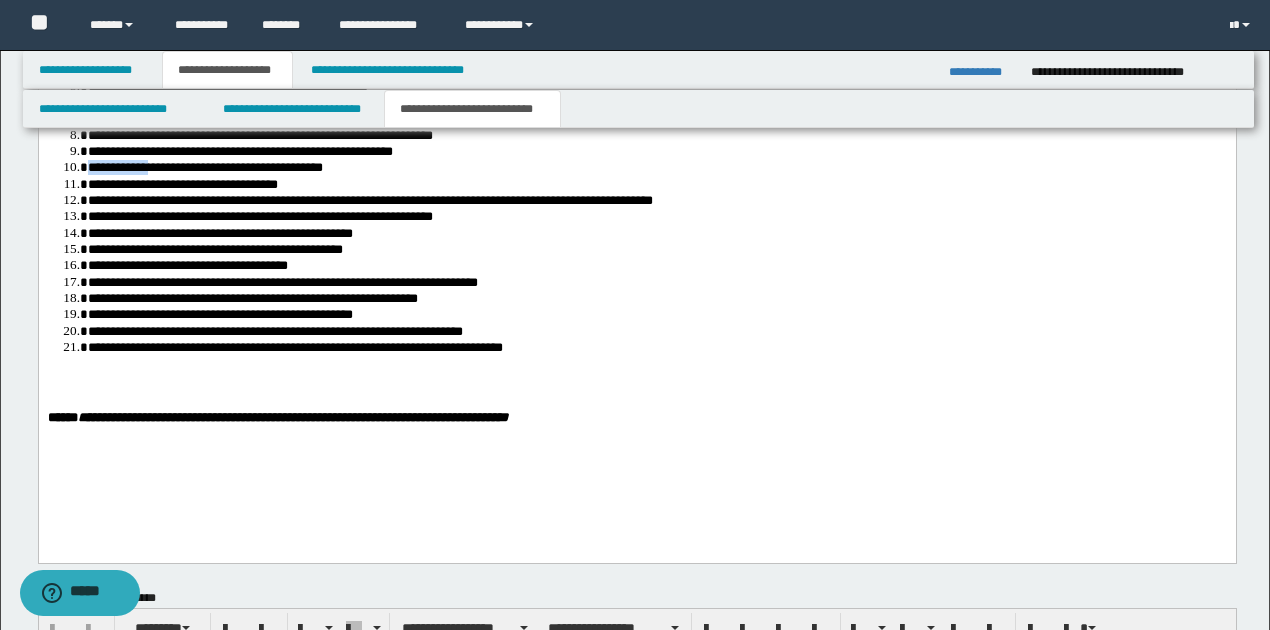 drag, startPoint x: 88, startPoint y: 204, endPoint x: 154, endPoint y: 207, distance: 66.068146 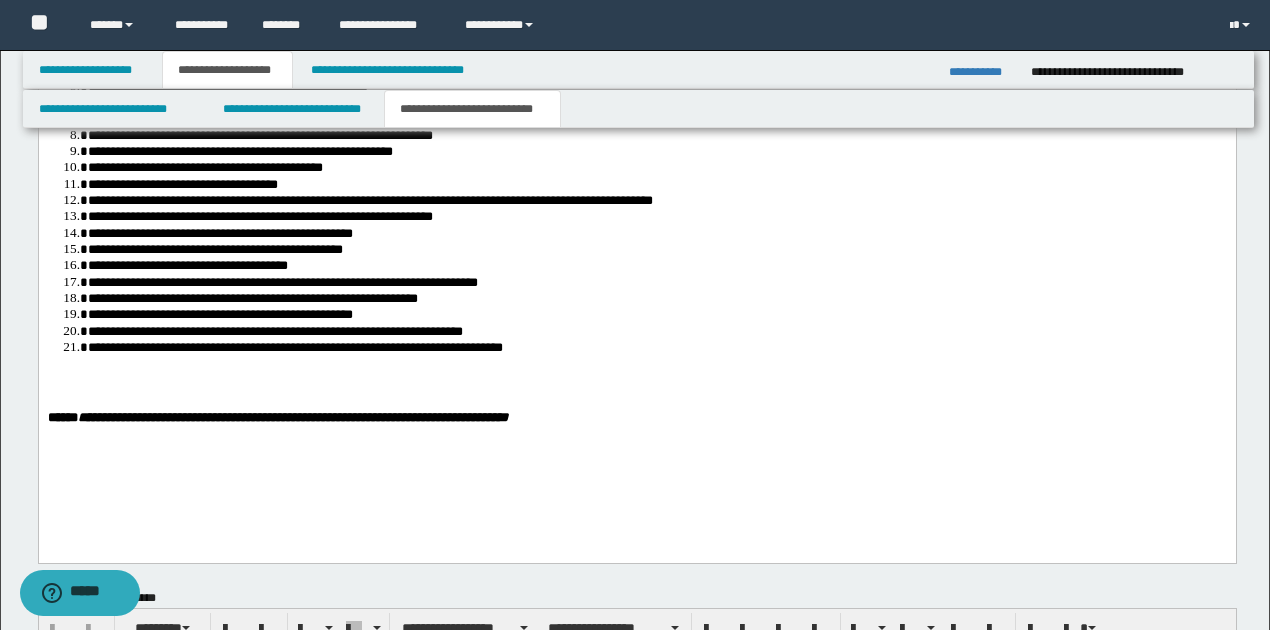 click on "**********" at bounding box center (656, 249) 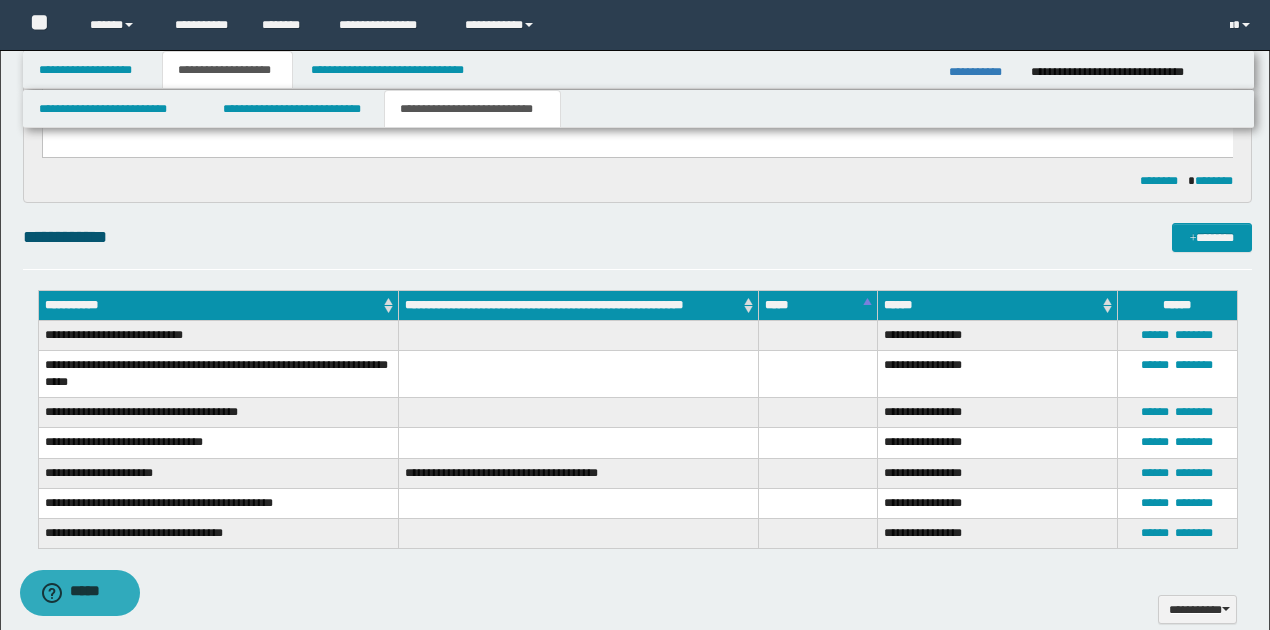 scroll, scrollTop: 935, scrollLeft: 0, axis: vertical 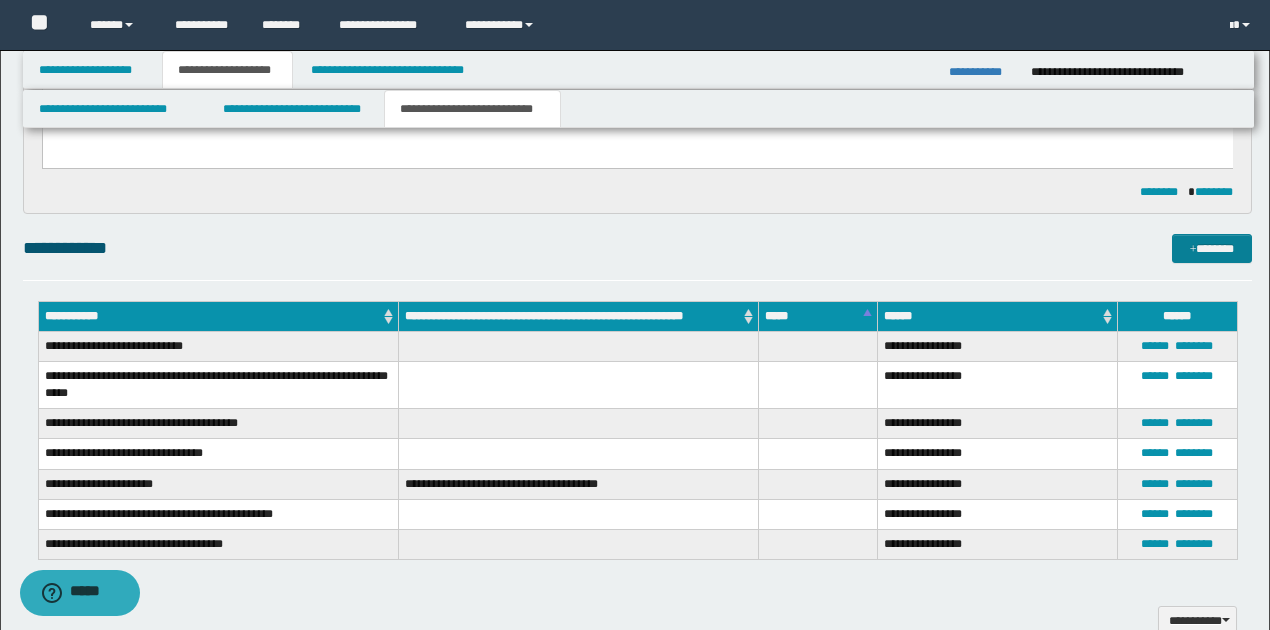 click on "*******" at bounding box center (1211, 248) 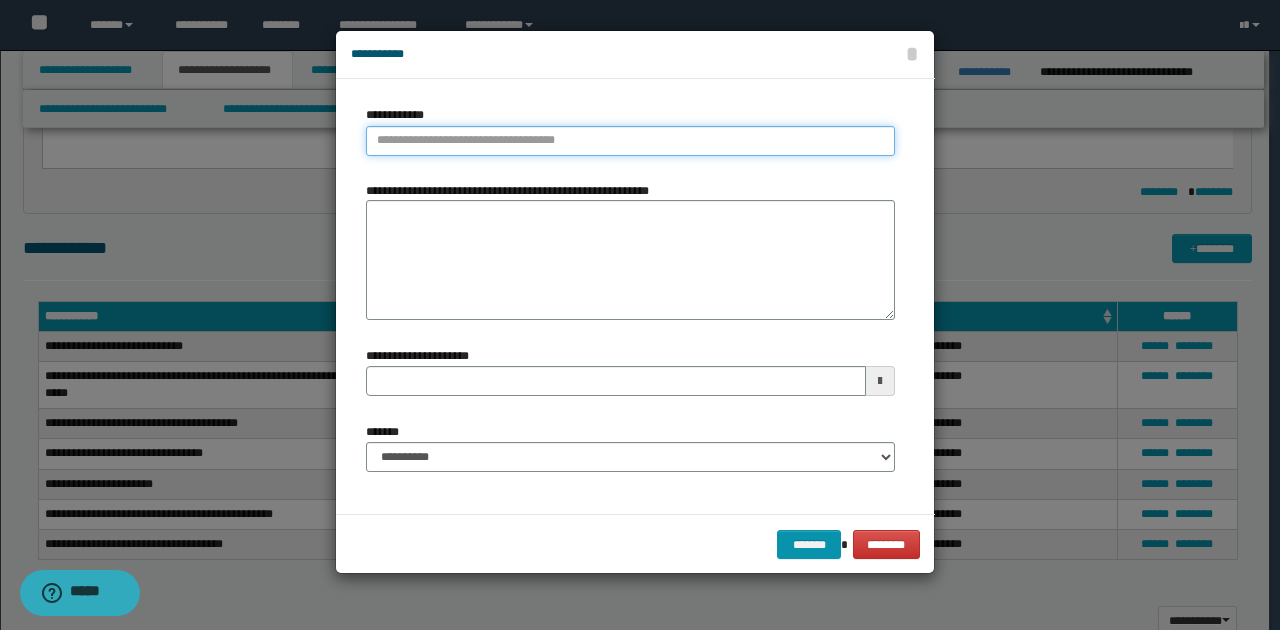 type on "**********" 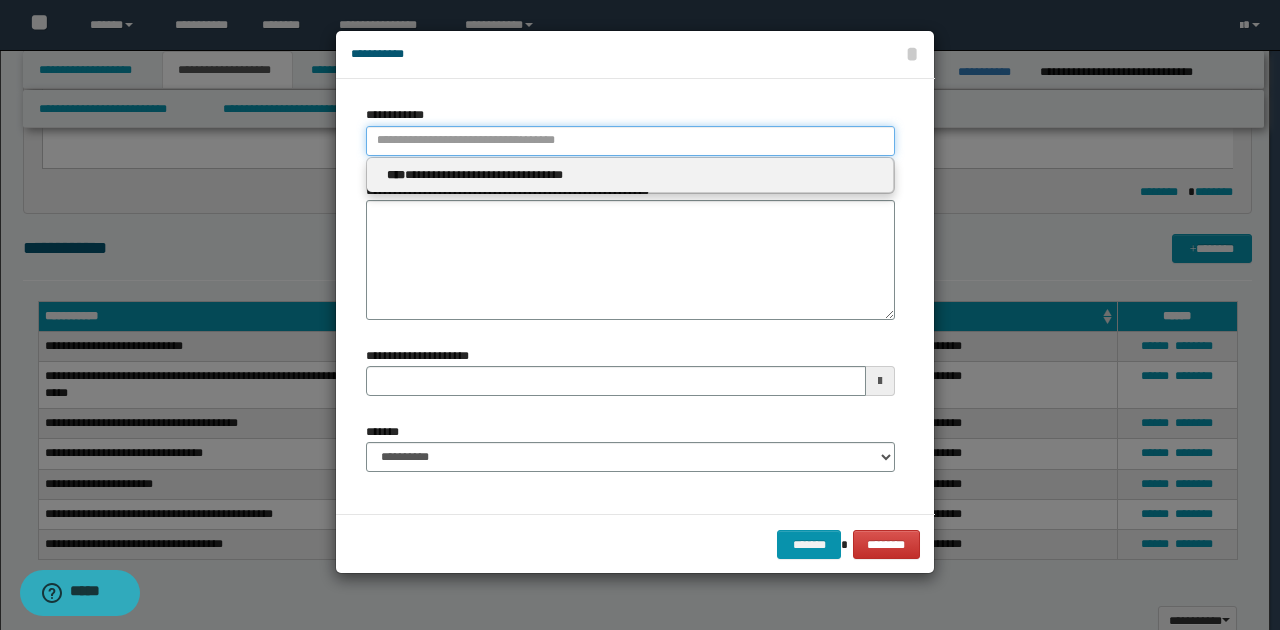 click on "**********" at bounding box center [630, 141] 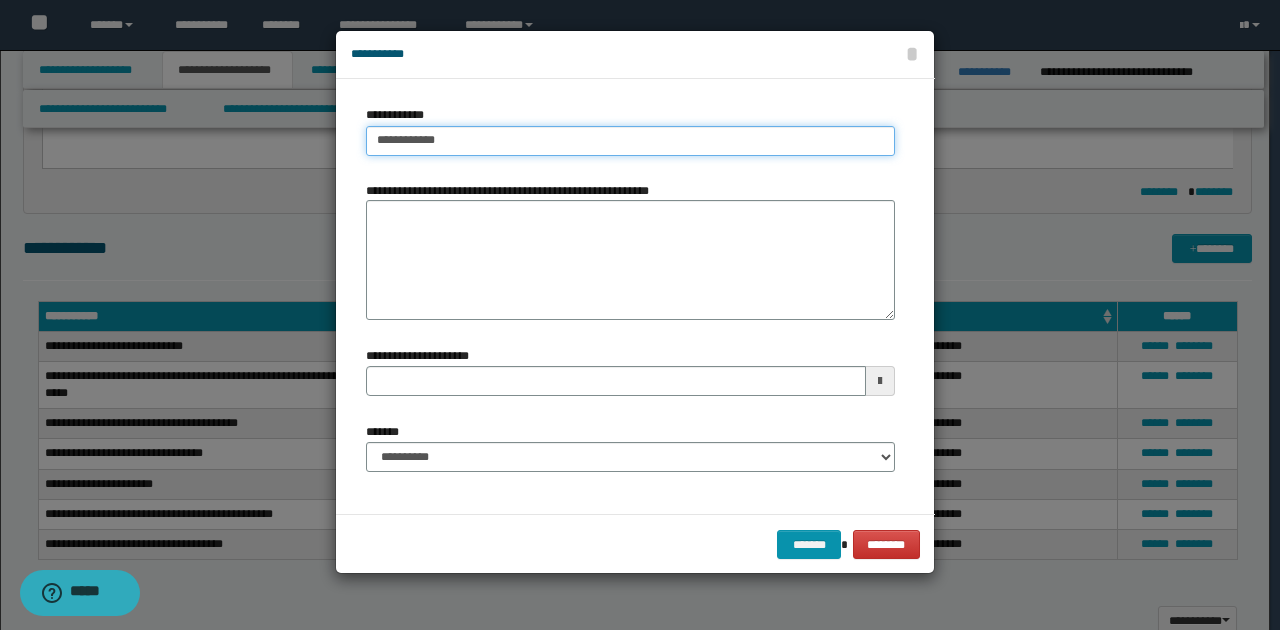 type on "**********" 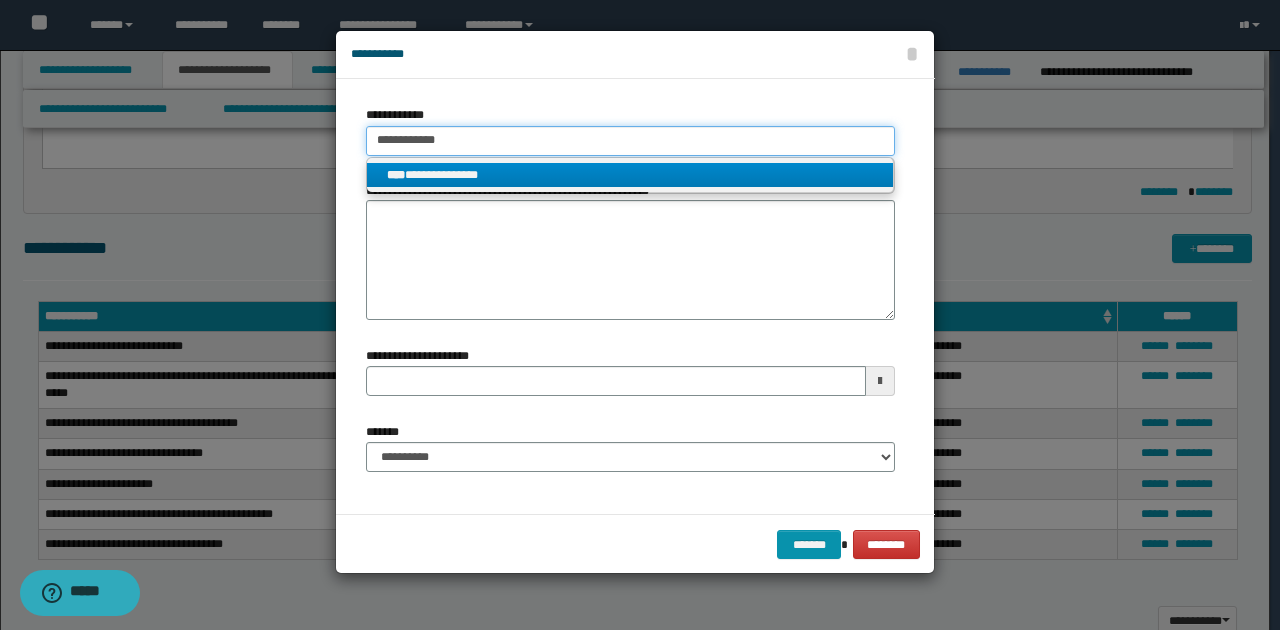 type on "**********" 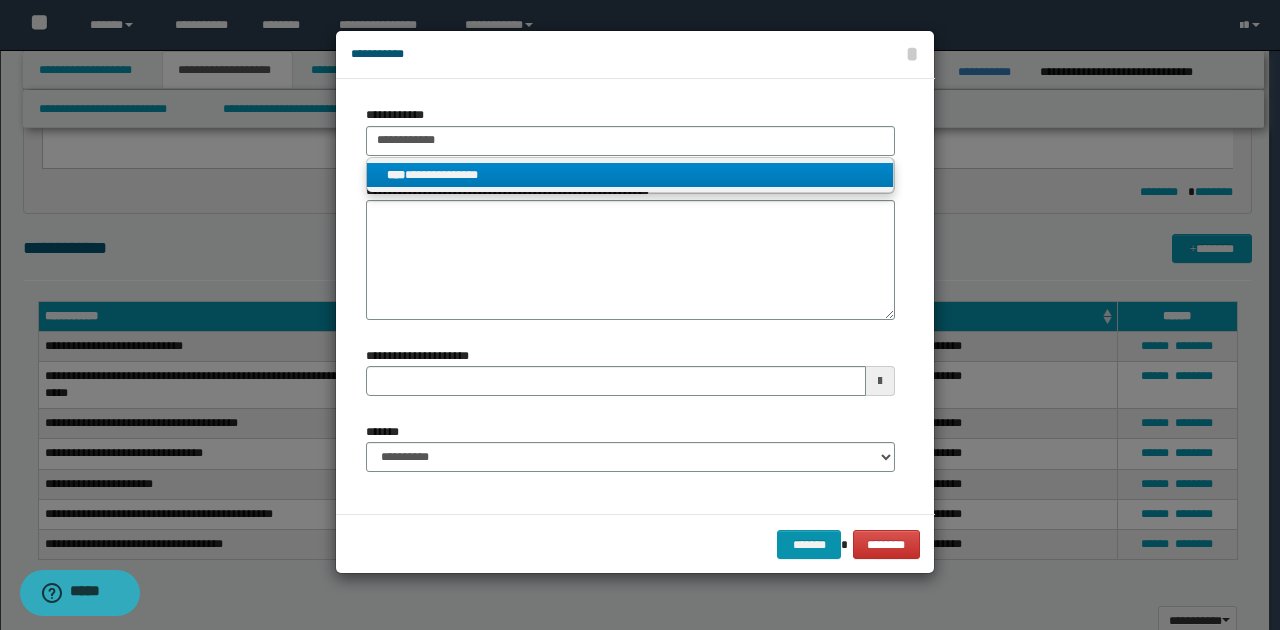 click on "**********" at bounding box center (630, 175) 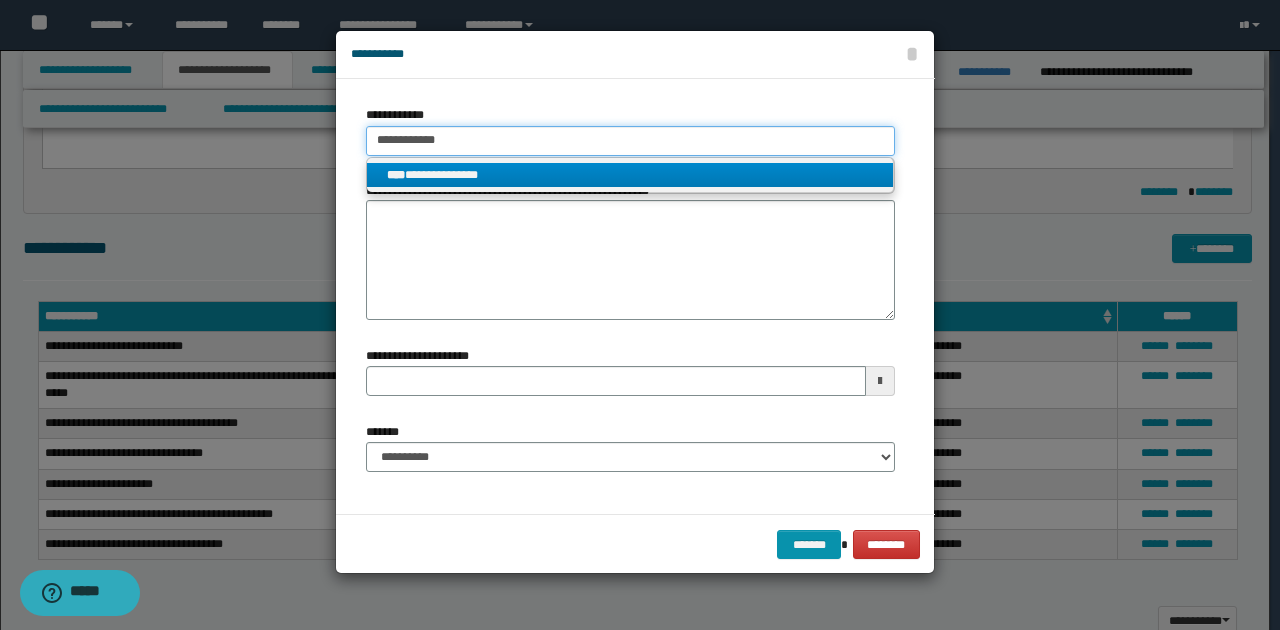 type 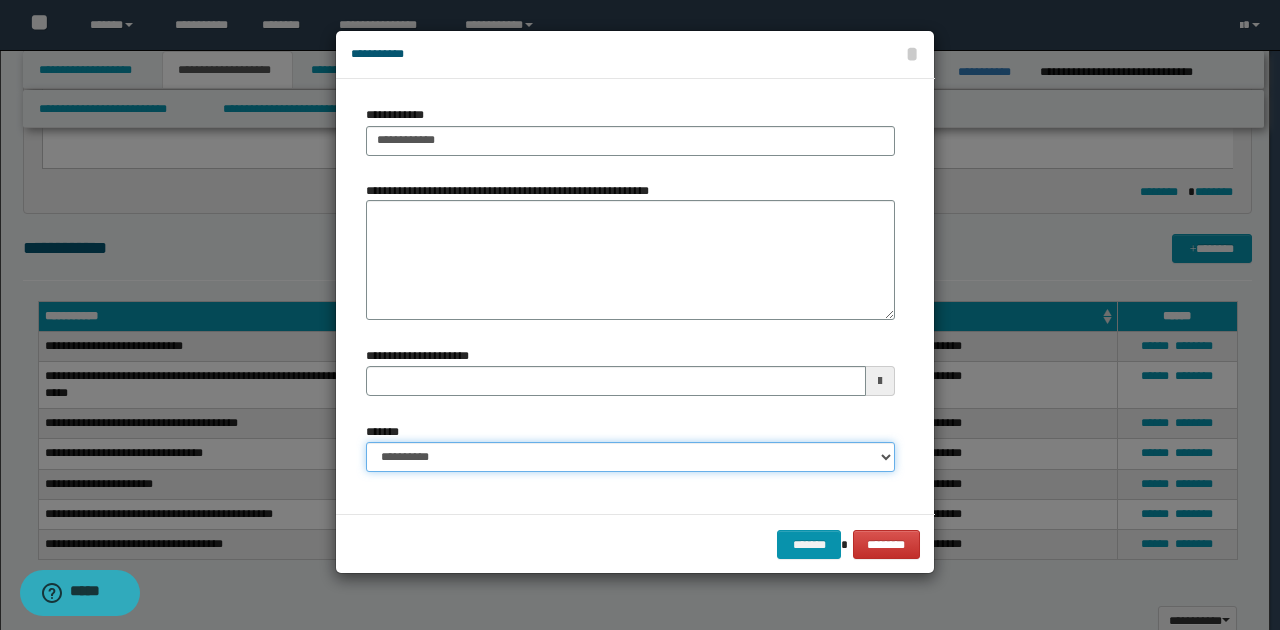 click on "**********" at bounding box center (630, 457) 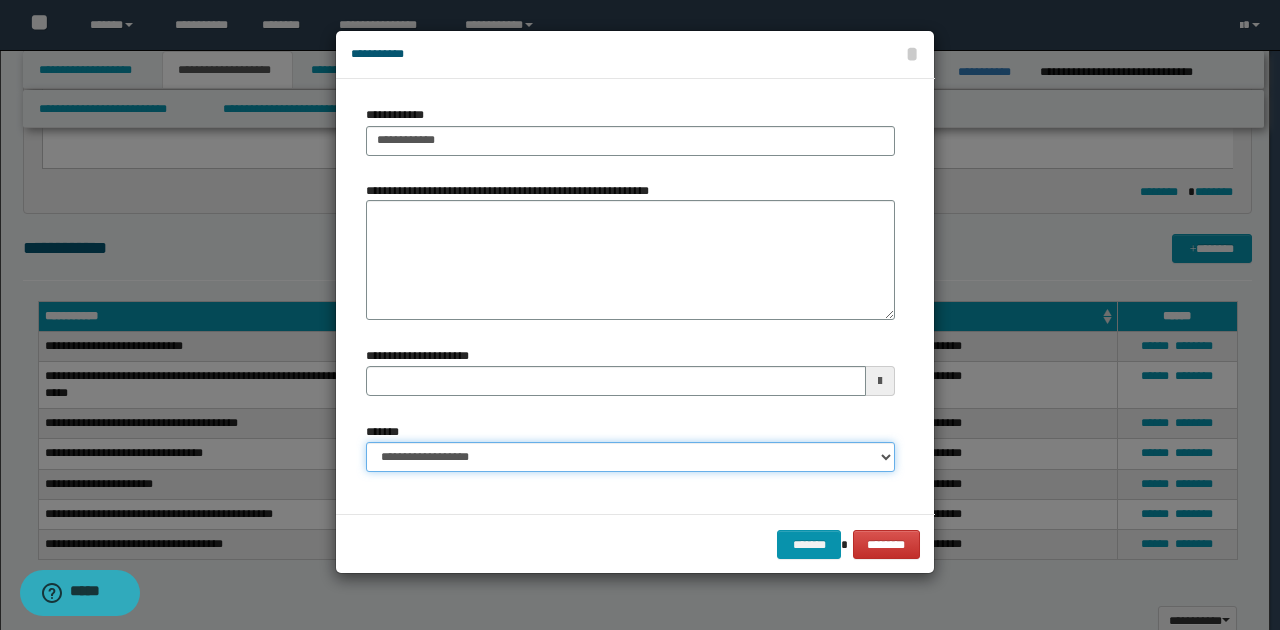 click on "**********" at bounding box center (630, 457) 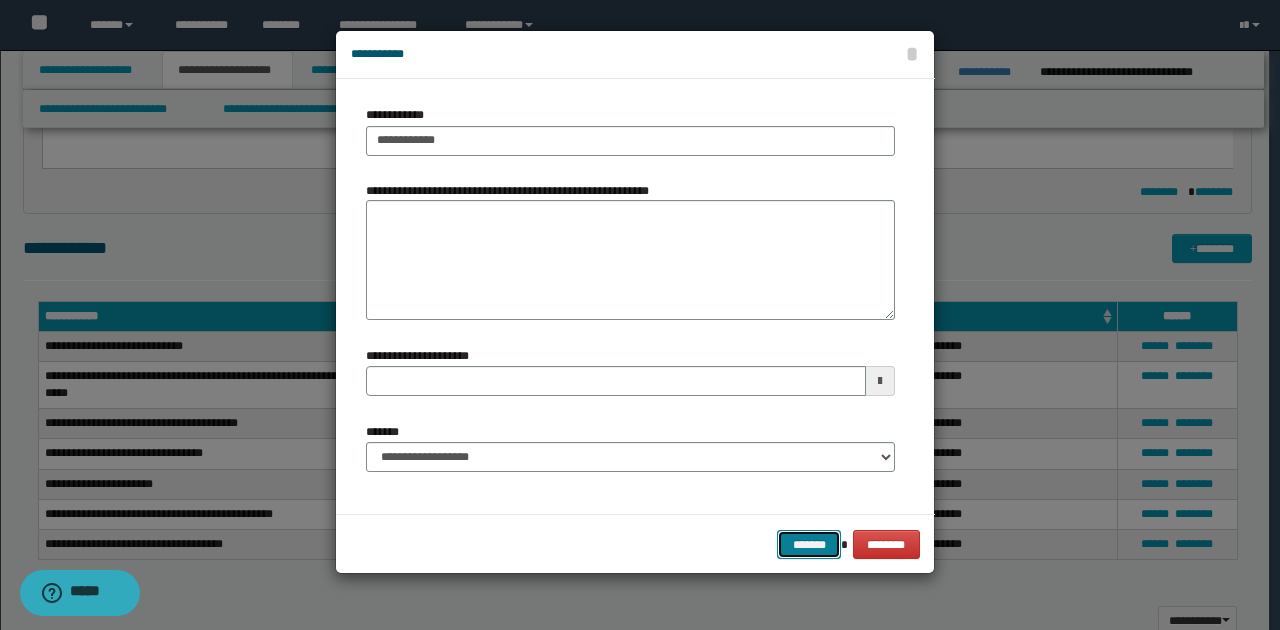 click on "*******" at bounding box center [809, 544] 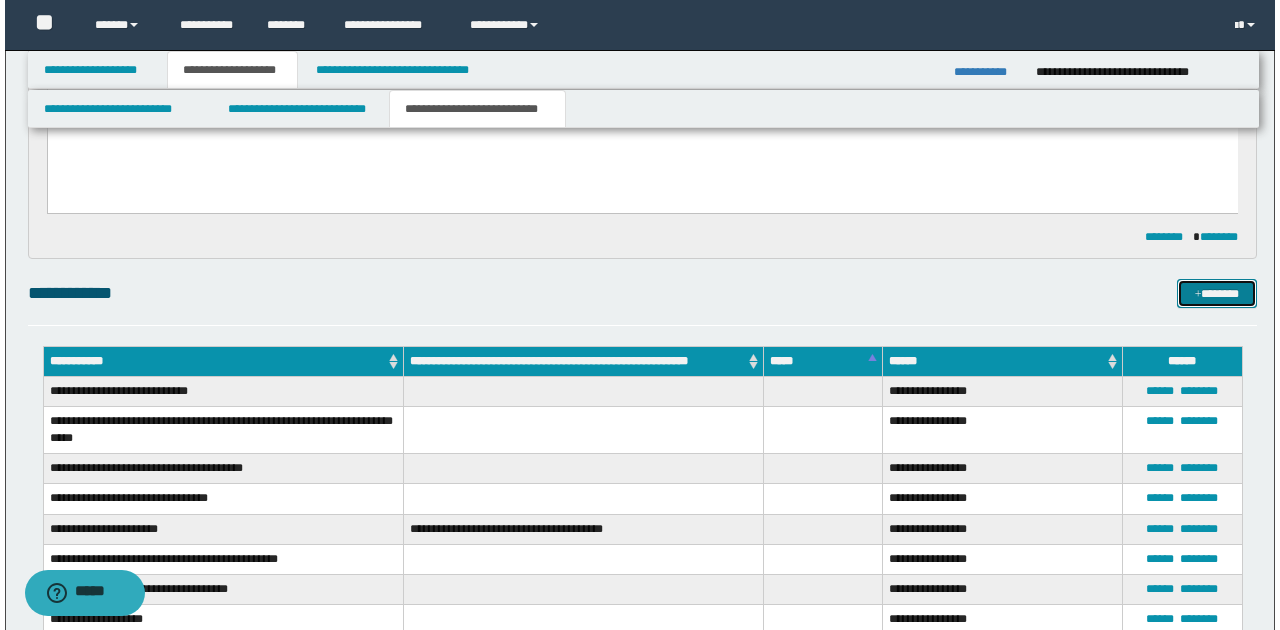scroll, scrollTop: 802, scrollLeft: 0, axis: vertical 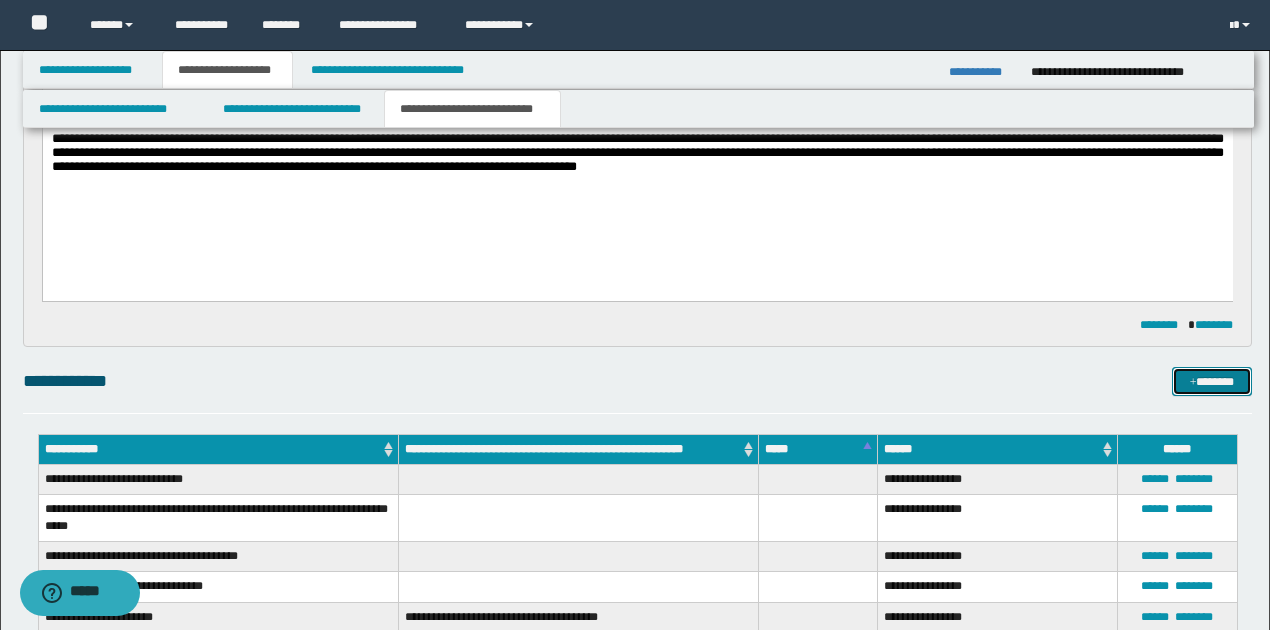 click on "*******" at bounding box center (1211, 381) 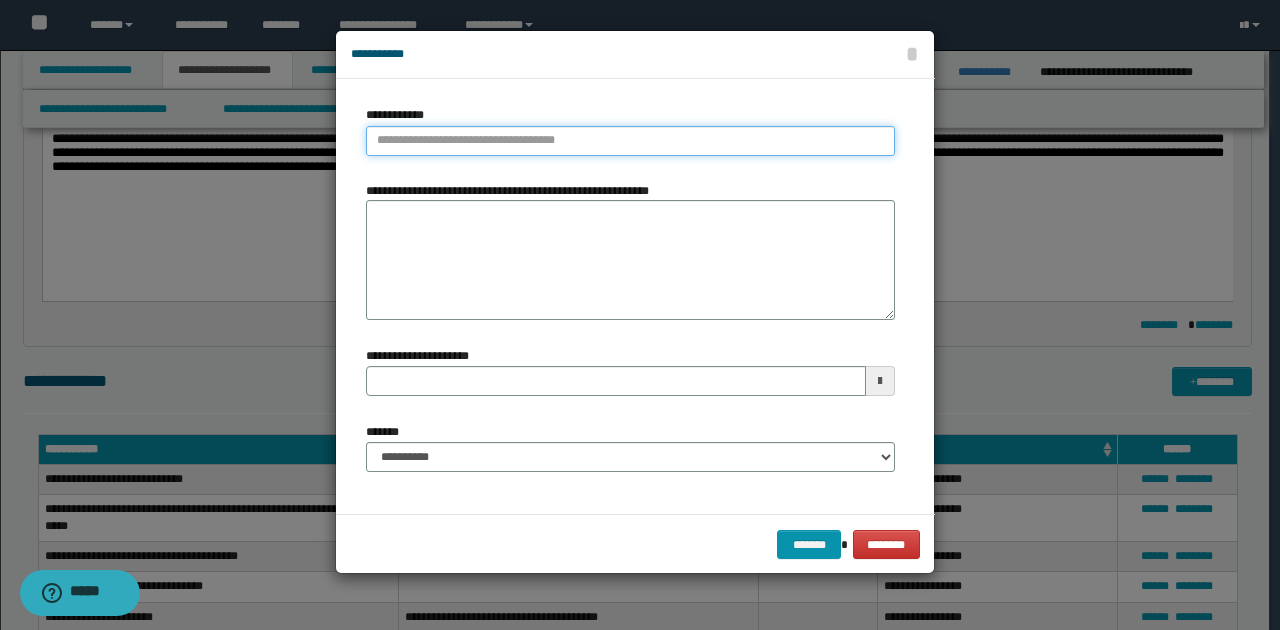 type on "**********" 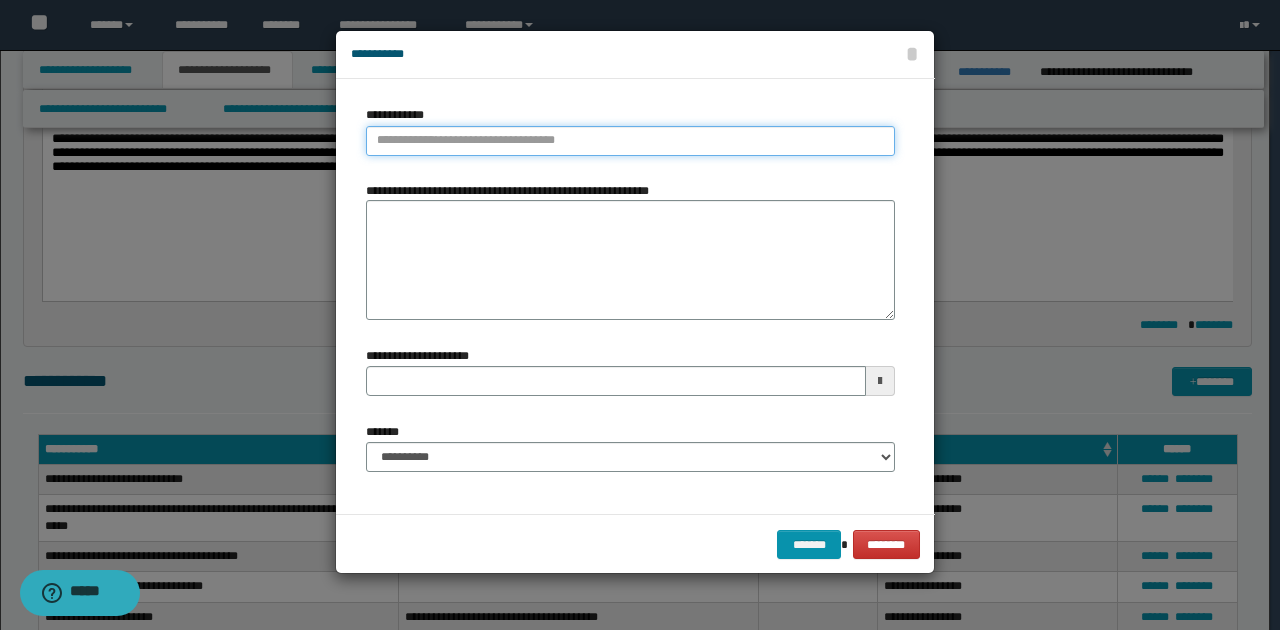 click on "**********" at bounding box center [630, 141] 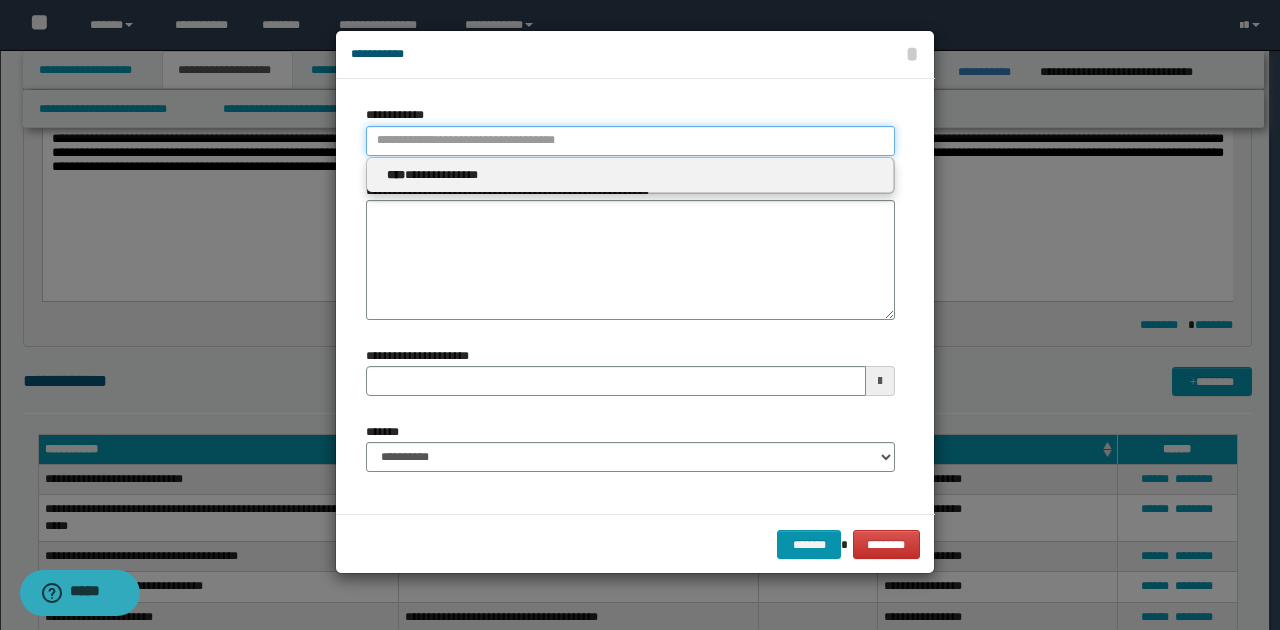type 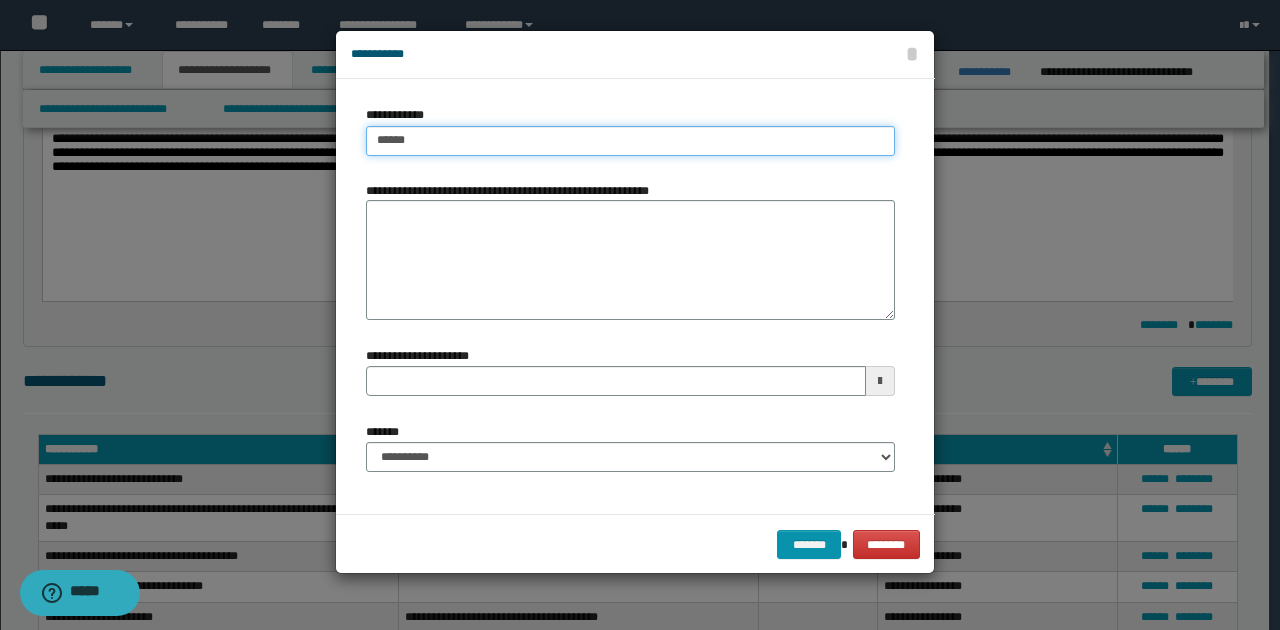 type on "*******" 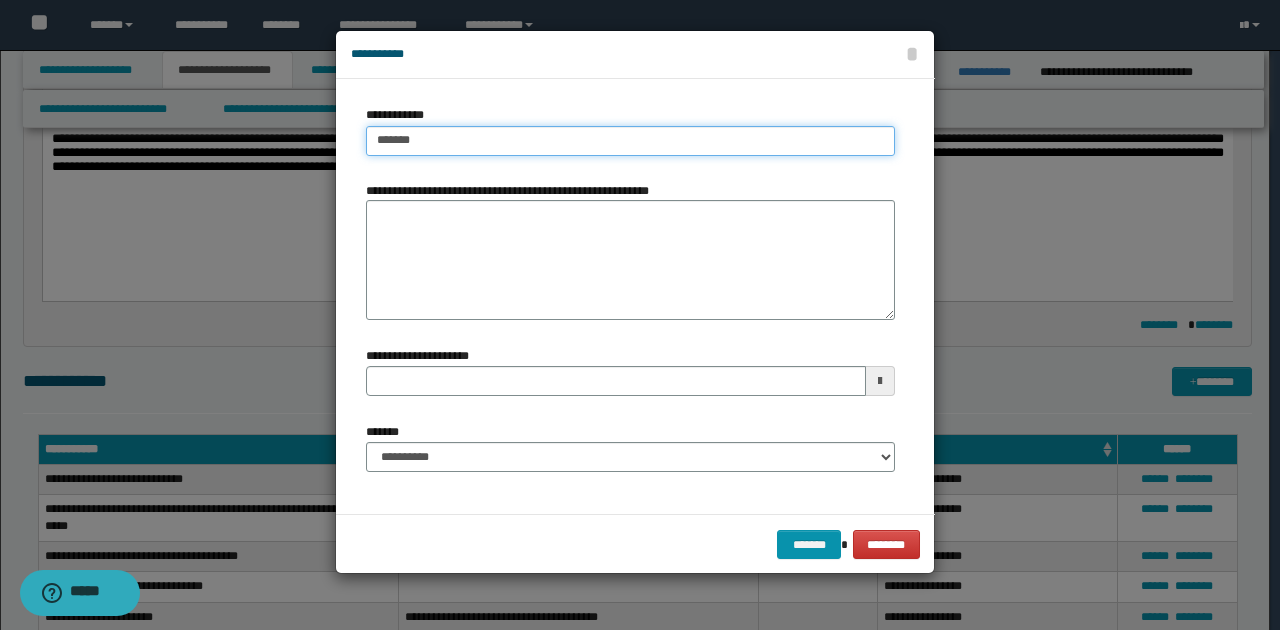 type on "*******" 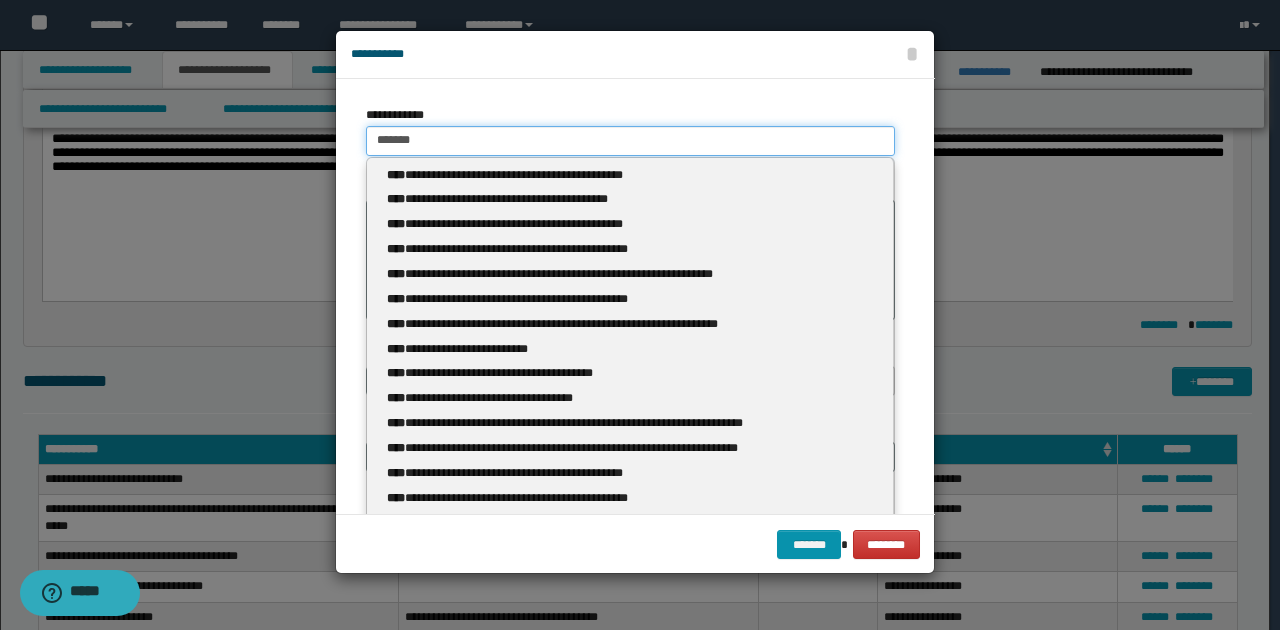 type 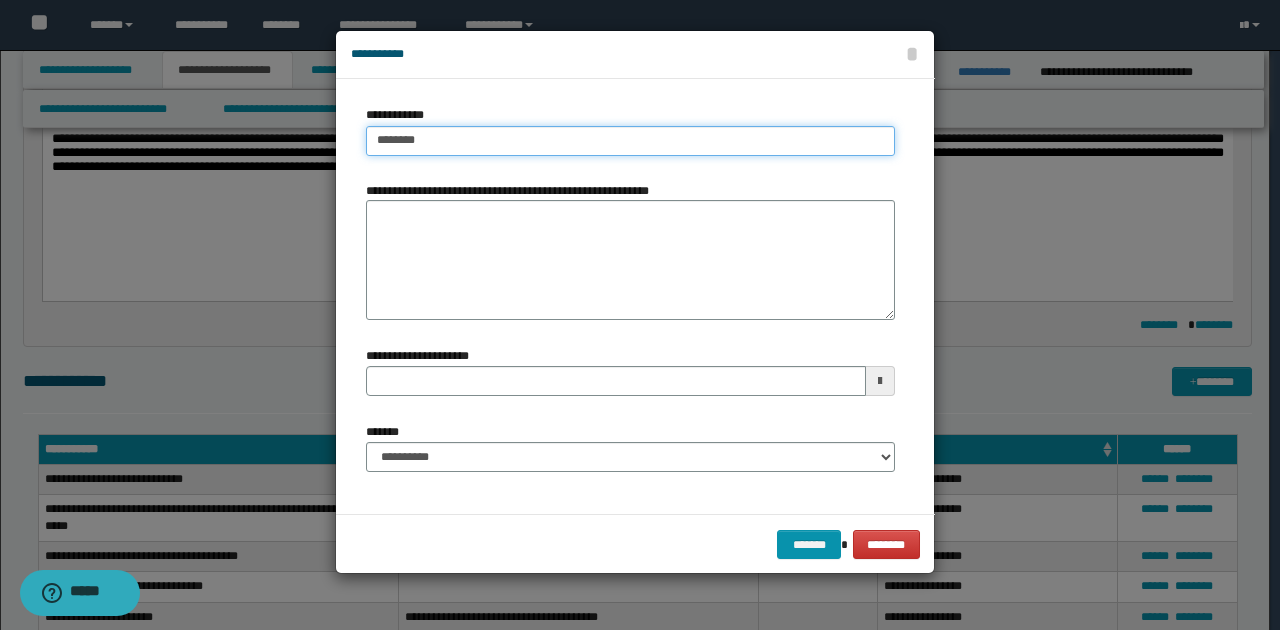 type on "********" 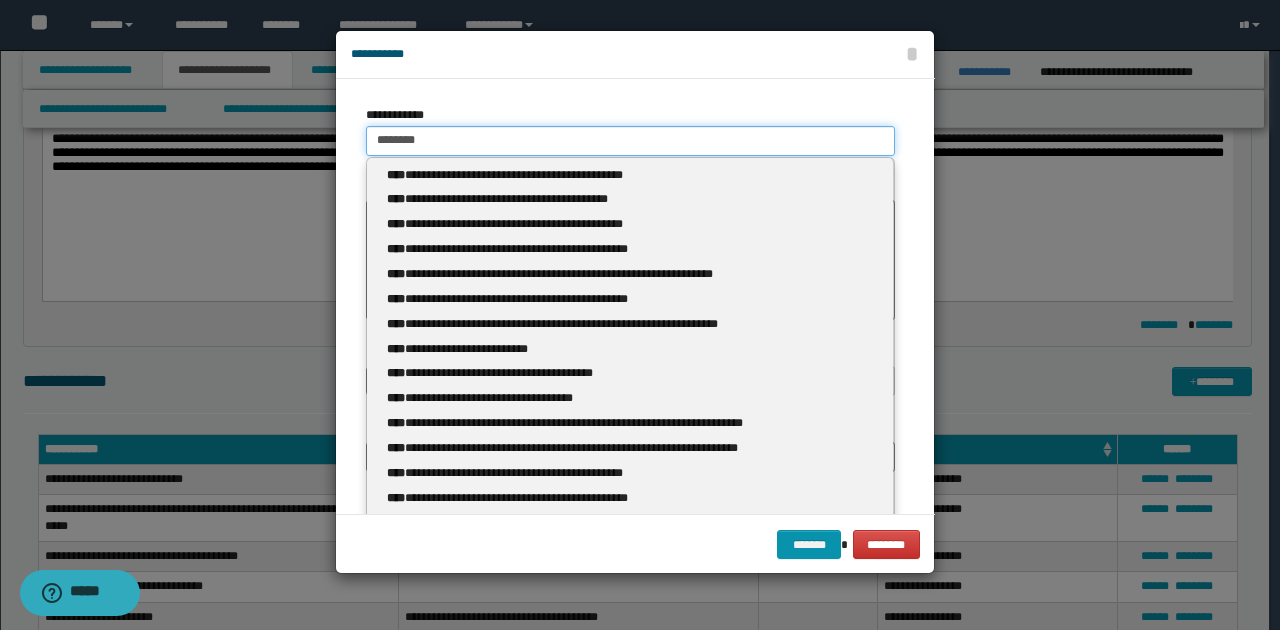 type 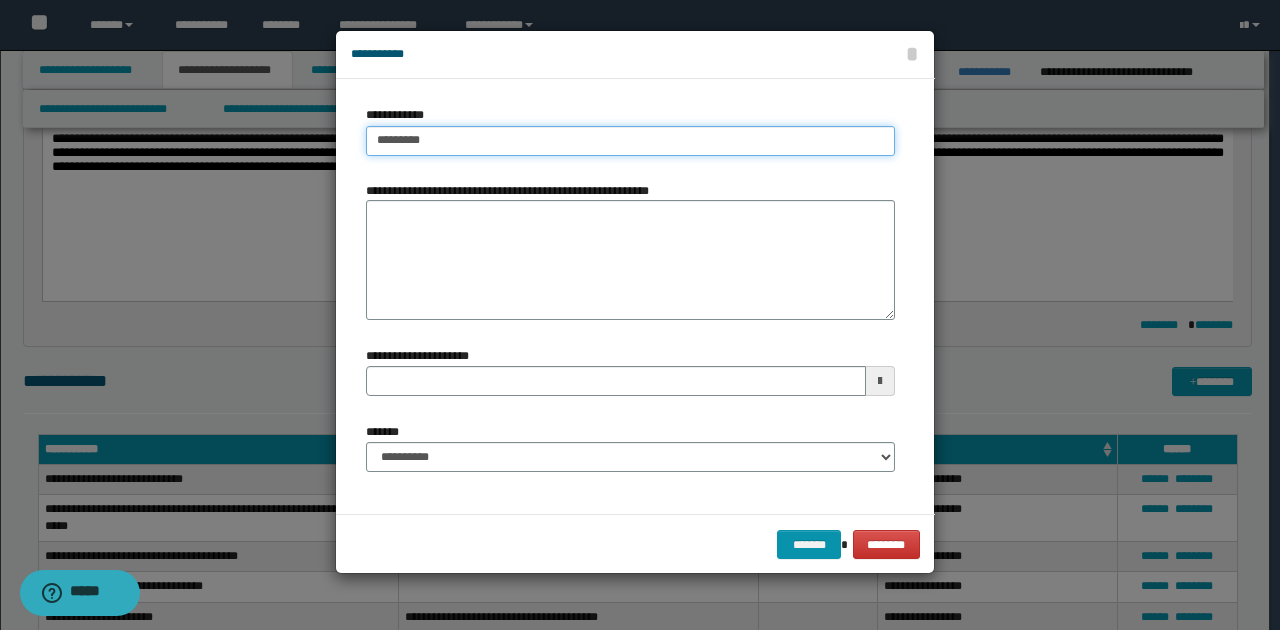 type on "**********" 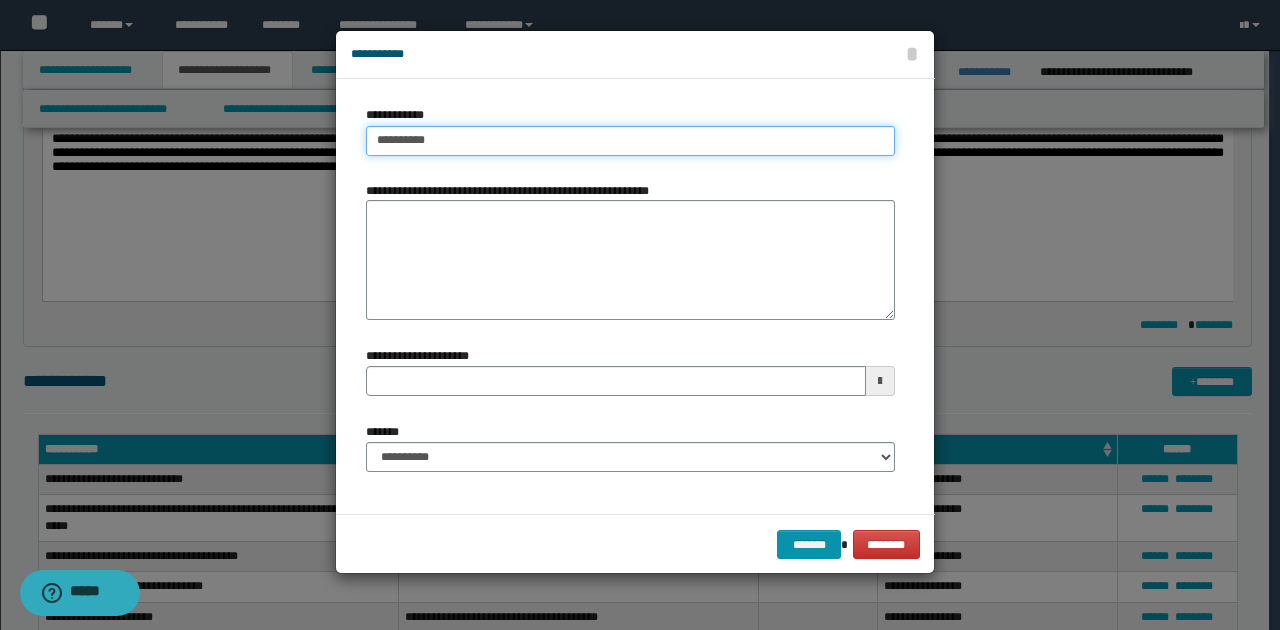 type on "**********" 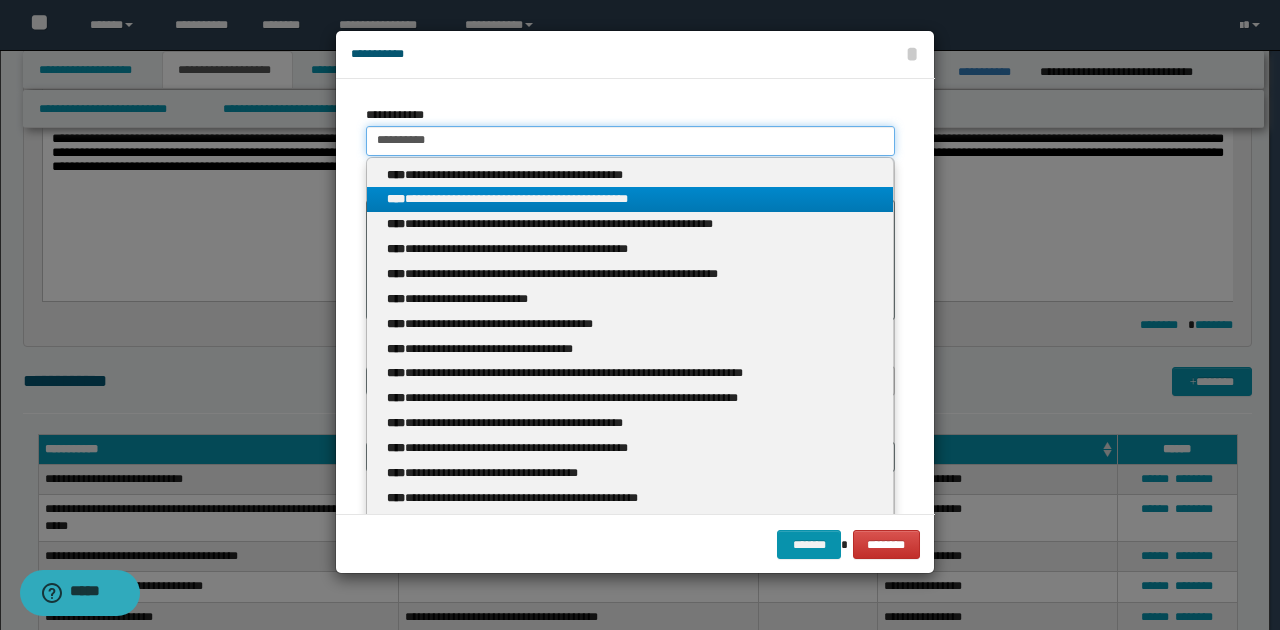 type on "**********" 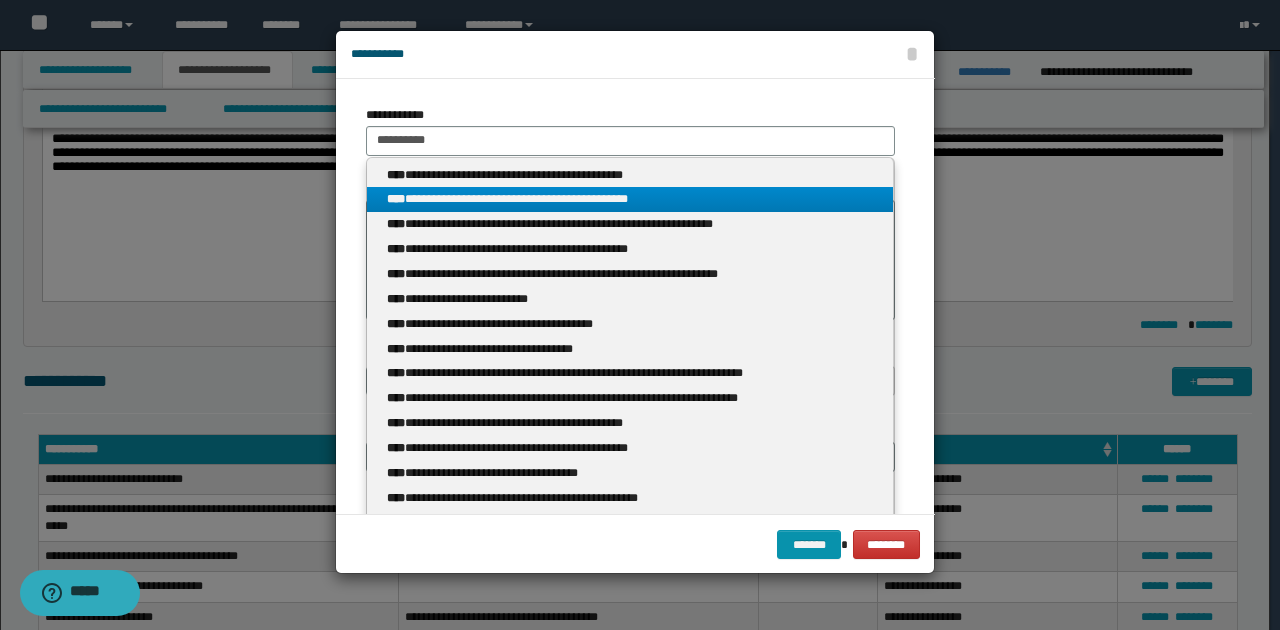 click on "**********" at bounding box center [630, 199] 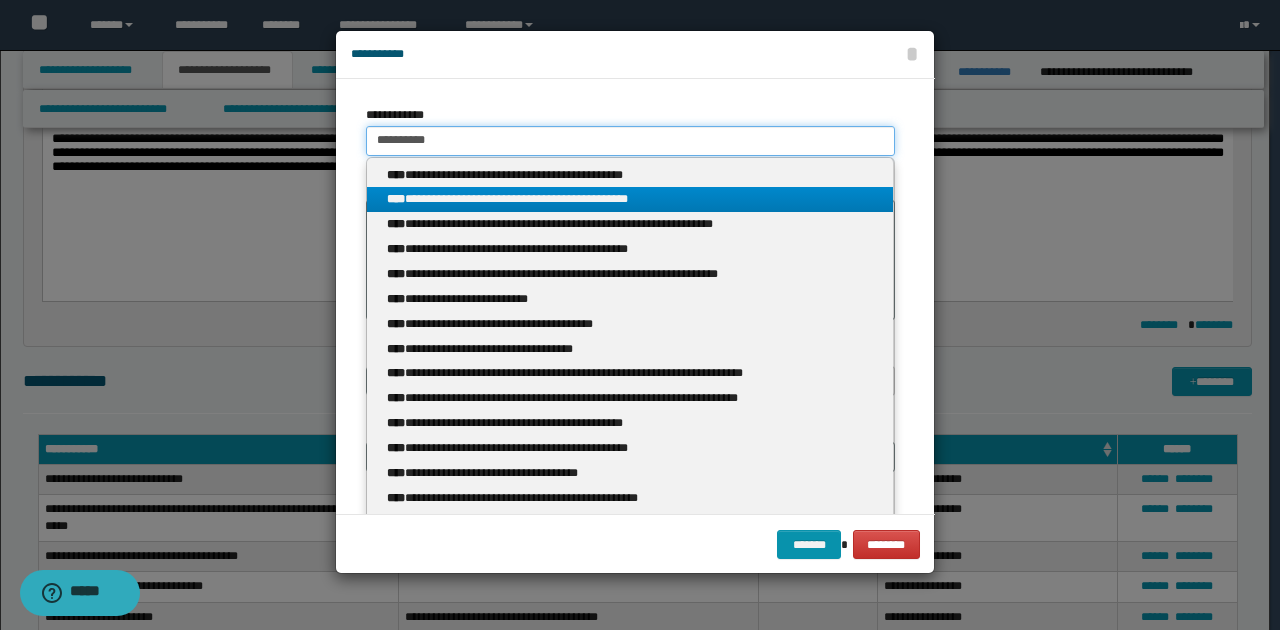 type 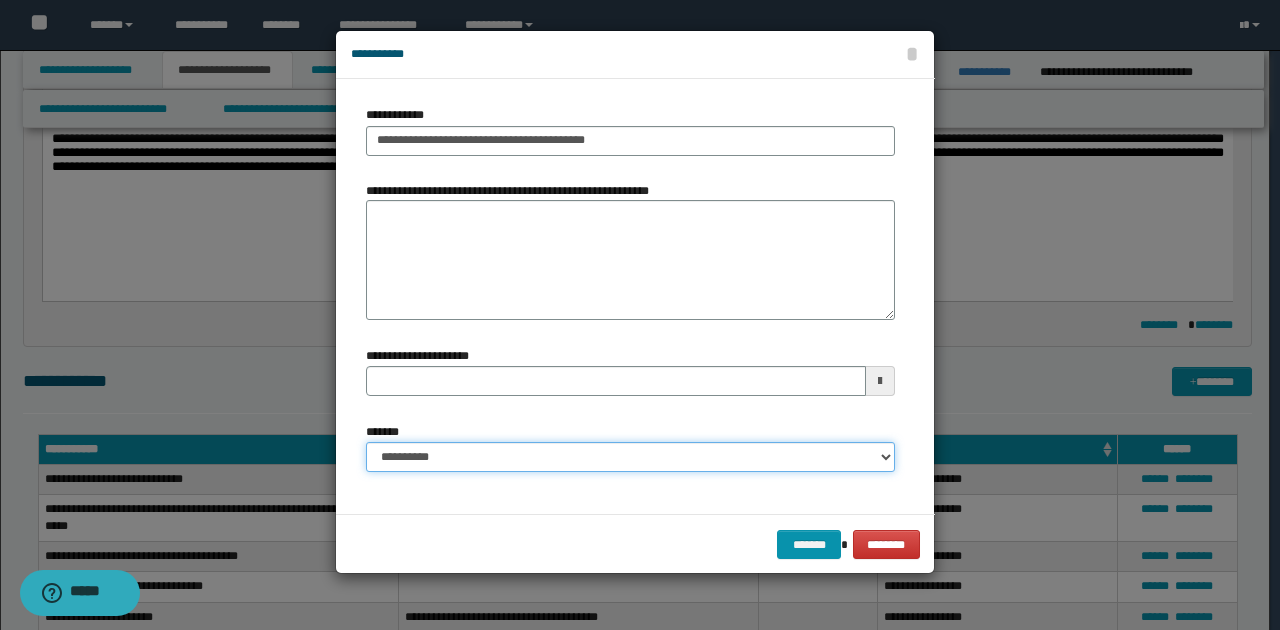 click on "**********" at bounding box center (630, 457) 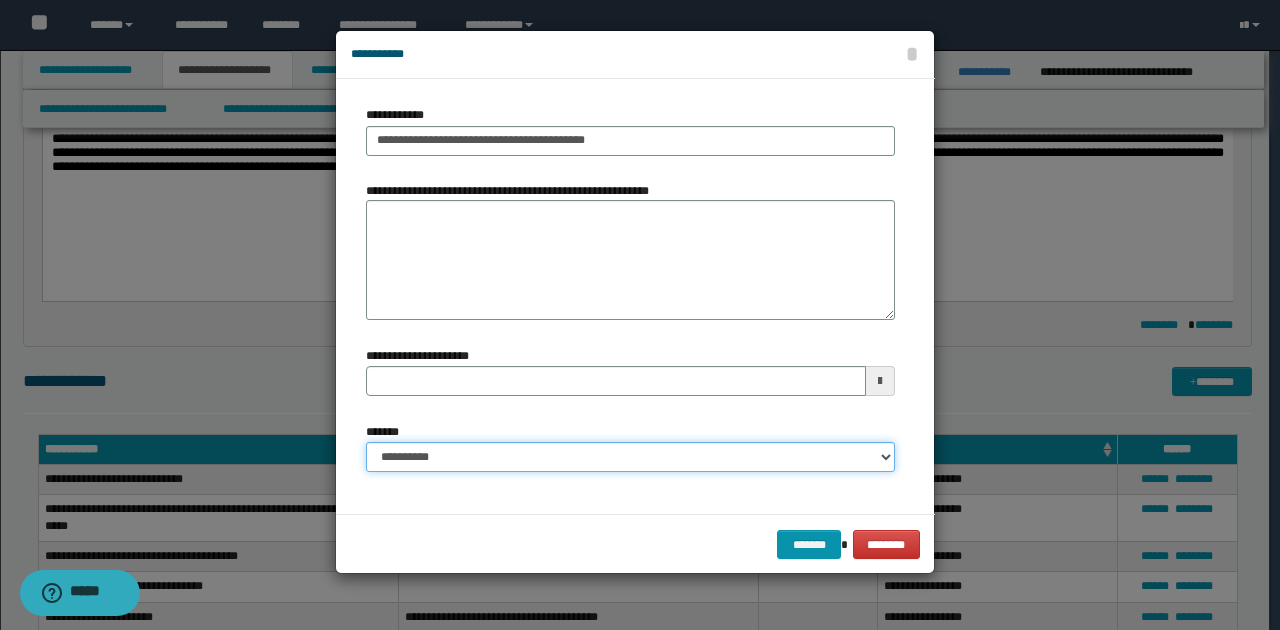 select on "*" 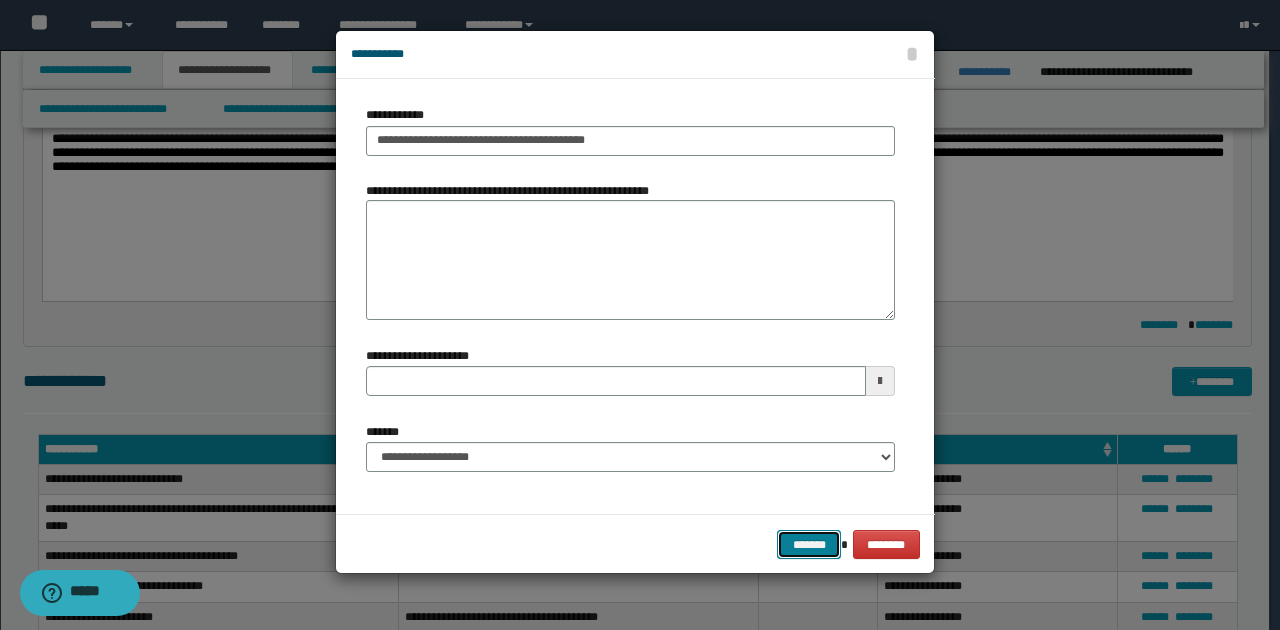 click on "*******" at bounding box center [809, 544] 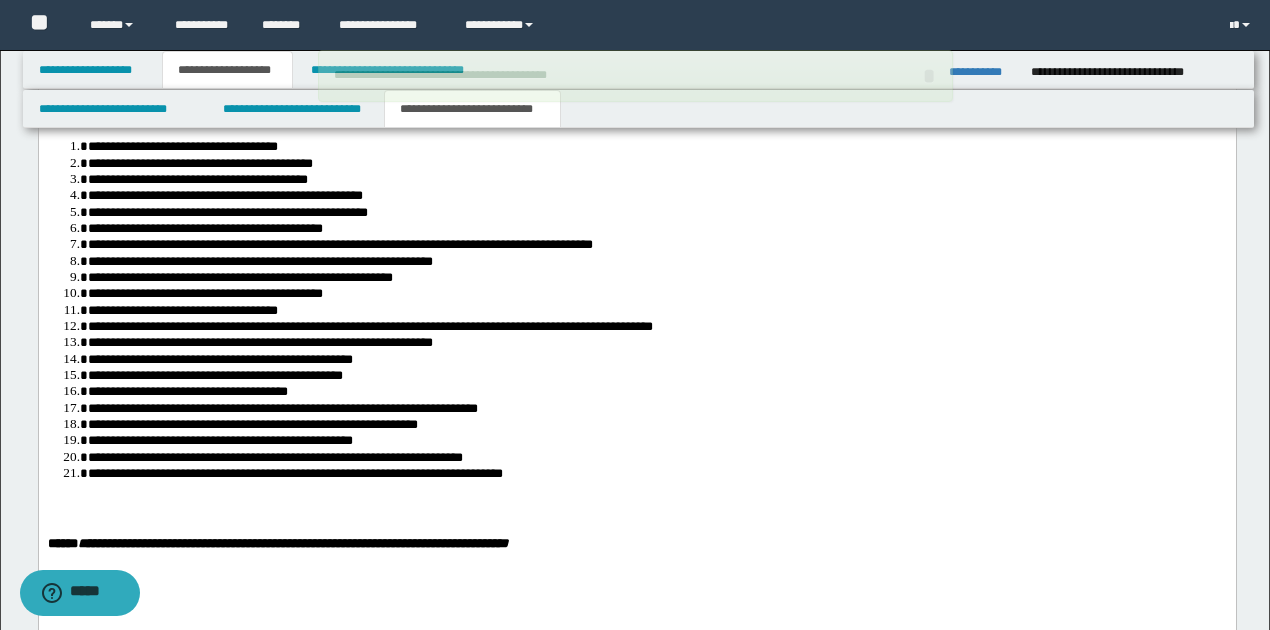 scroll, scrollTop: 1935, scrollLeft: 0, axis: vertical 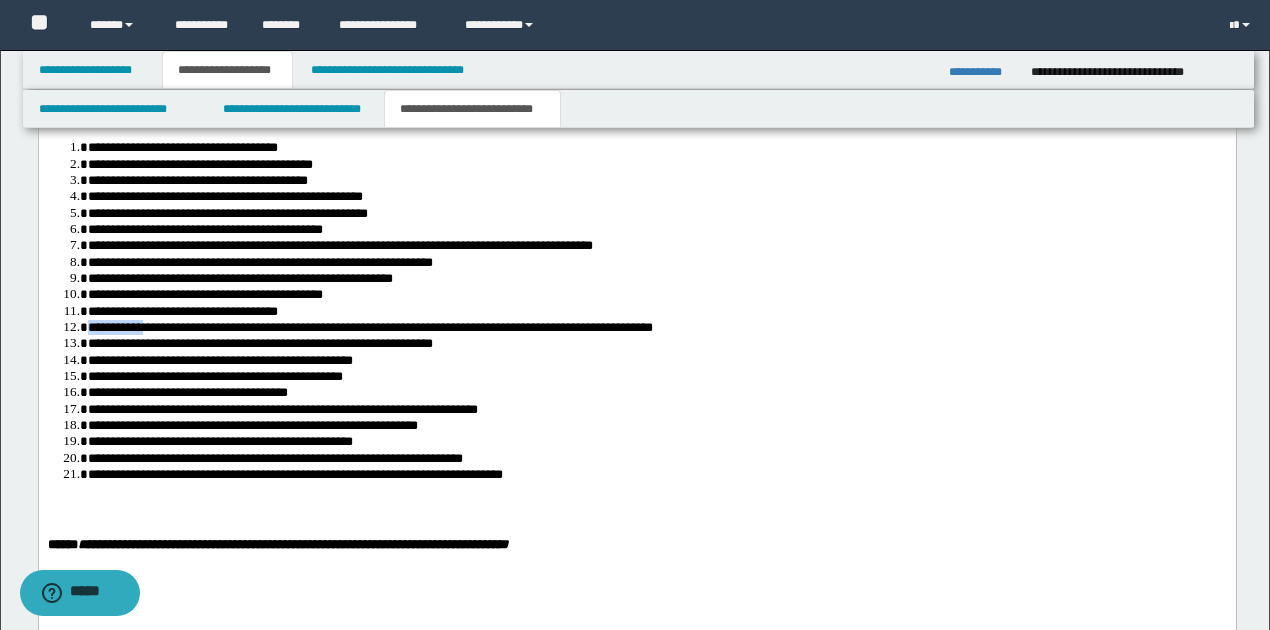 drag, startPoint x: 88, startPoint y: 363, endPoint x: 145, endPoint y: 363, distance: 57 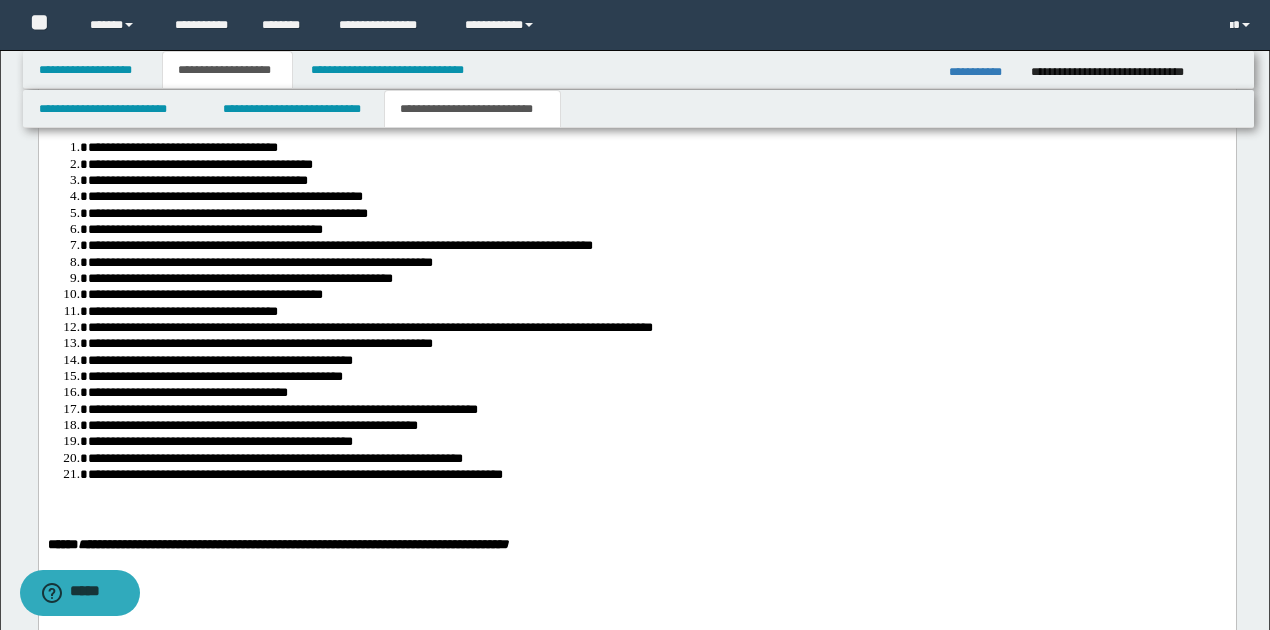 click on "**********" at bounding box center (656, 459) 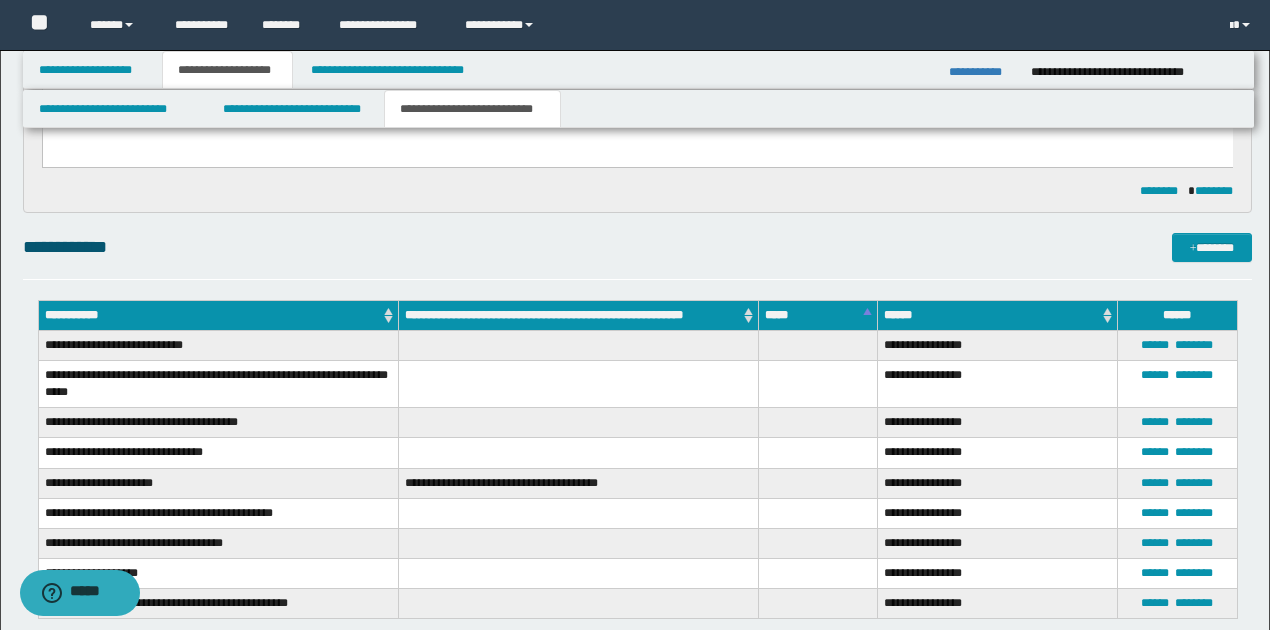 scroll, scrollTop: 935, scrollLeft: 0, axis: vertical 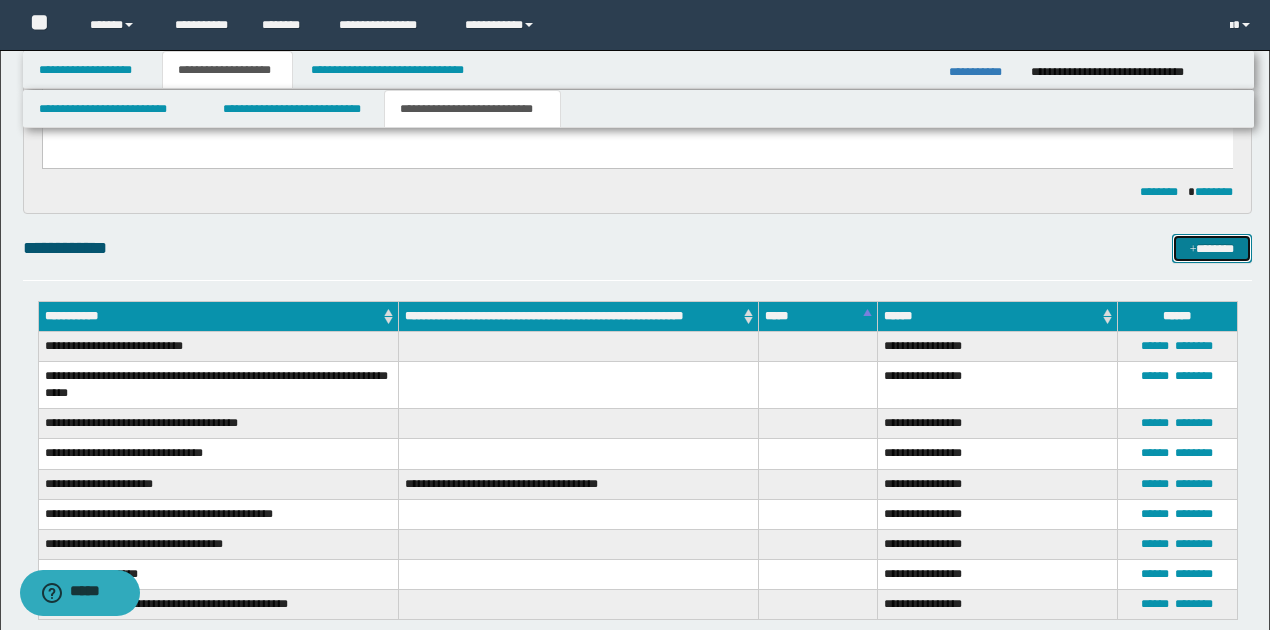 click on "*******" at bounding box center (1211, 248) 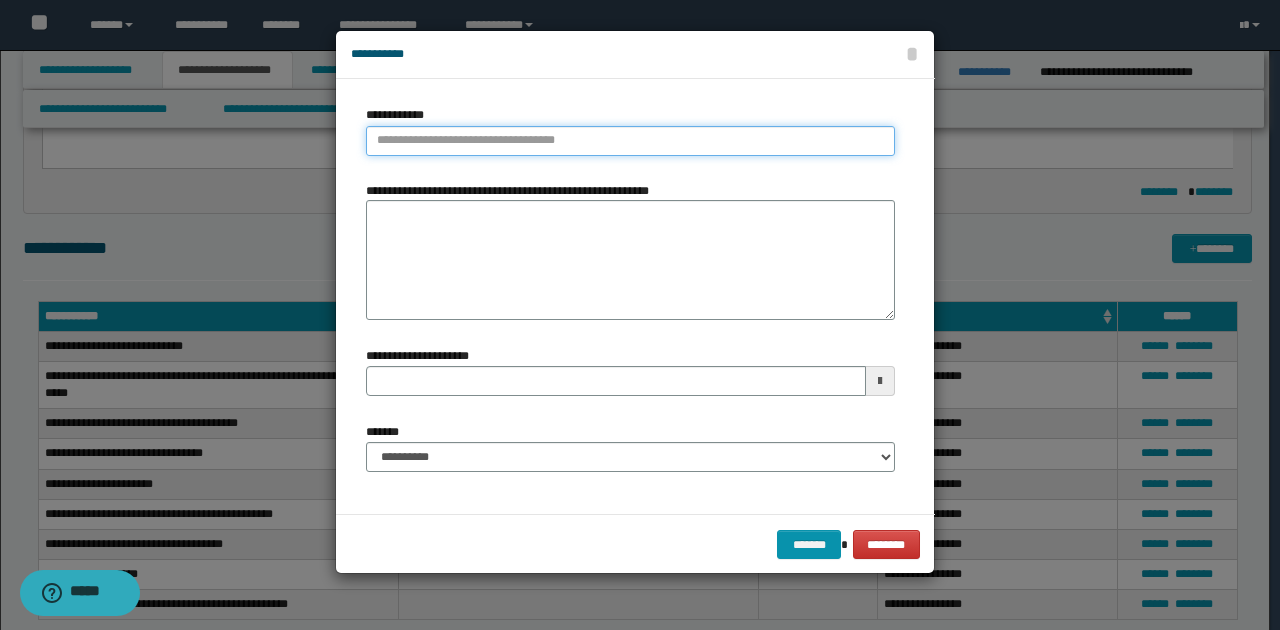 type on "**********" 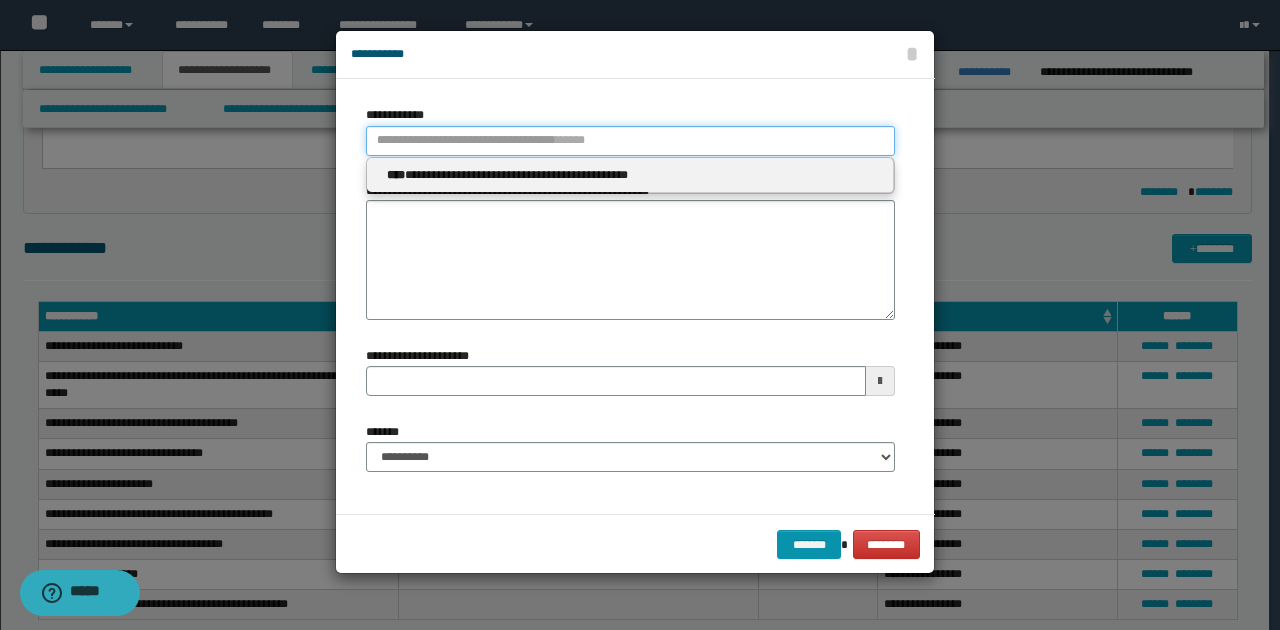 paste on "**********" 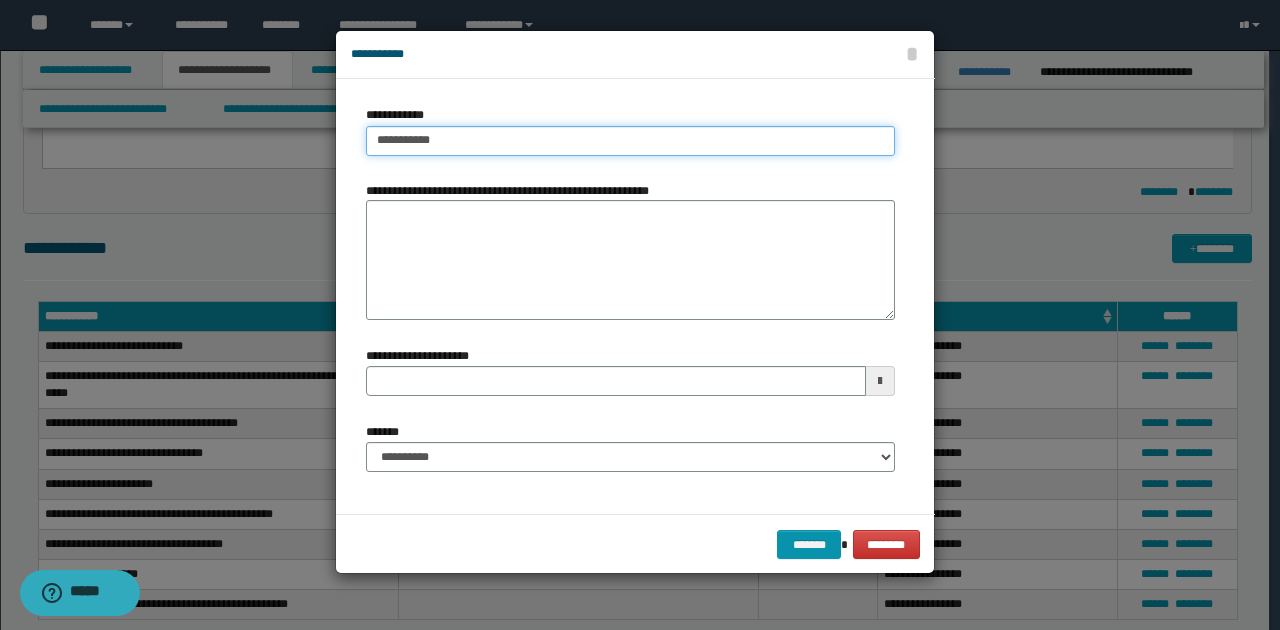 type on "**********" 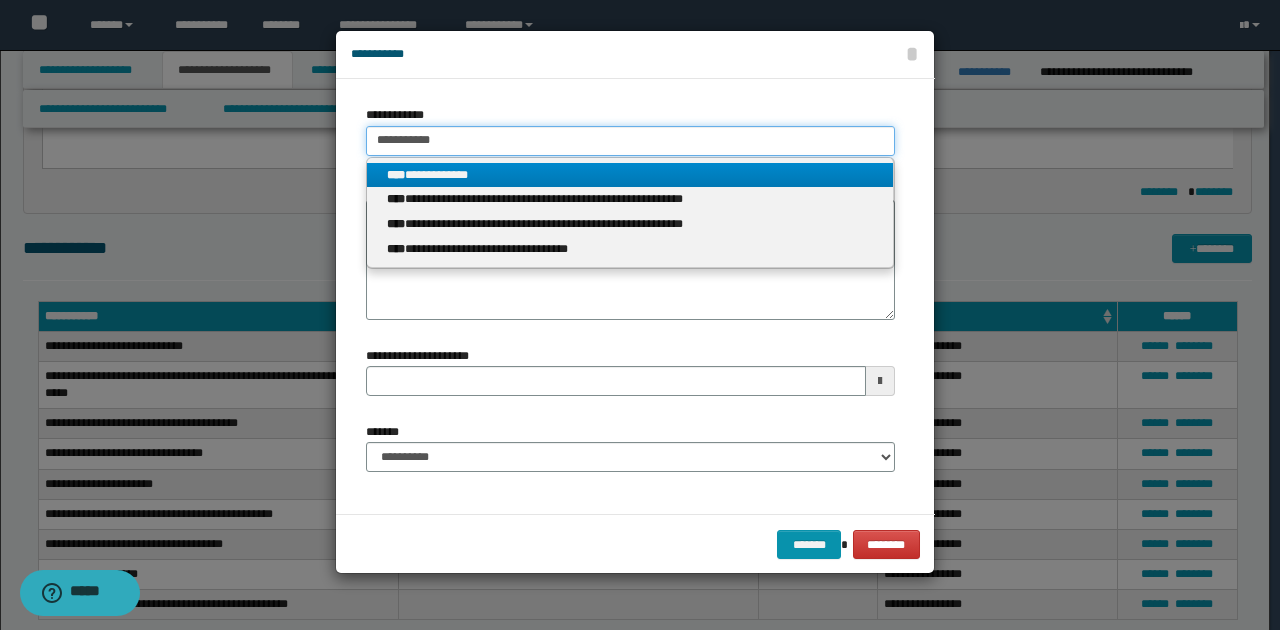 type on "**********" 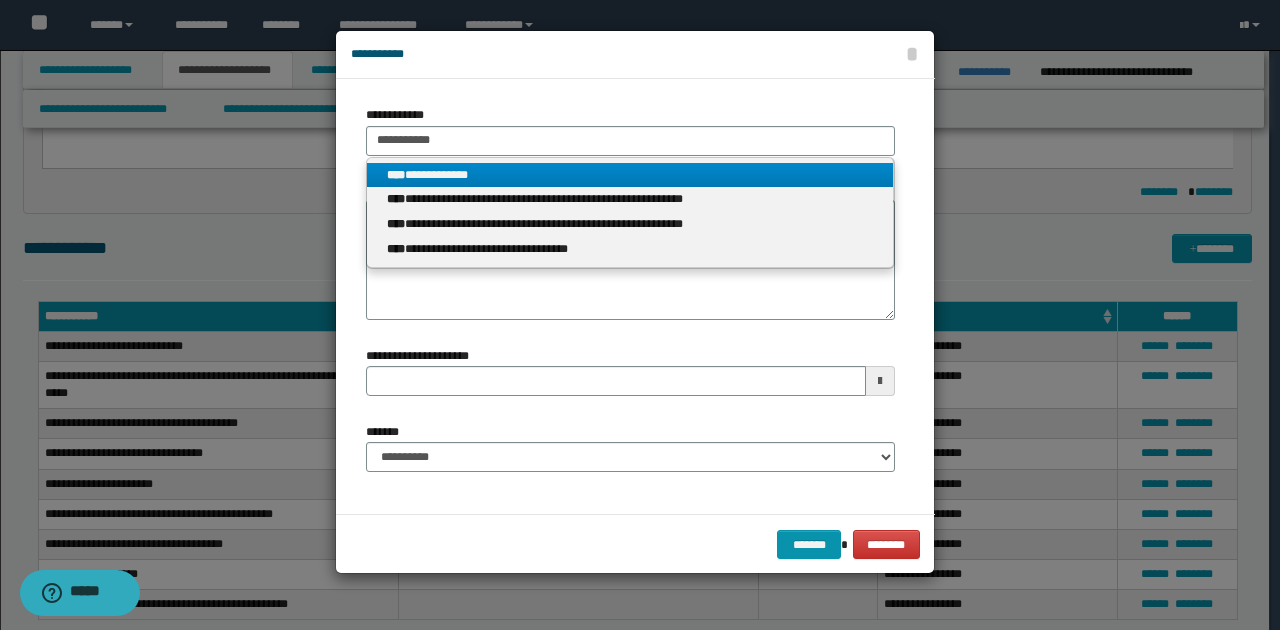 click on "**********" at bounding box center [630, 175] 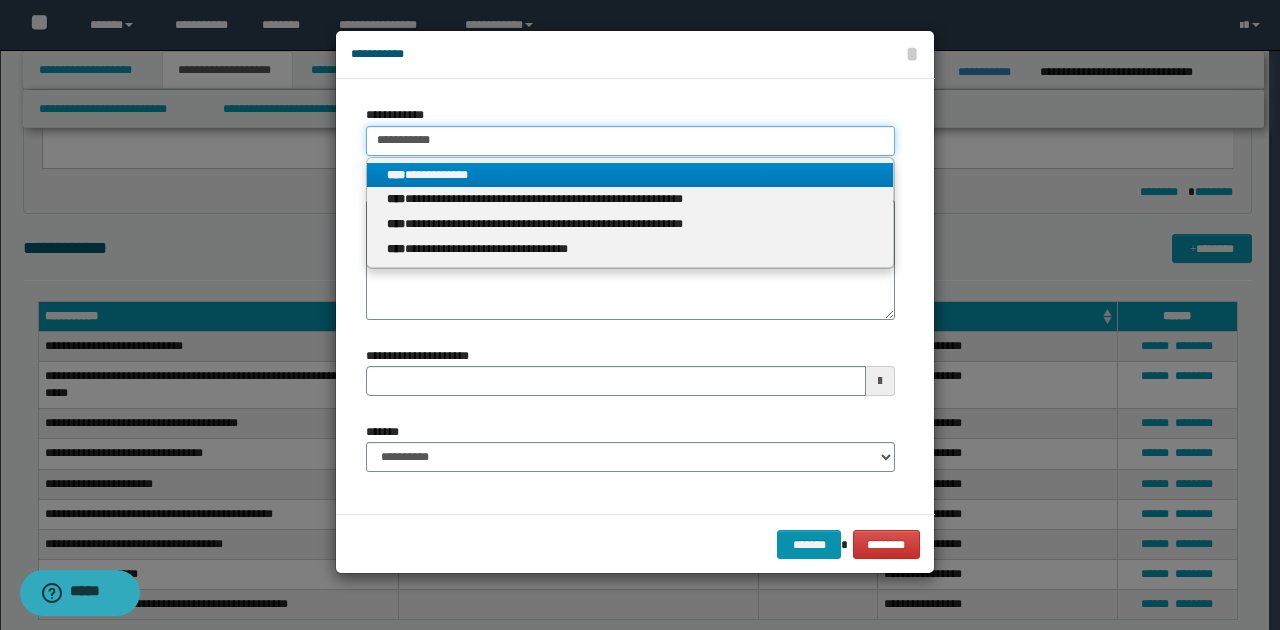 type 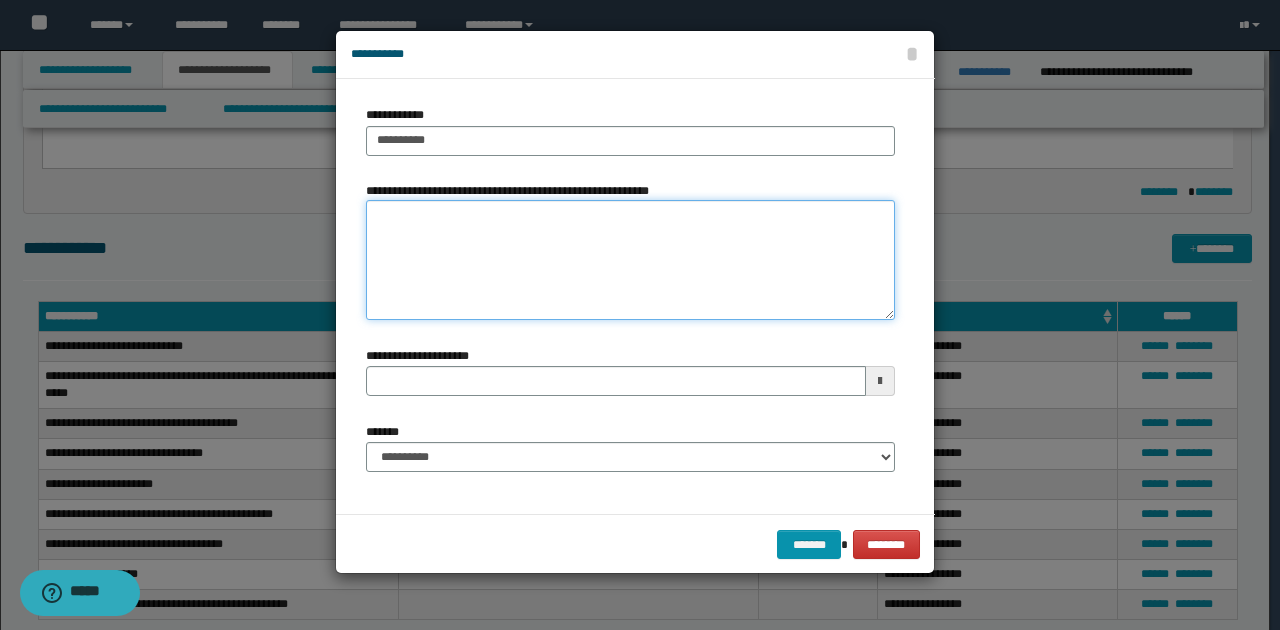 click on "**********" at bounding box center (630, 260) 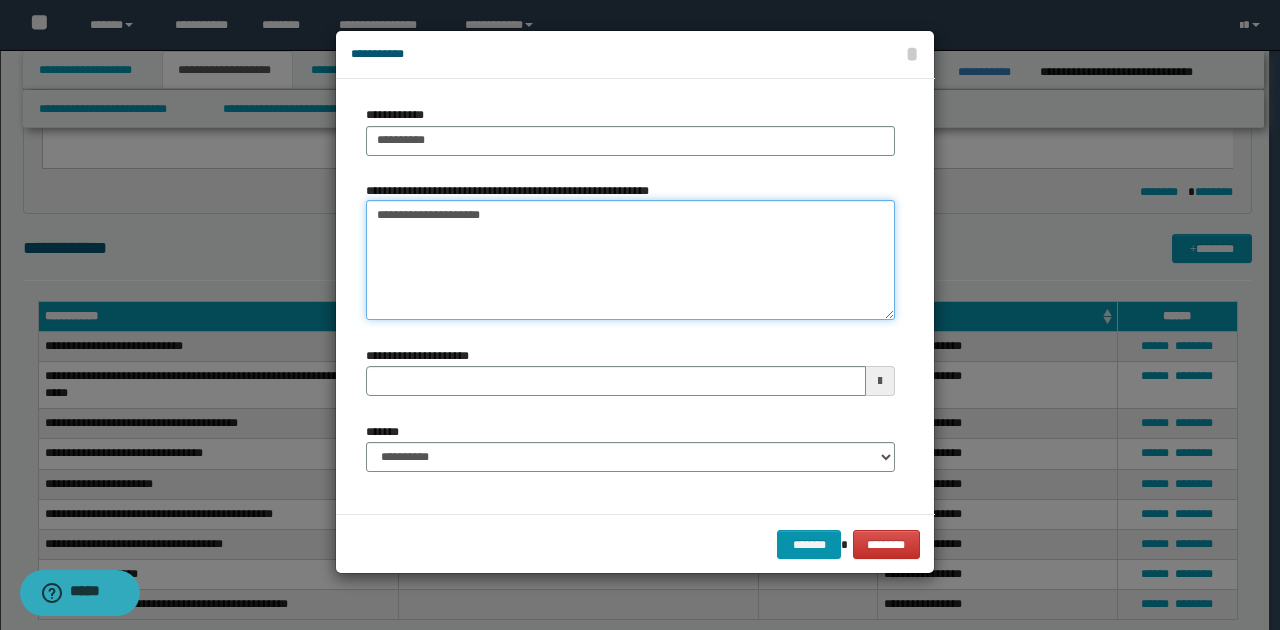 click on "**********" at bounding box center (630, 260) 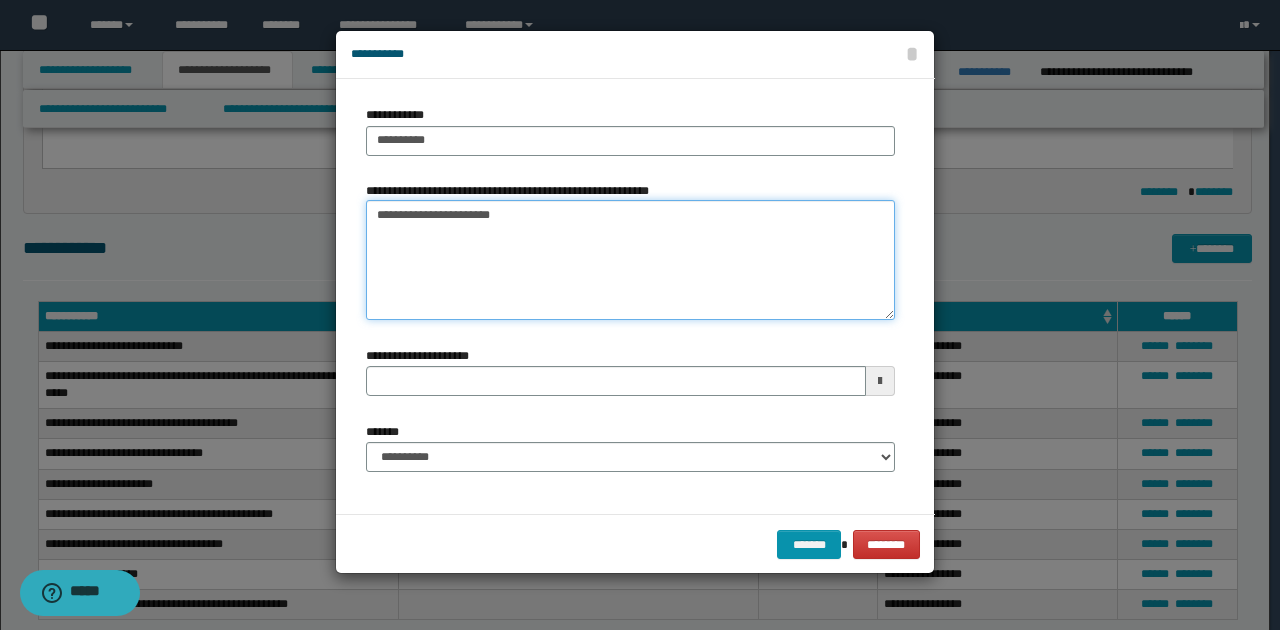 type on "**********" 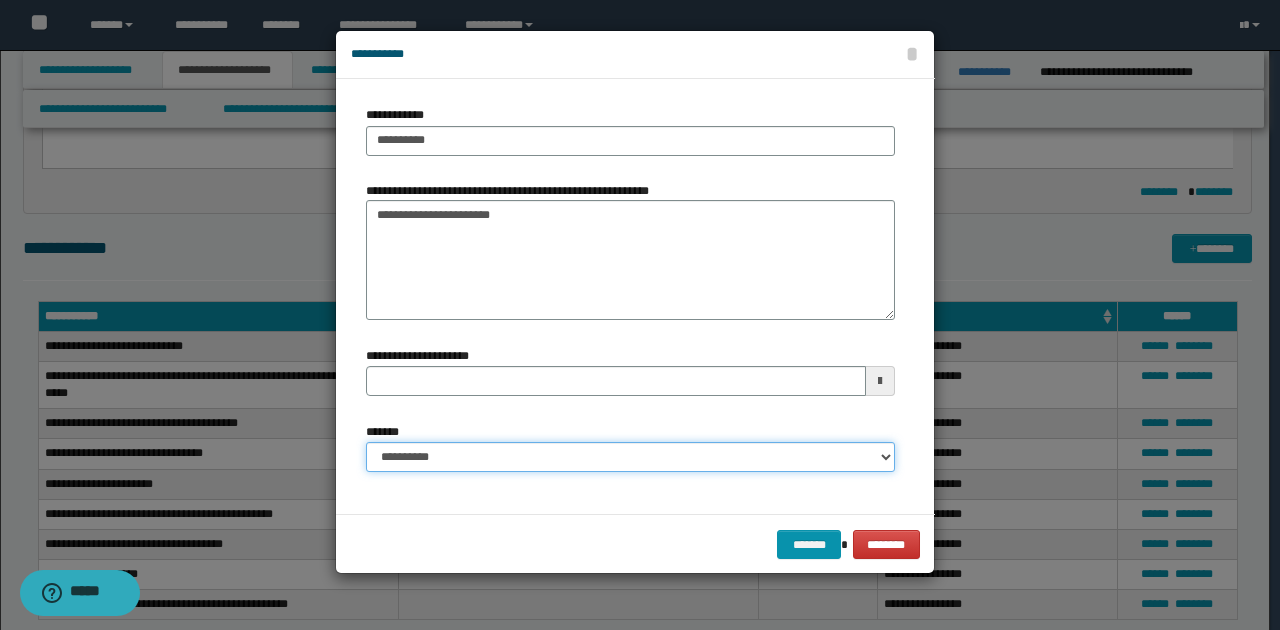 click on "**********" at bounding box center (630, 457) 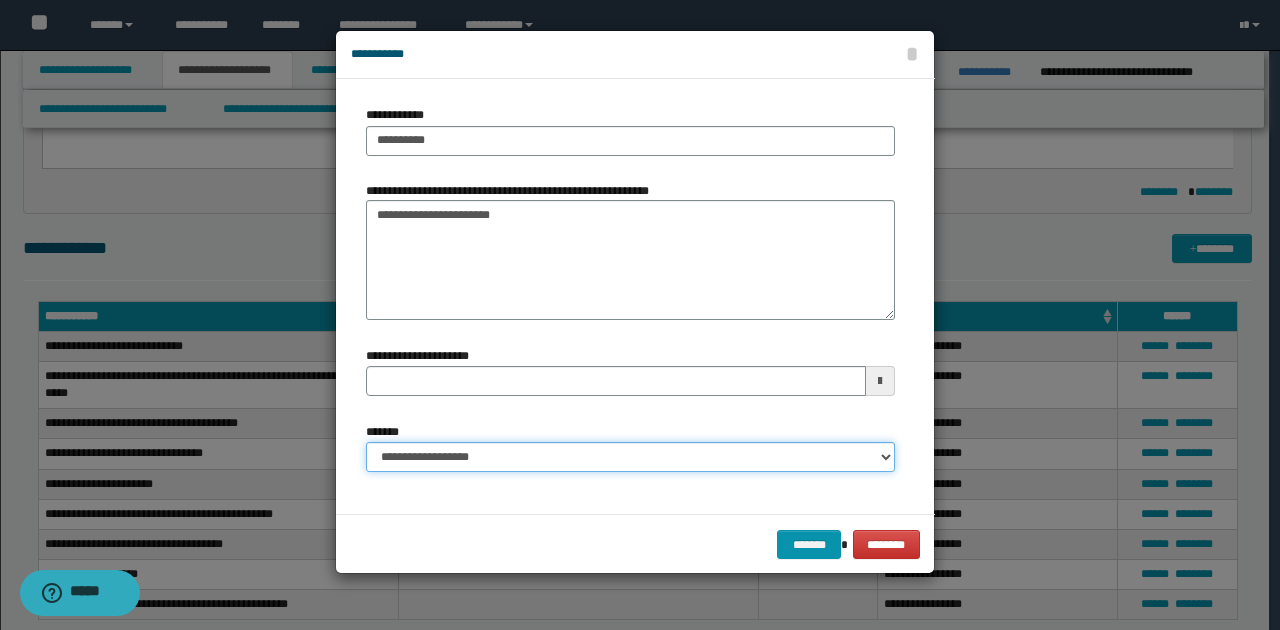 click on "**********" at bounding box center [630, 457] 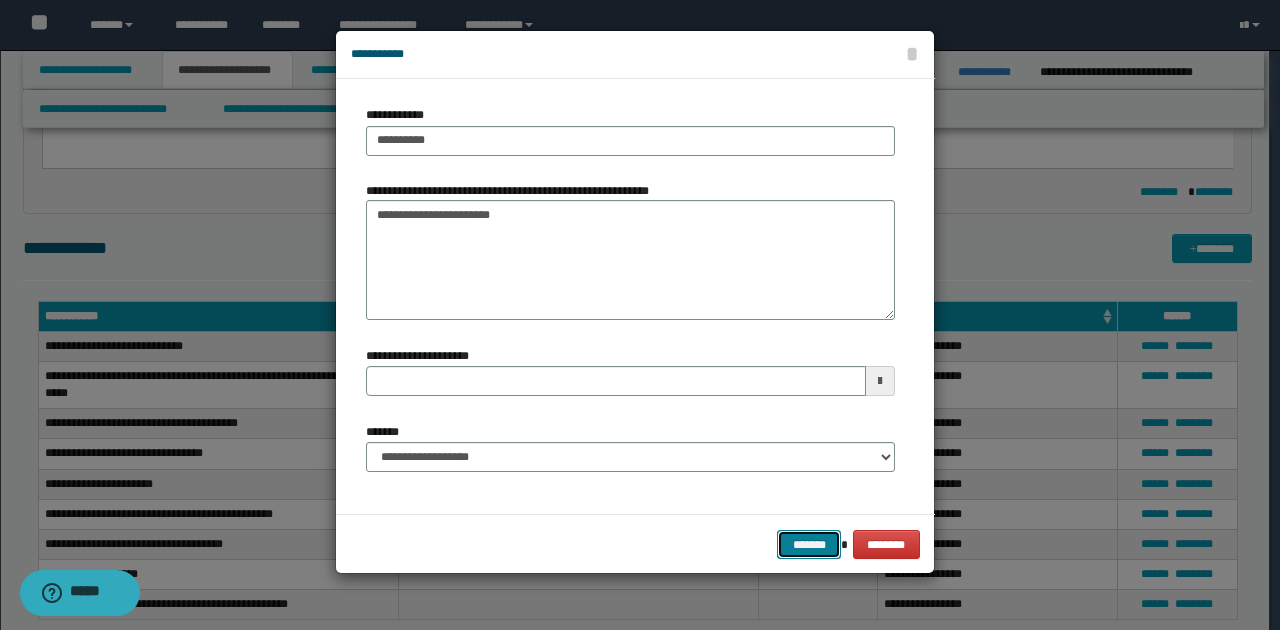 click on "*******" at bounding box center [809, 544] 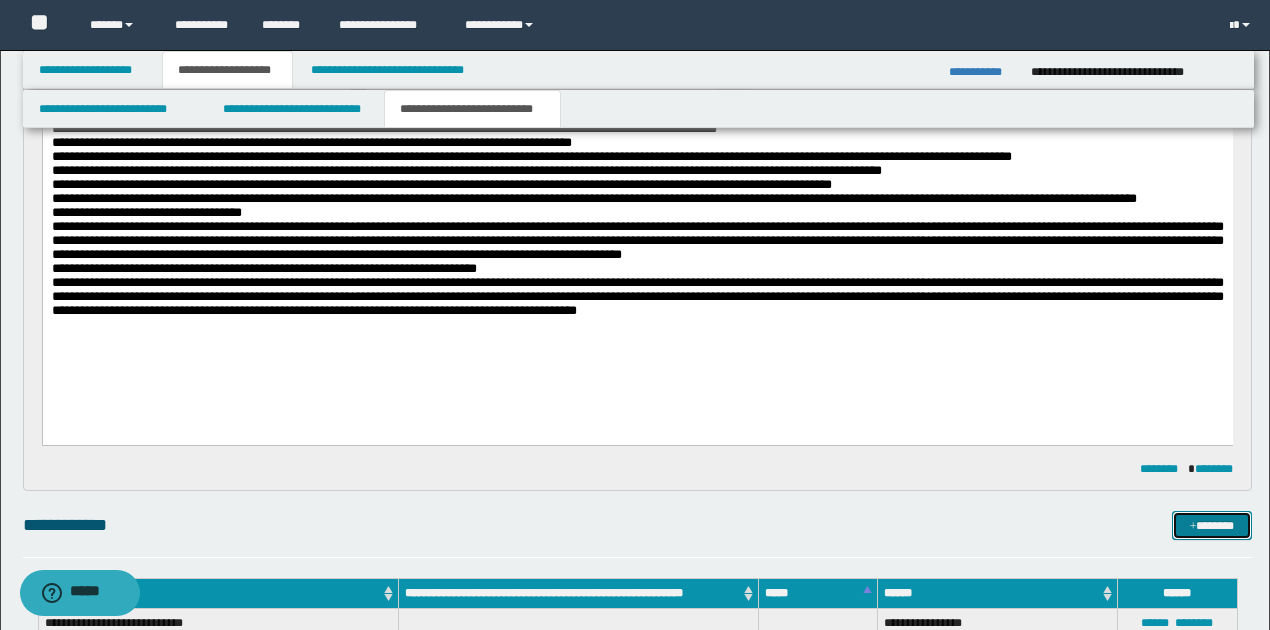 scroll, scrollTop: 535, scrollLeft: 0, axis: vertical 